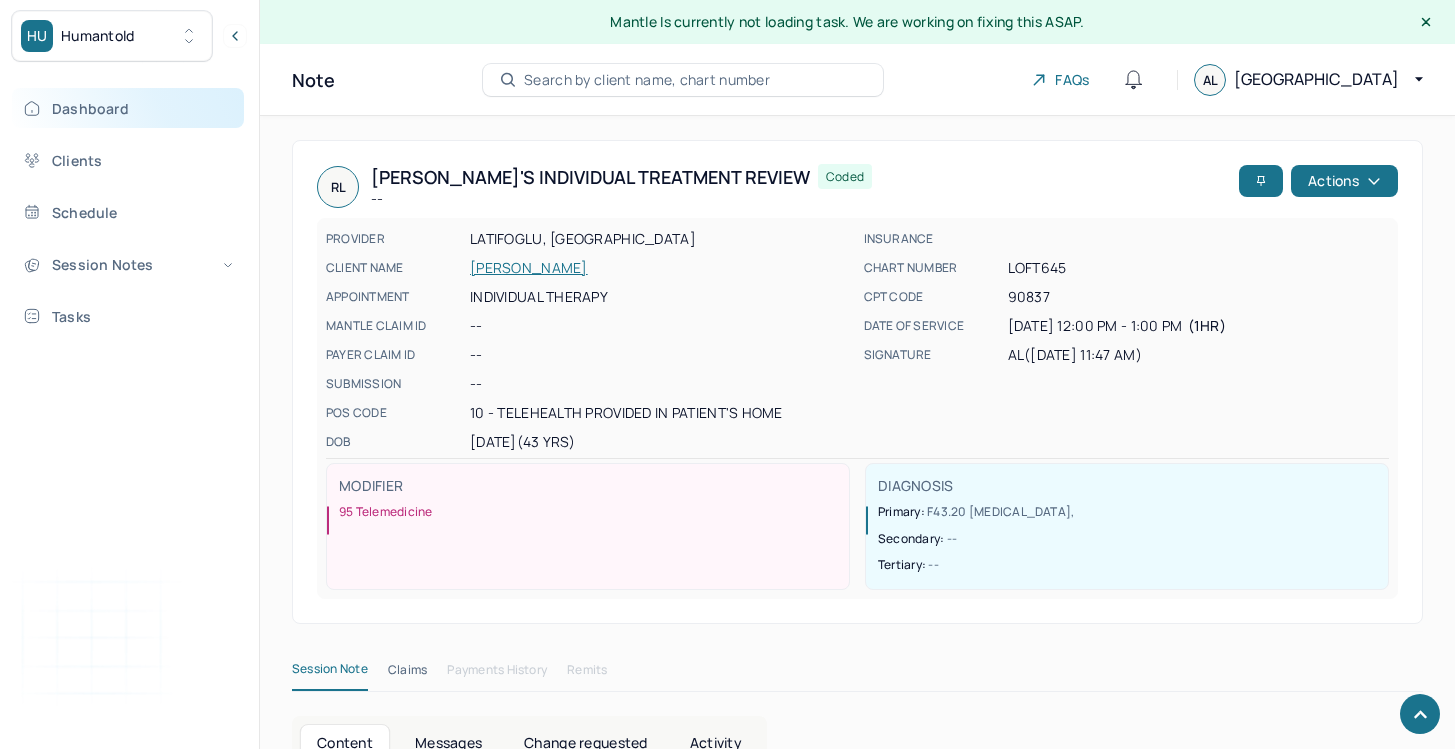 scroll, scrollTop: 5399, scrollLeft: 0, axis: vertical 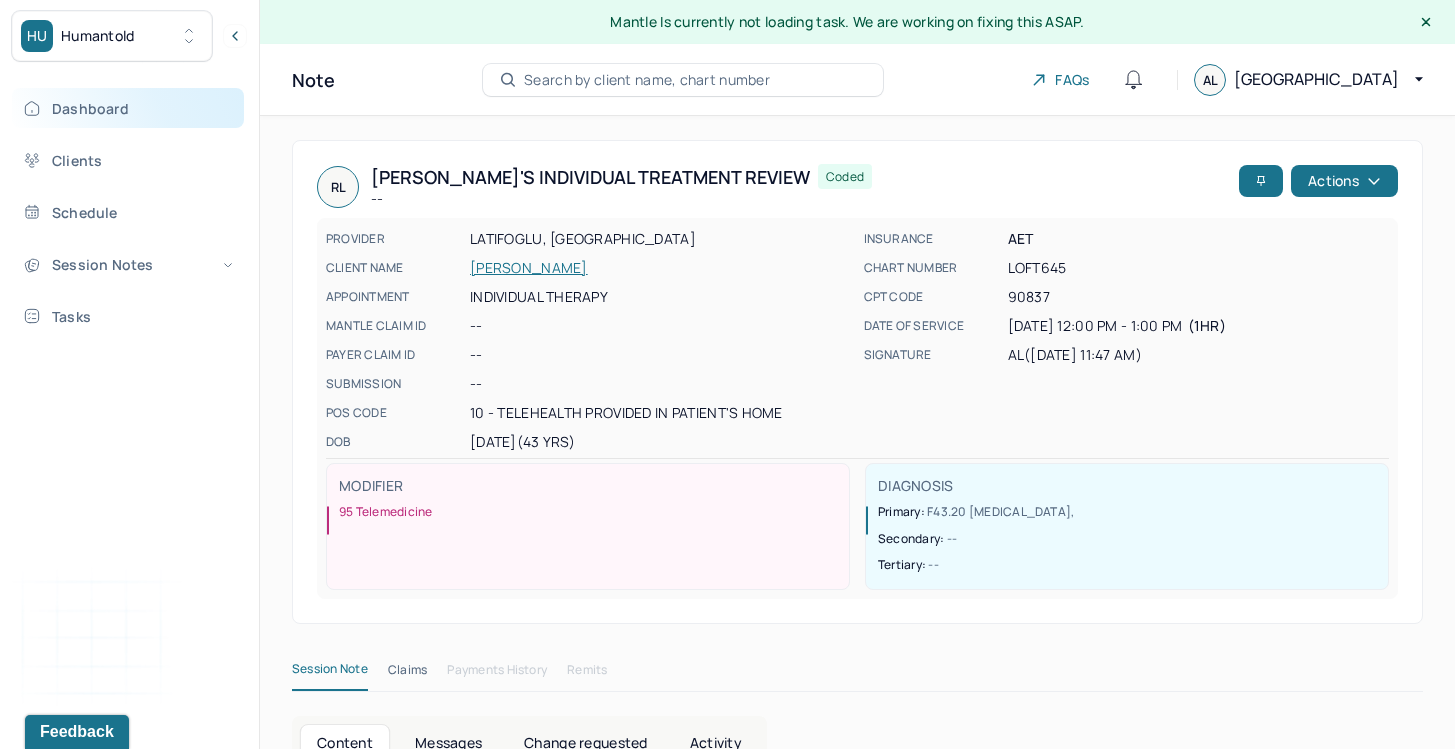 click on "Dashboard" at bounding box center [128, 108] 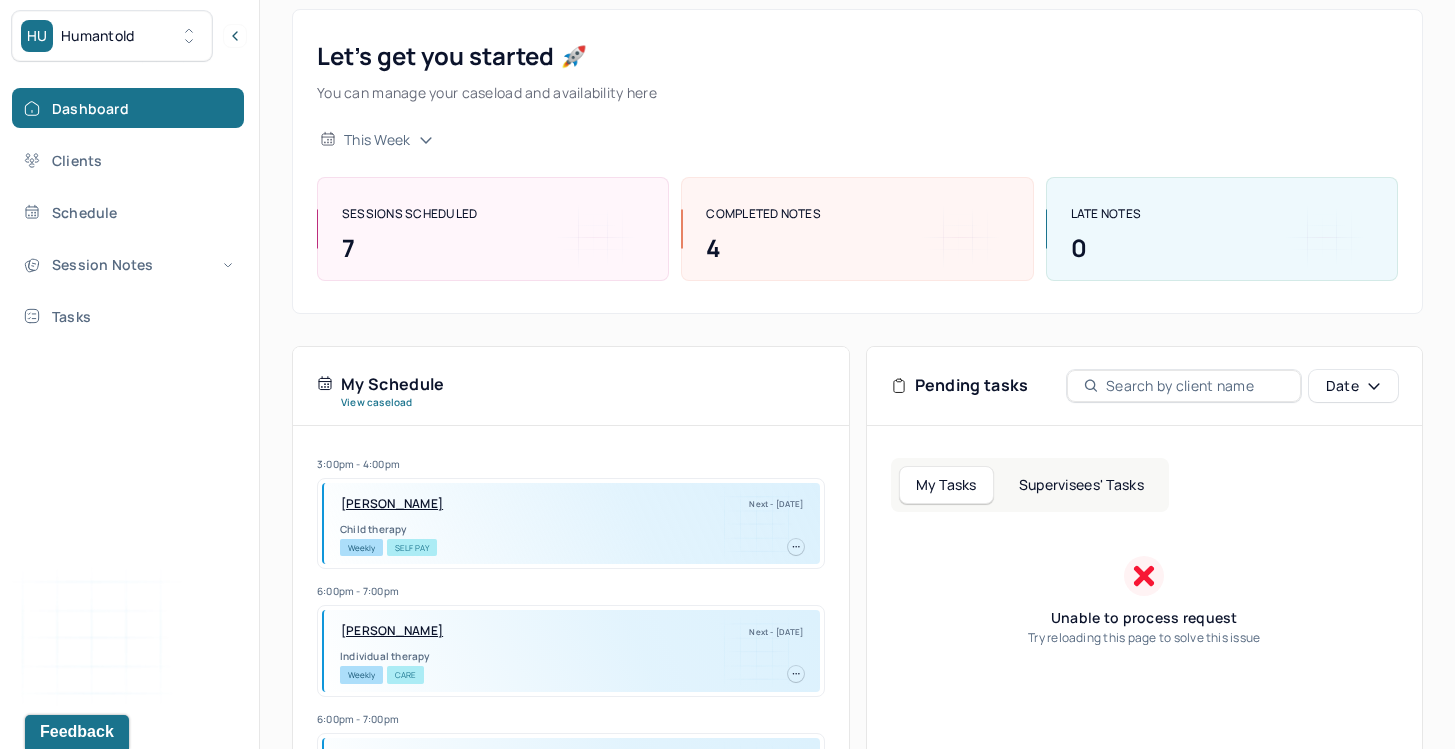 scroll, scrollTop: 158, scrollLeft: 0, axis: vertical 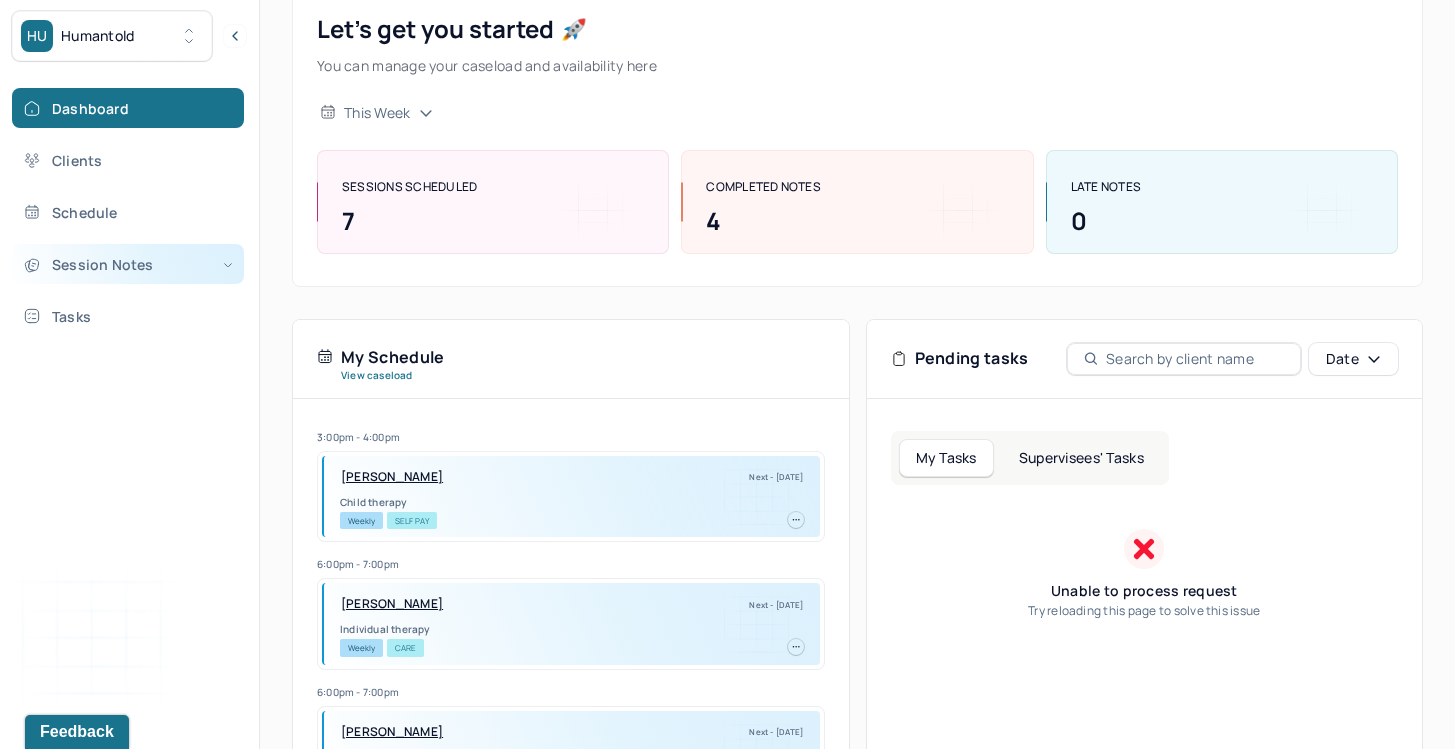 click on "Session Notes" at bounding box center [128, 264] 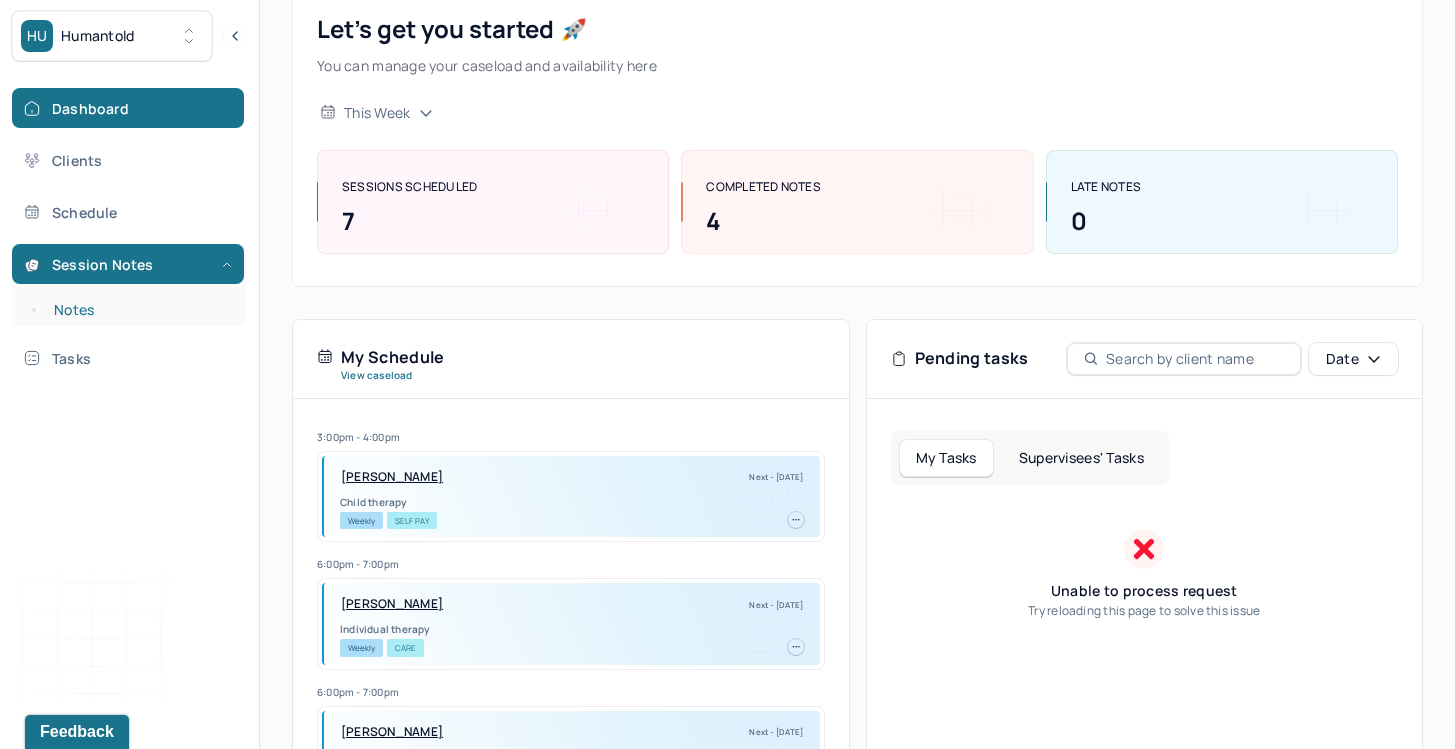 click on "Notes" at bounding box center (139, 310) 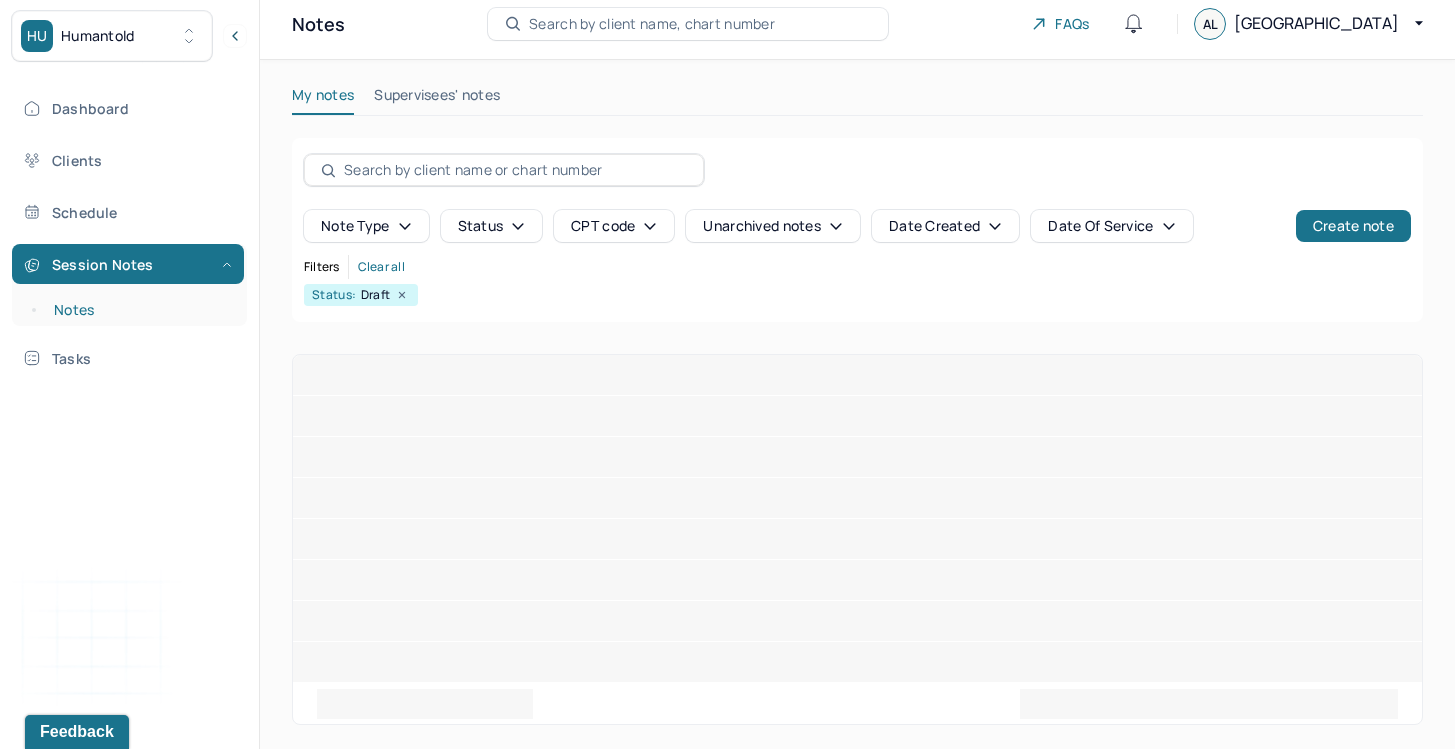 scroll, scrollTop: 0, scrollLeft: 0, axis: both 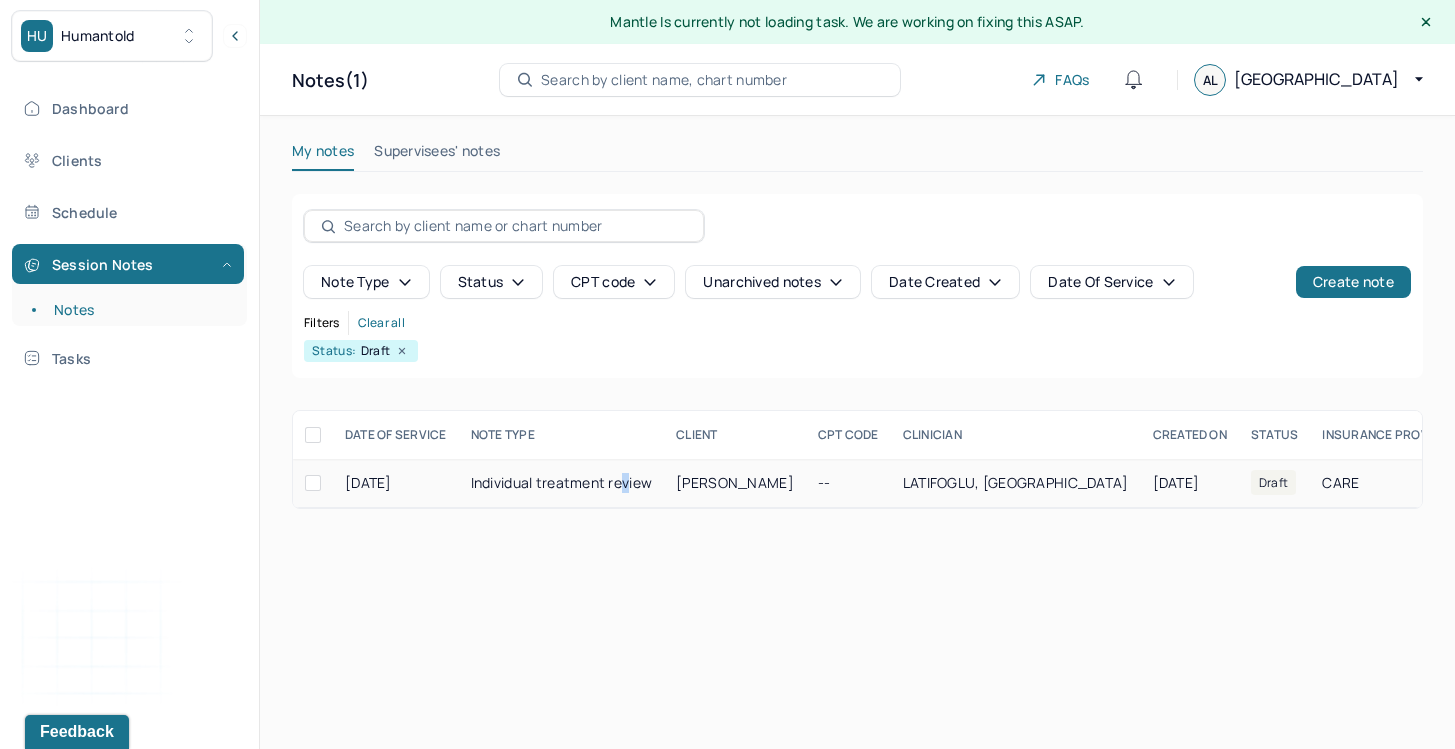 click on "Individual treatment review" at bounding box center [562, 483] 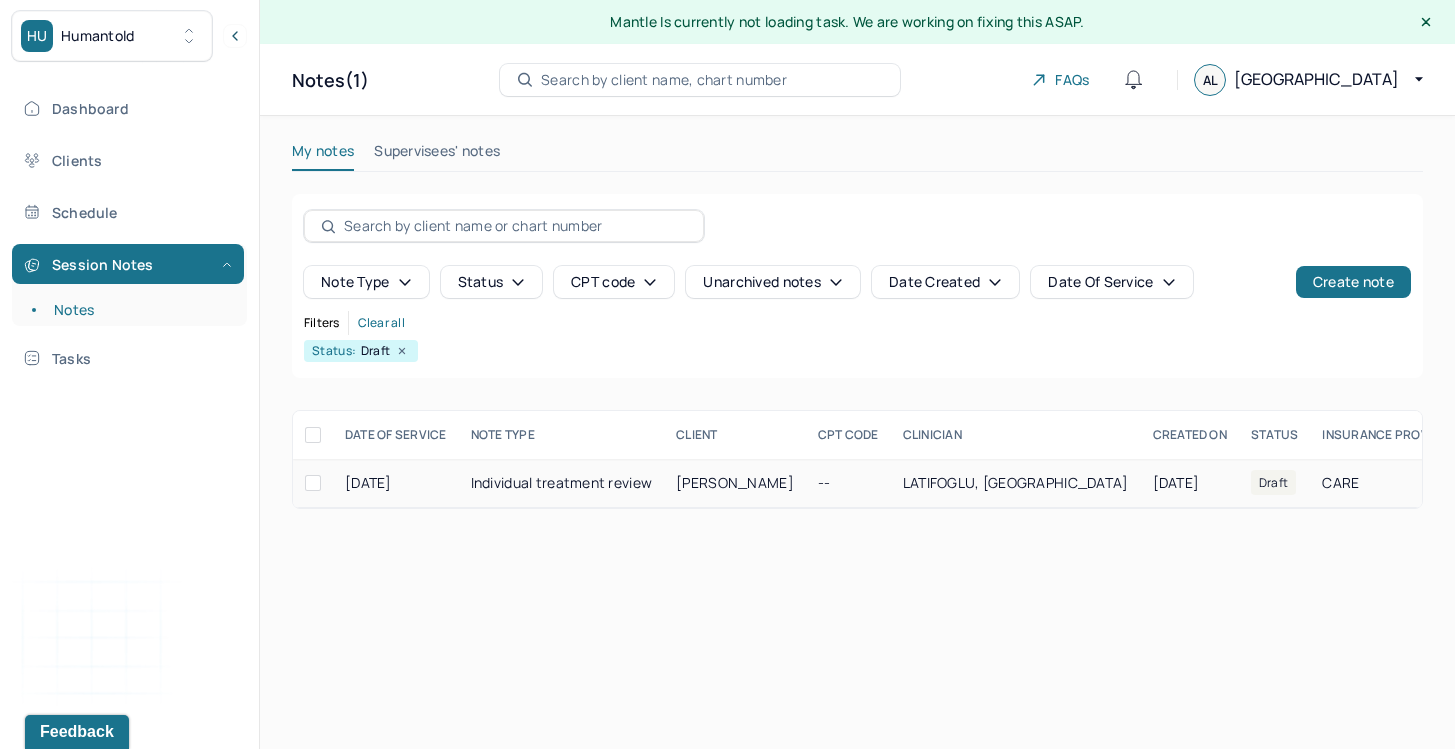 click on "[PERSON_NAME]" at bounding box center (735, 482) 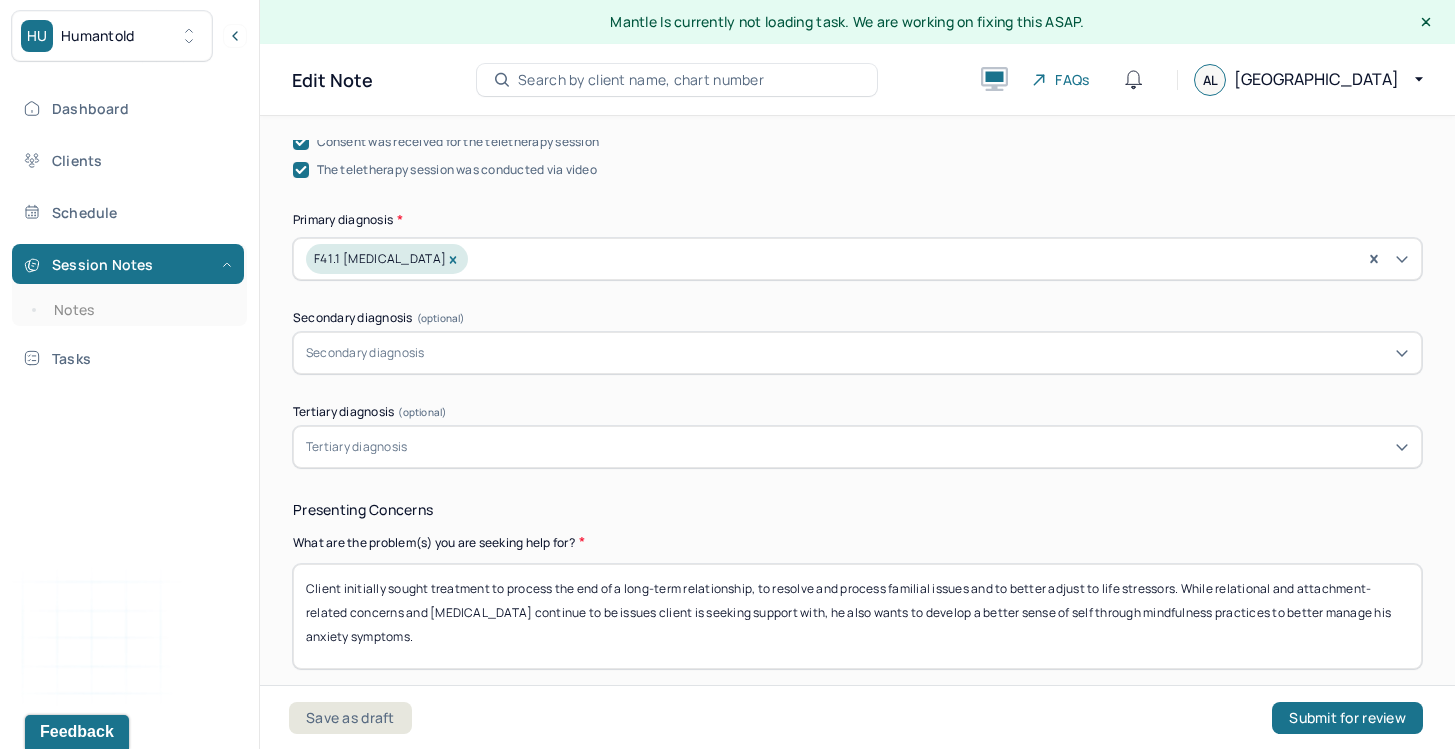scroll, scrollTop: 647, scrollLeft: 0, axis: vertical 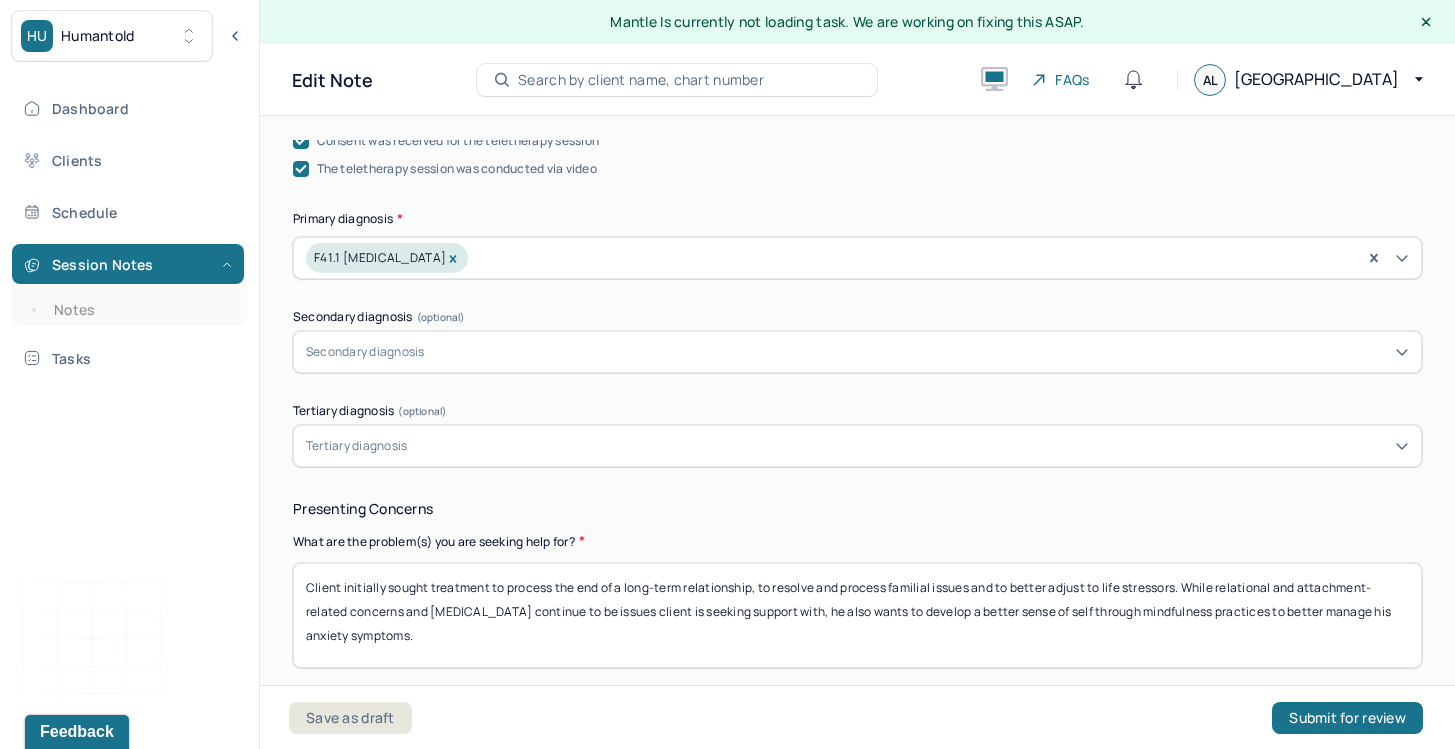 drag, startPoint x: 542, startPoint y: 591, endPoint x: 621, endPoint y: 625, distance: 86.00581 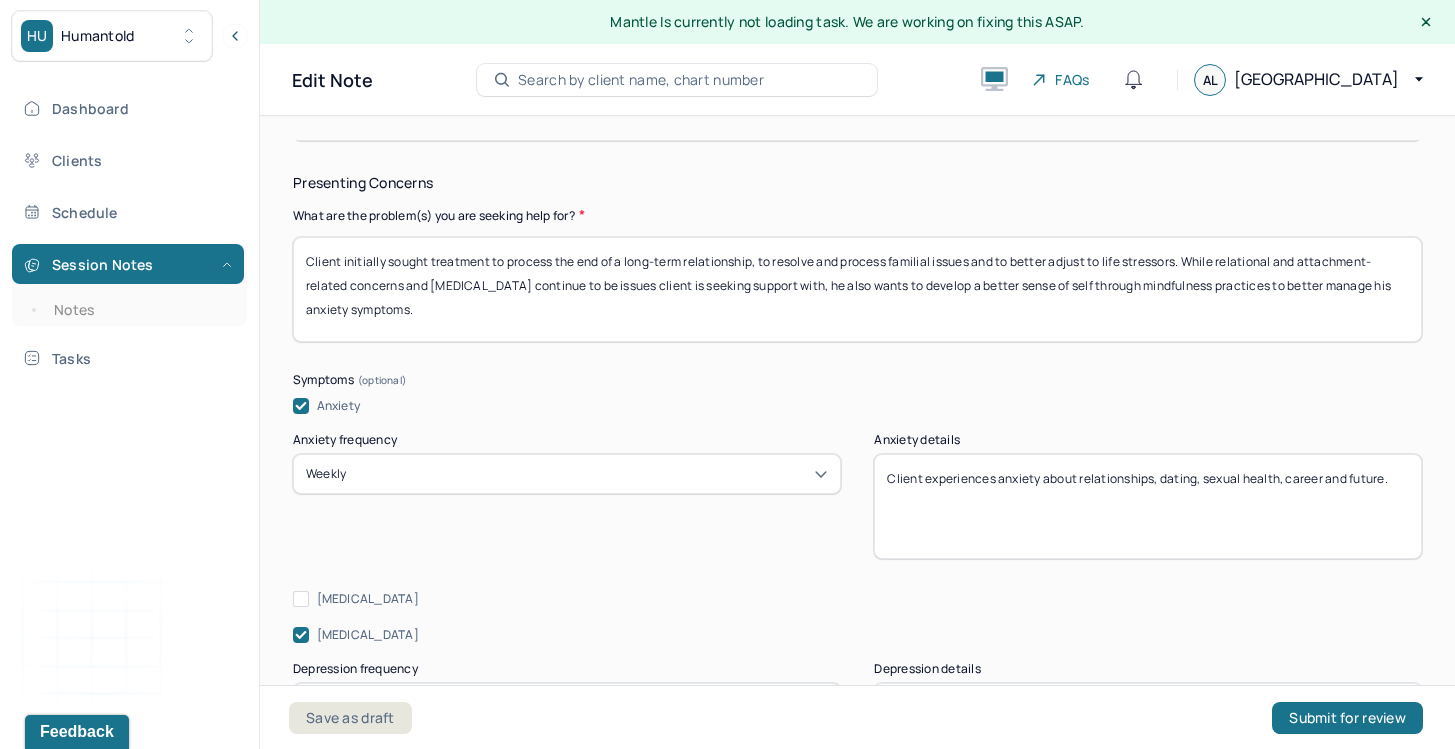 scroll, scrollTop: 982, scrollLeft: 0, axis: vertical 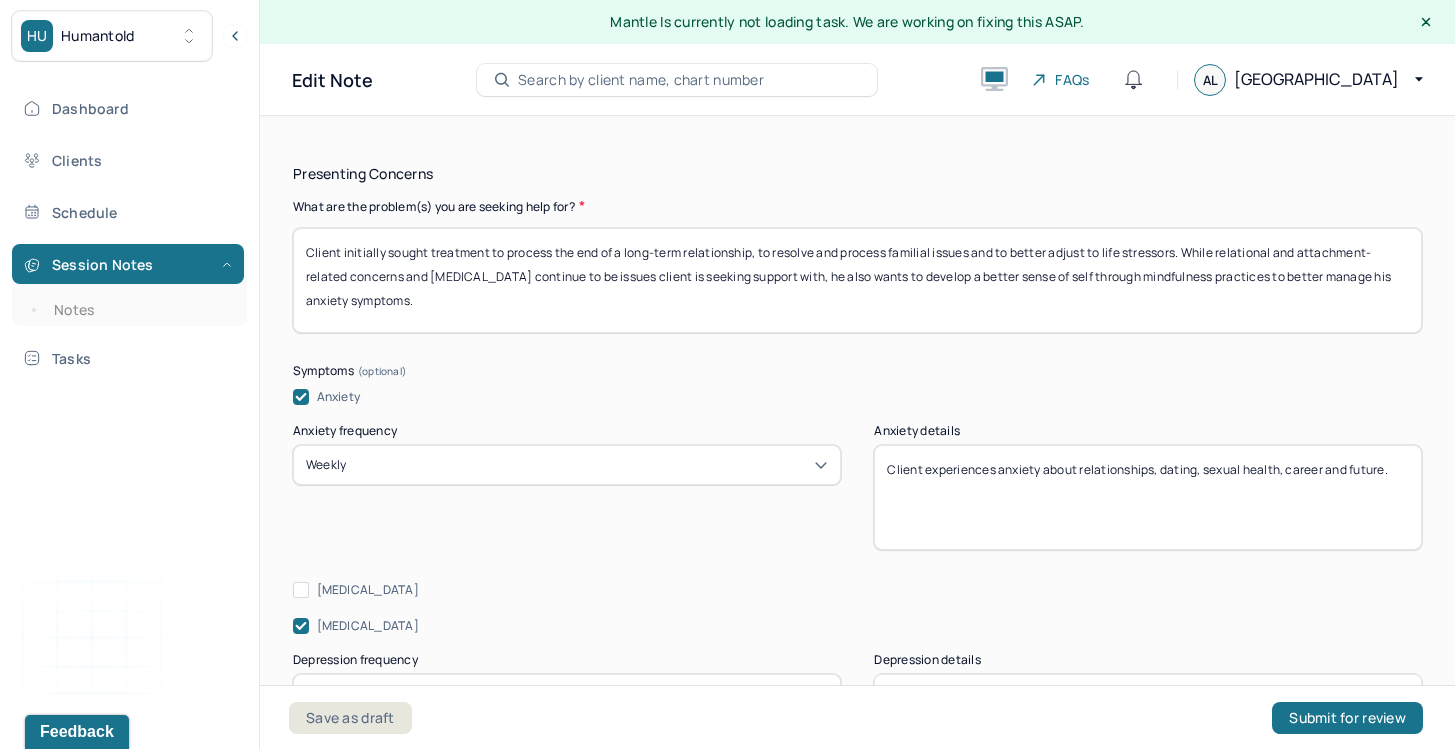 drag, startPoint x: 997, startPoint y: 464, endPoint x: 999, endPoint y: 511, distance: 47.042534 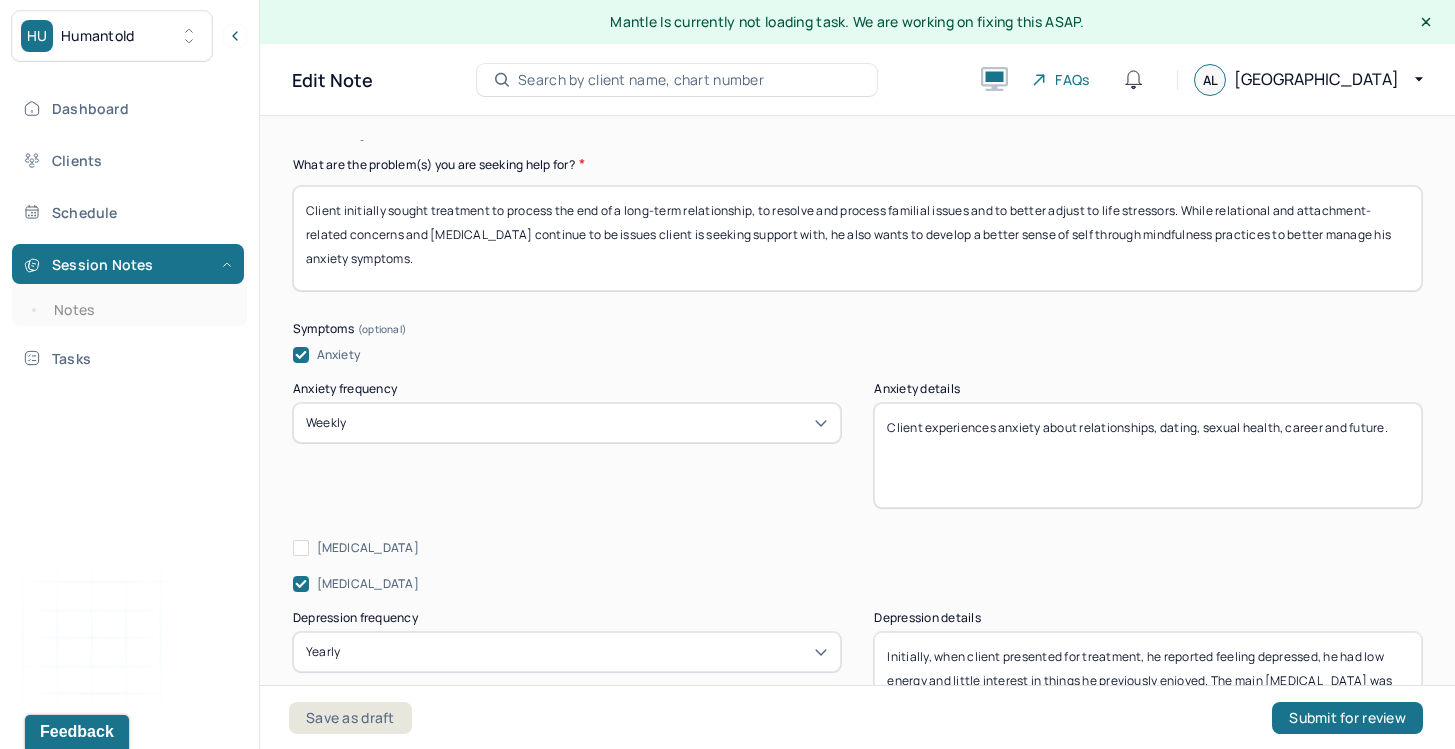 scroll, scrollTop: 1026, scrollLeft: 0, axis: vertical 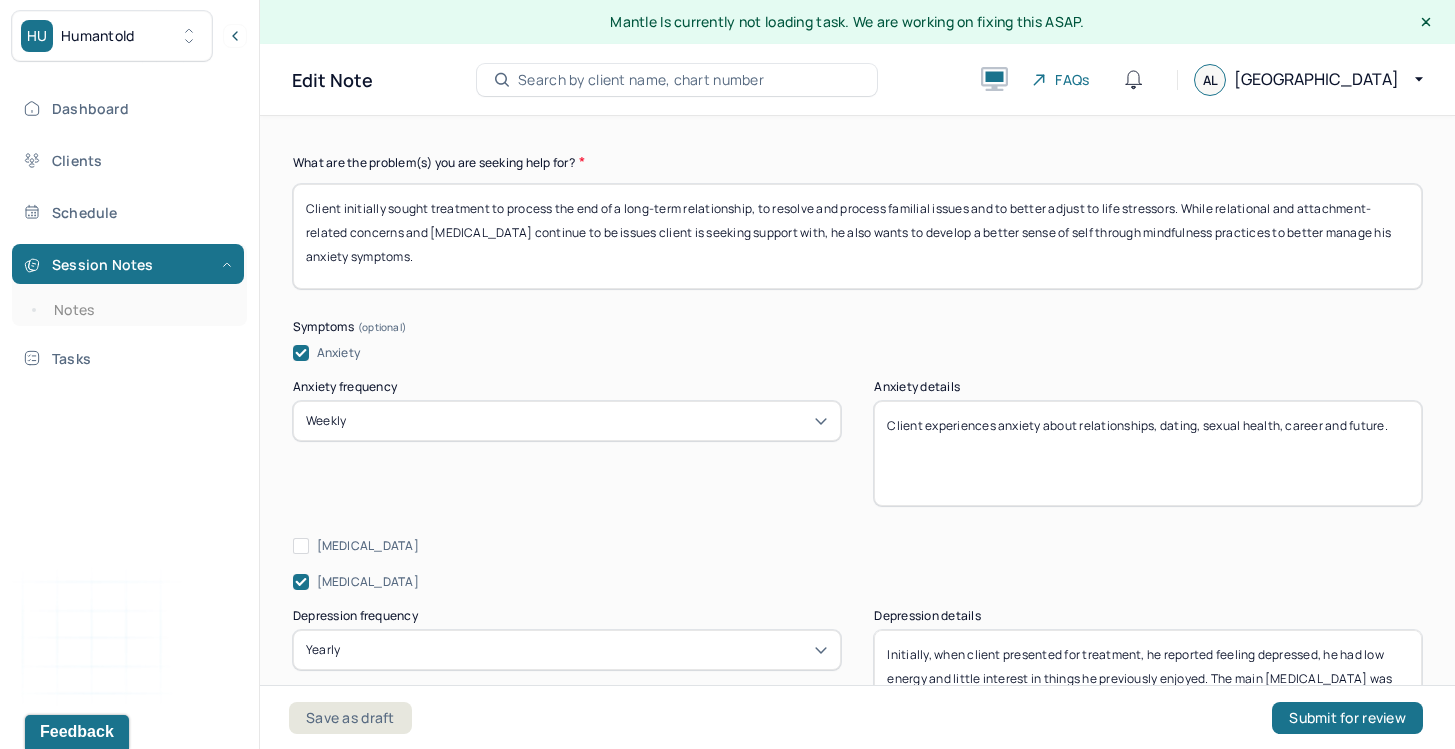 drag, startPoint x: 1282, startPoint y: 422, endPoint x: 1244, endPoint y: 423, distance: 38.013157 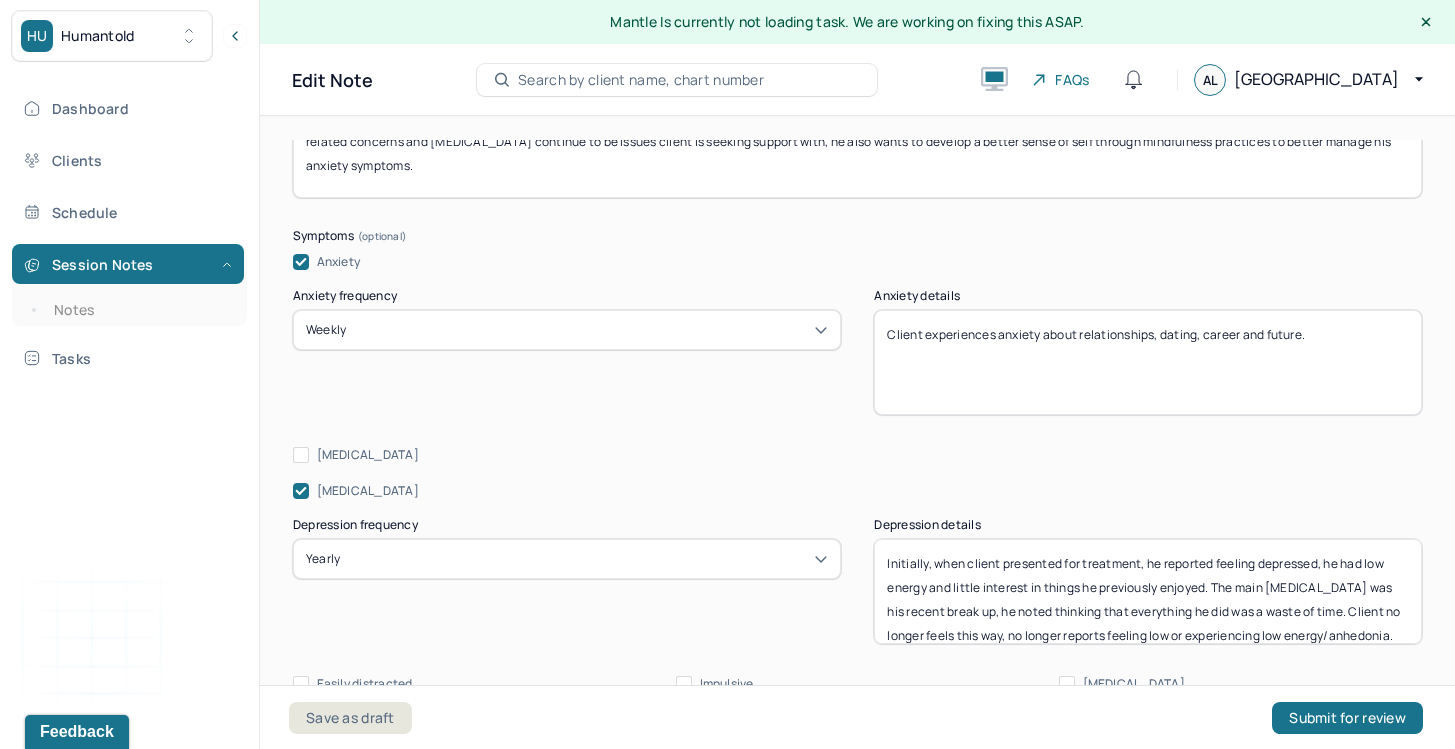 scroll, scrollTop: 1116, scrollLeft: 0, axis: vertical 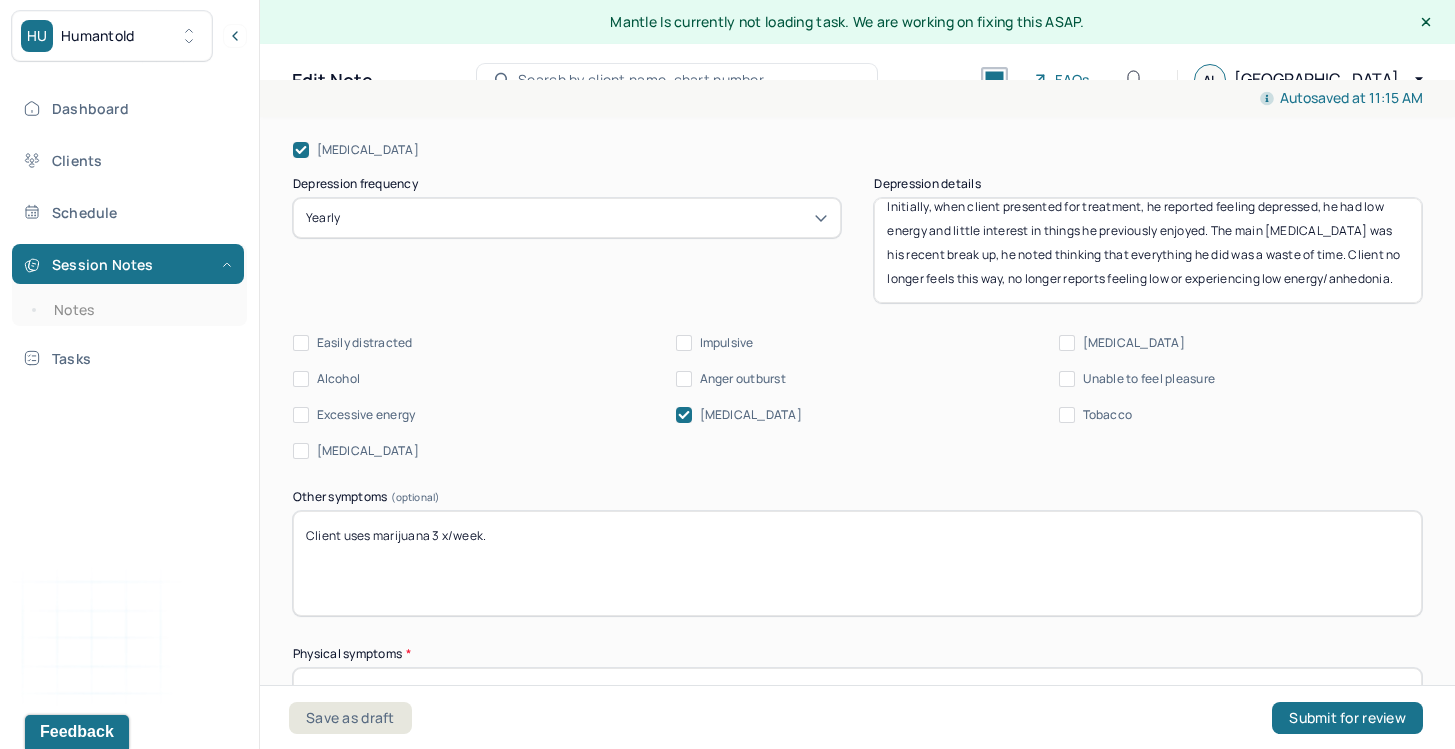 type on "Client experiences anxiety about relationships, dating, career and future." 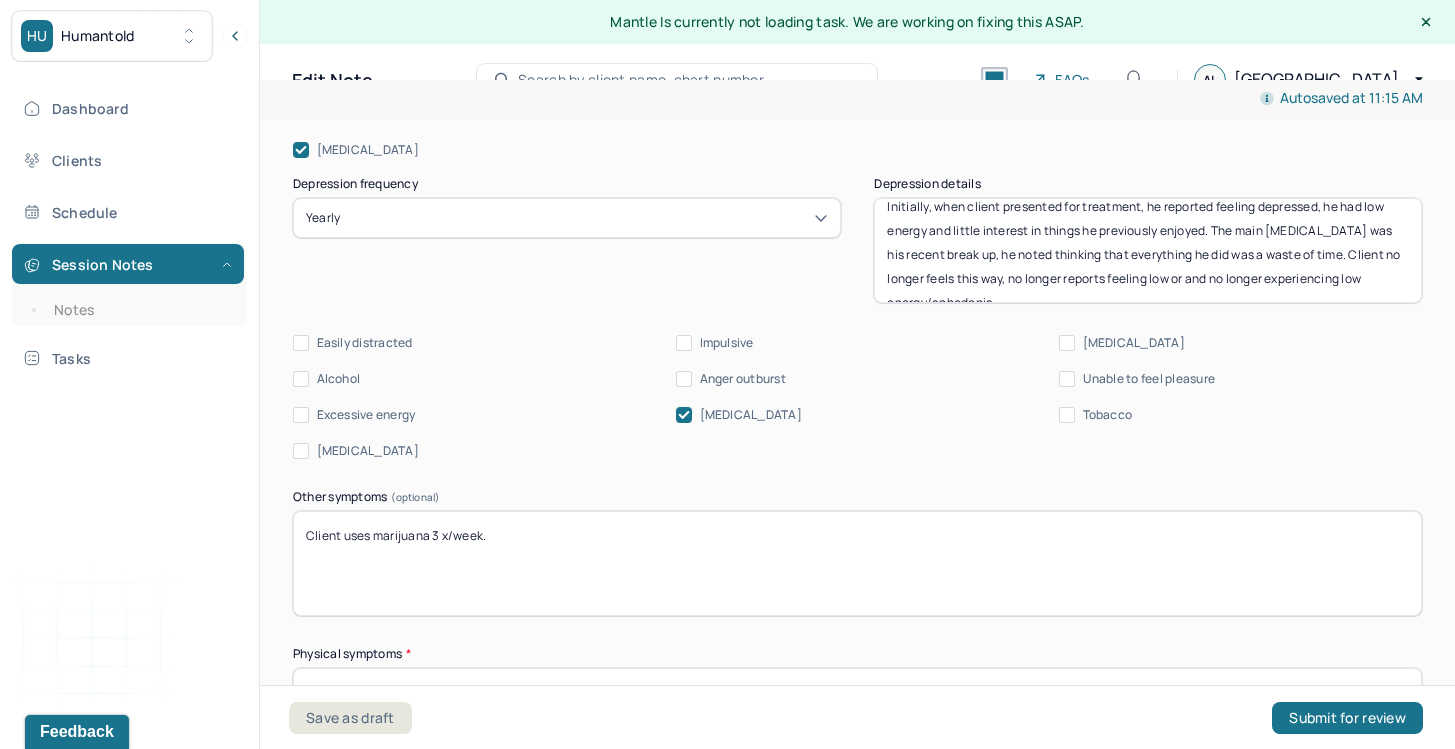 click on "Initially, when client presented for treatment, he reported feeling depressed, he had low energy and little interest in things he previously enjoyed. The main [MEDICAL_DATA] was his recent break up, he noted thinking that everything he did was a waste of time. Client no longer feels this way, no longer reports feeling low or and no longer experiencing low energy/anhedonia." at bounding box center [1148, 250] 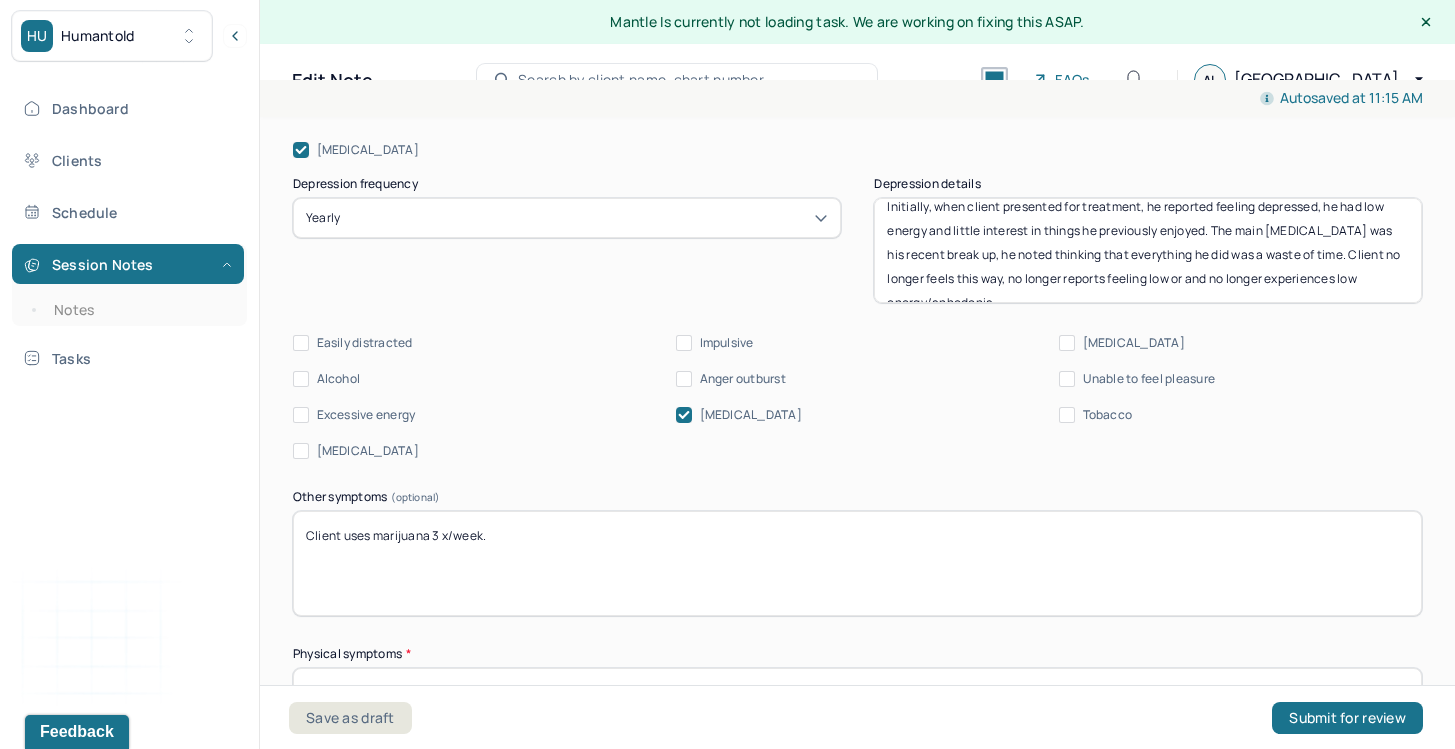 scroll, scrollTop: 40, scrollLeft: 0, axis: vertical 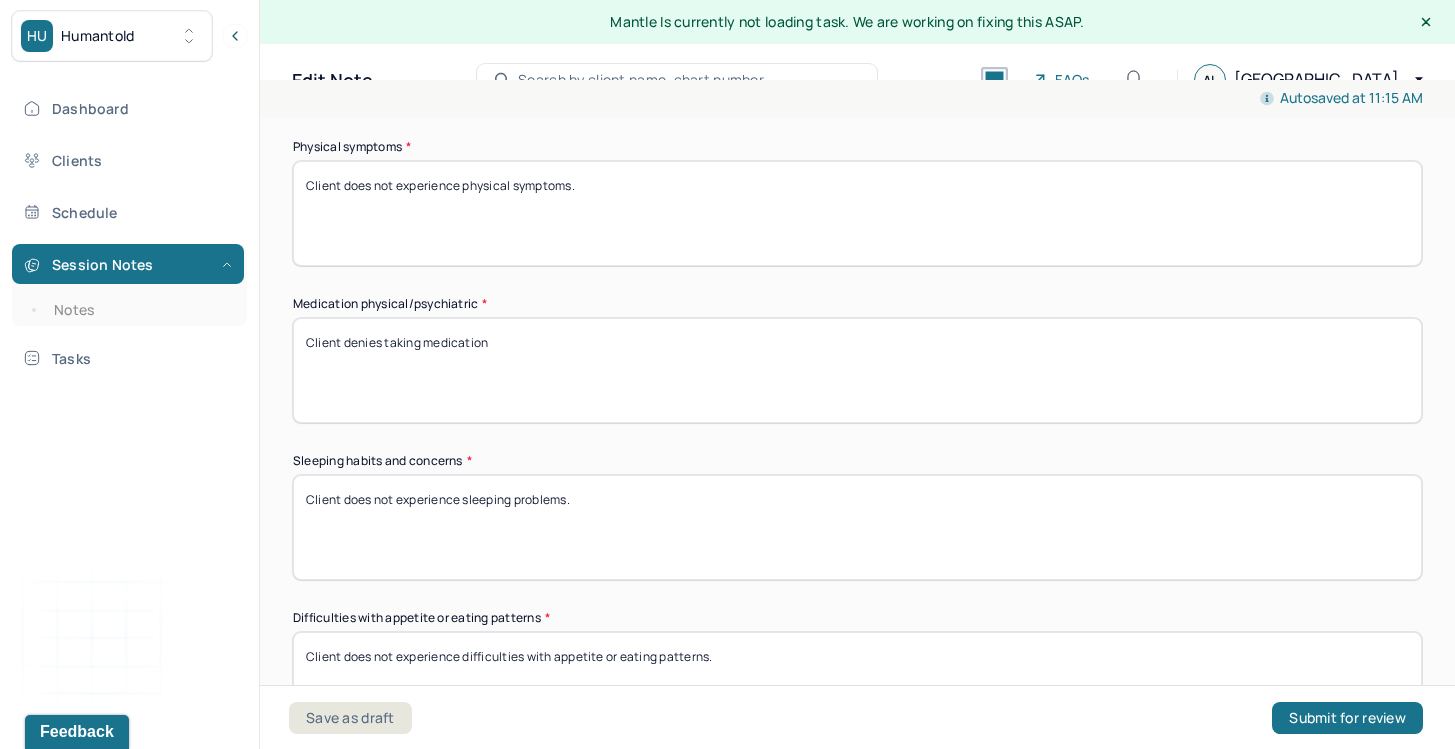 type on "Initially, when client presented for treatment, he reported feeling depressed, he had low energy and little interest in things he previously enjoyed. The main [MEDICAL_DATA] was his recent break up, he noted thinking that everything he did was a waste of time. Client no longer feels this way, no longer reports feeling low or and no longer experiences low energy/anhedonia." 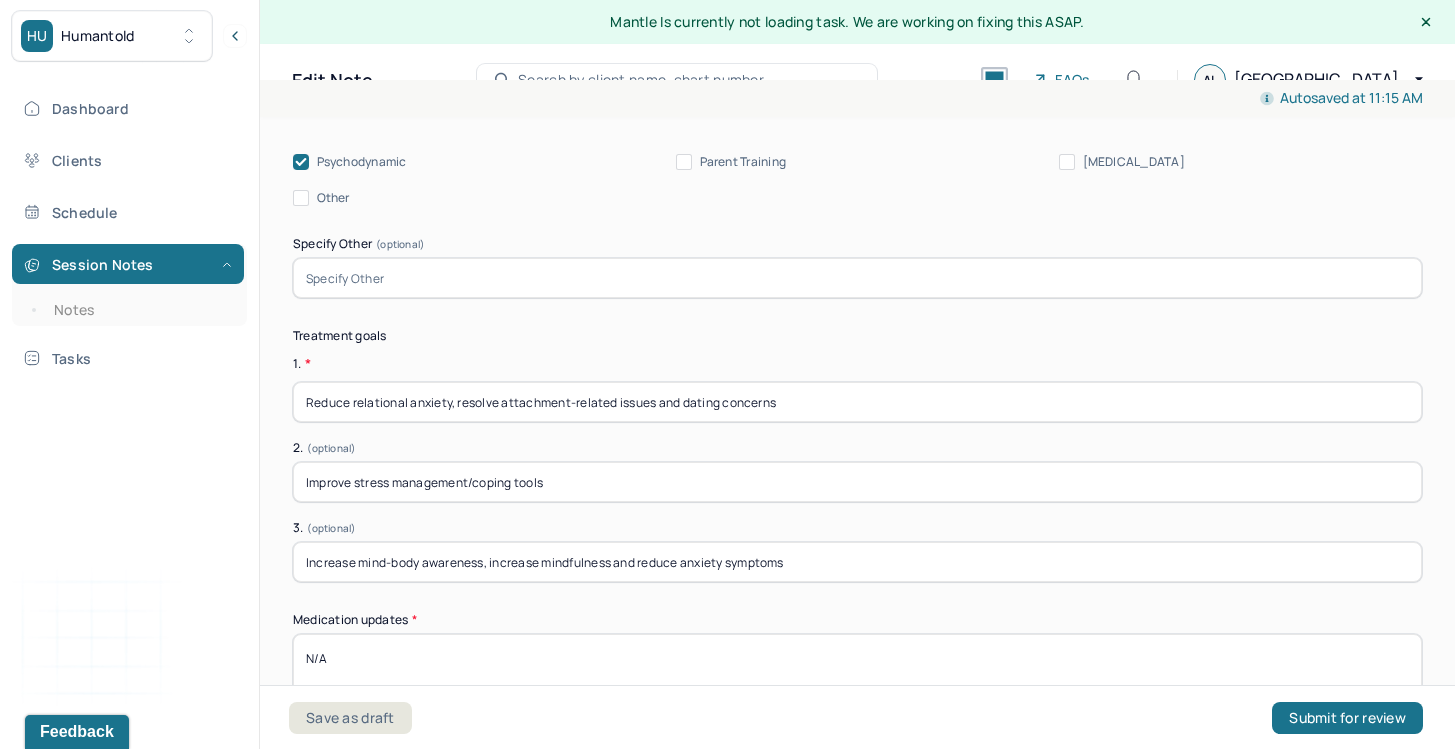 scroll, scrollTop: 5132, scrollLeft: 0, axis: vertical 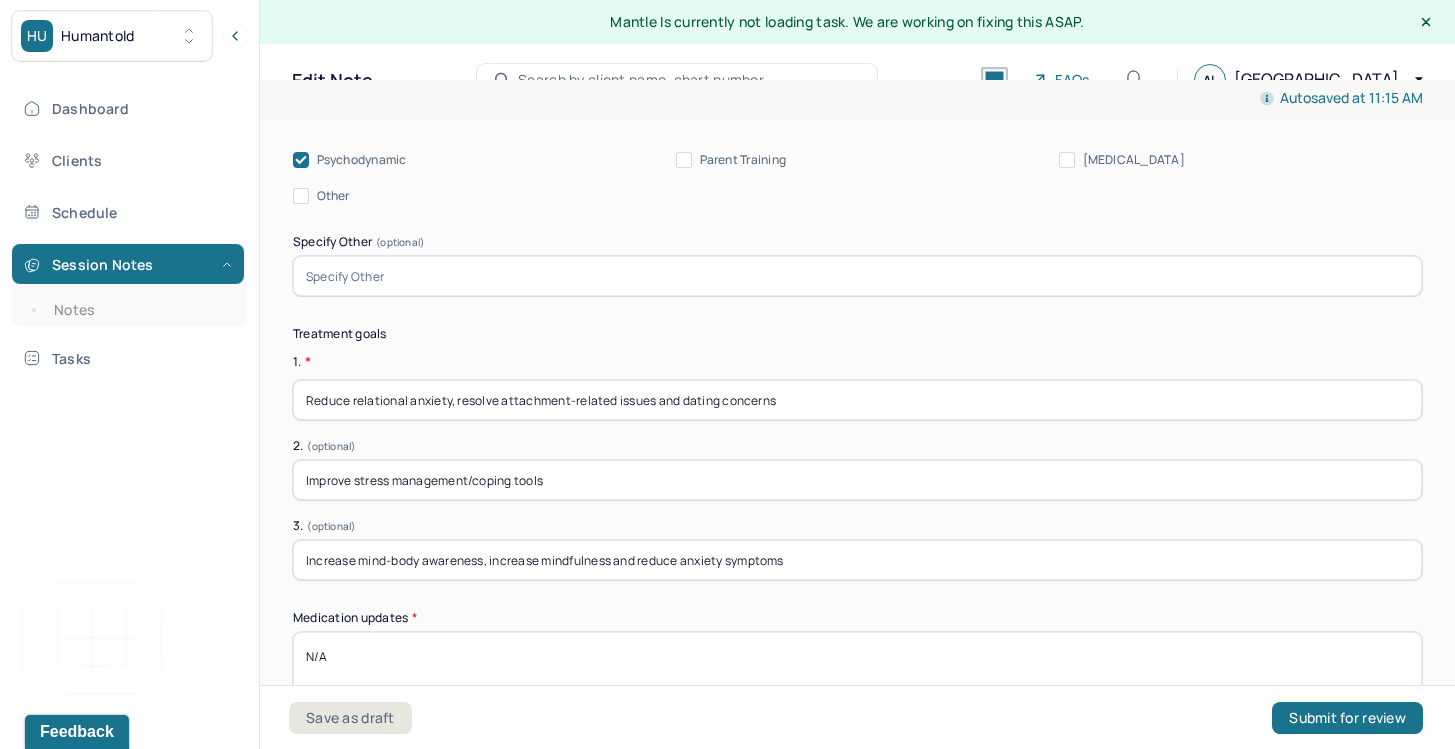 type on "Client denies taking medication." 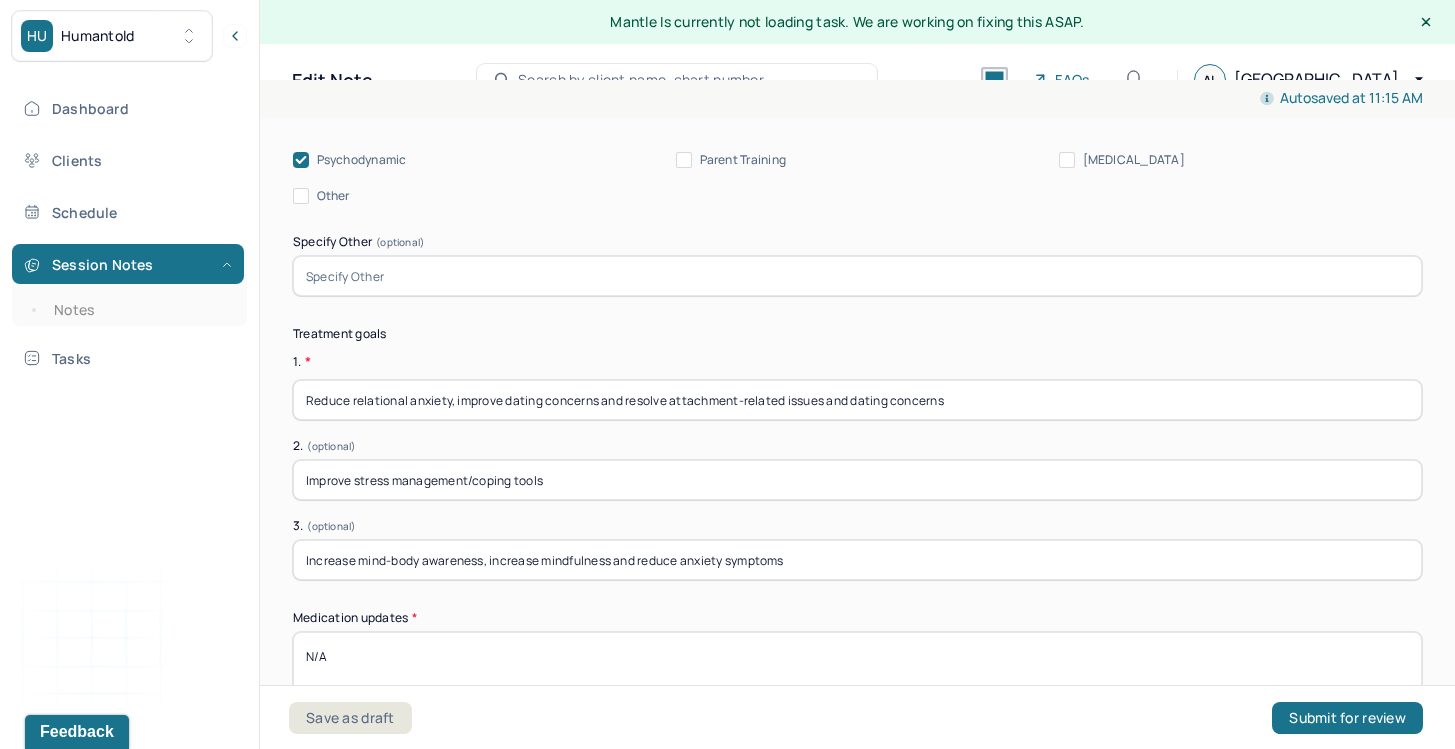 drag, startPoint x: 828, startPoint y: 379, endPoint x: 954, endPoint y: 391, distance: 126.57014 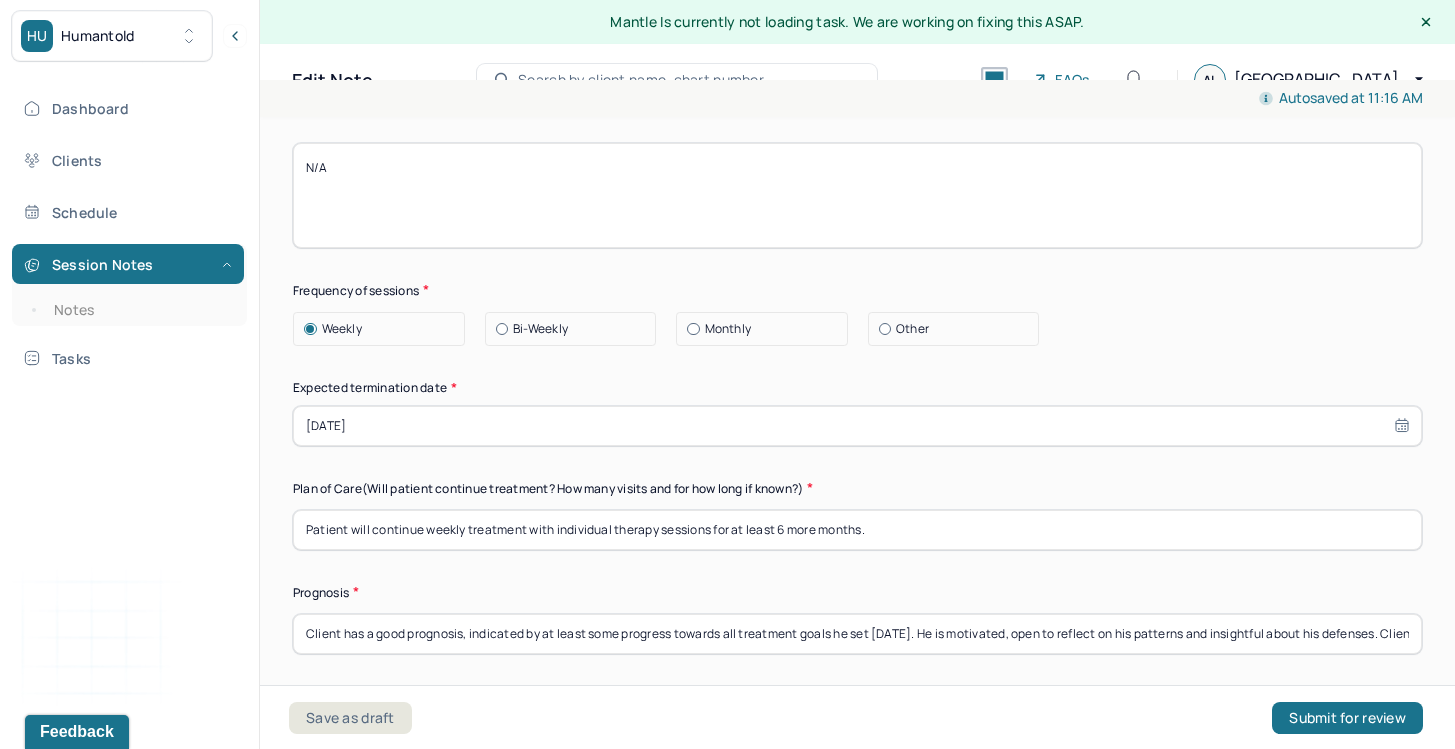 scroll, scrollTop: 5626, scrollLeft: 0, axis: vertical 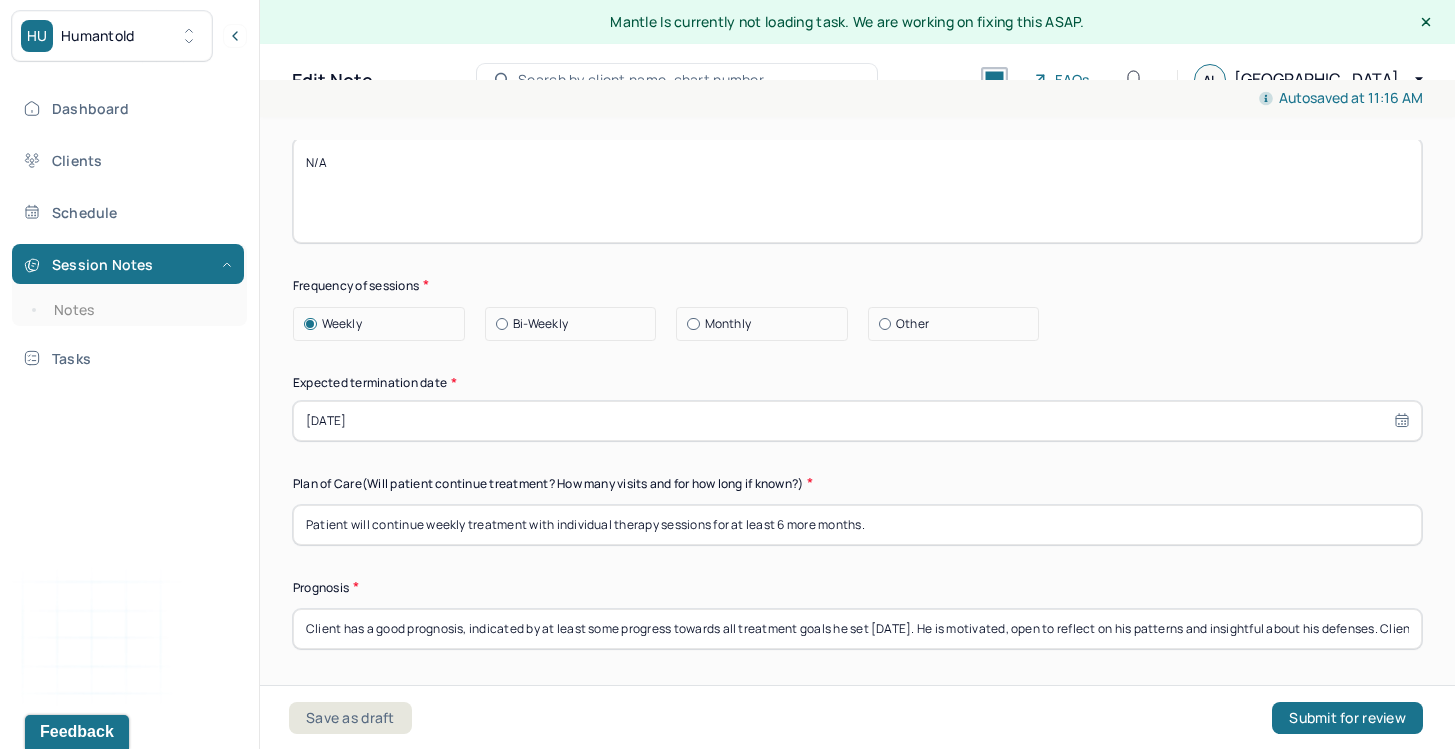 type on "Reduce relational anxiety, improve dating concerns and resolve attachment-related issues" 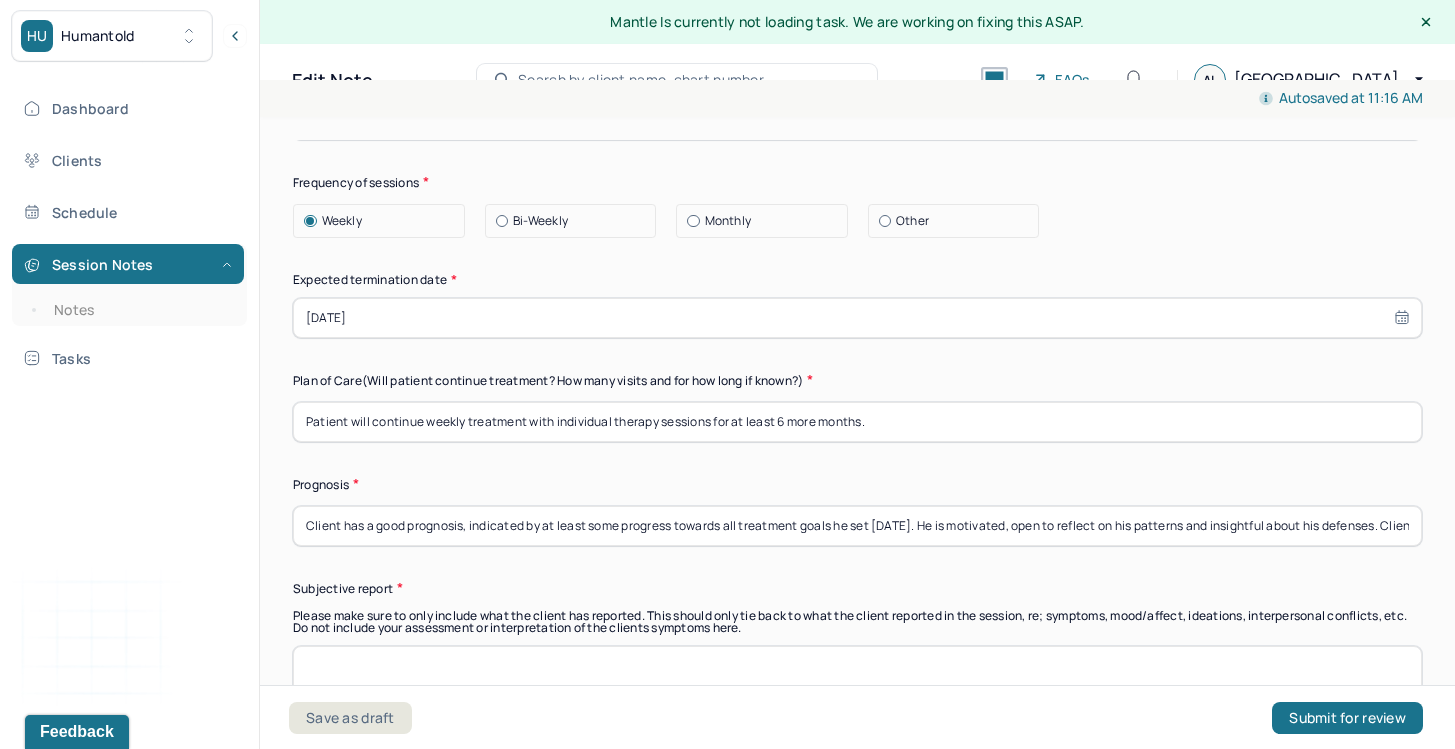 scroll, scrollTop: 5739, scrollLeft: 0, axis: vertical 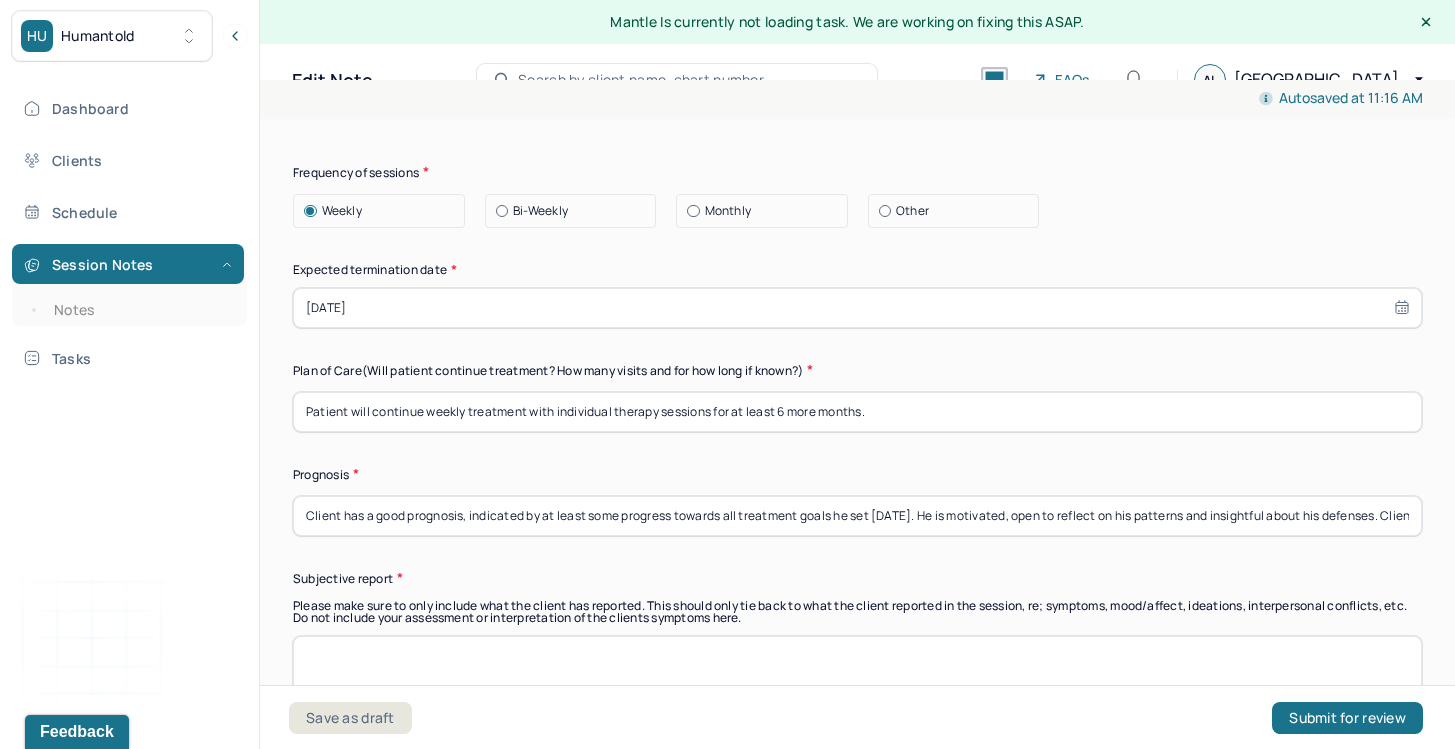 drag, startPoint x: 565, startPoint y: 495, endPoint x: 1318, endPoint y: 505, distance: 753.0664 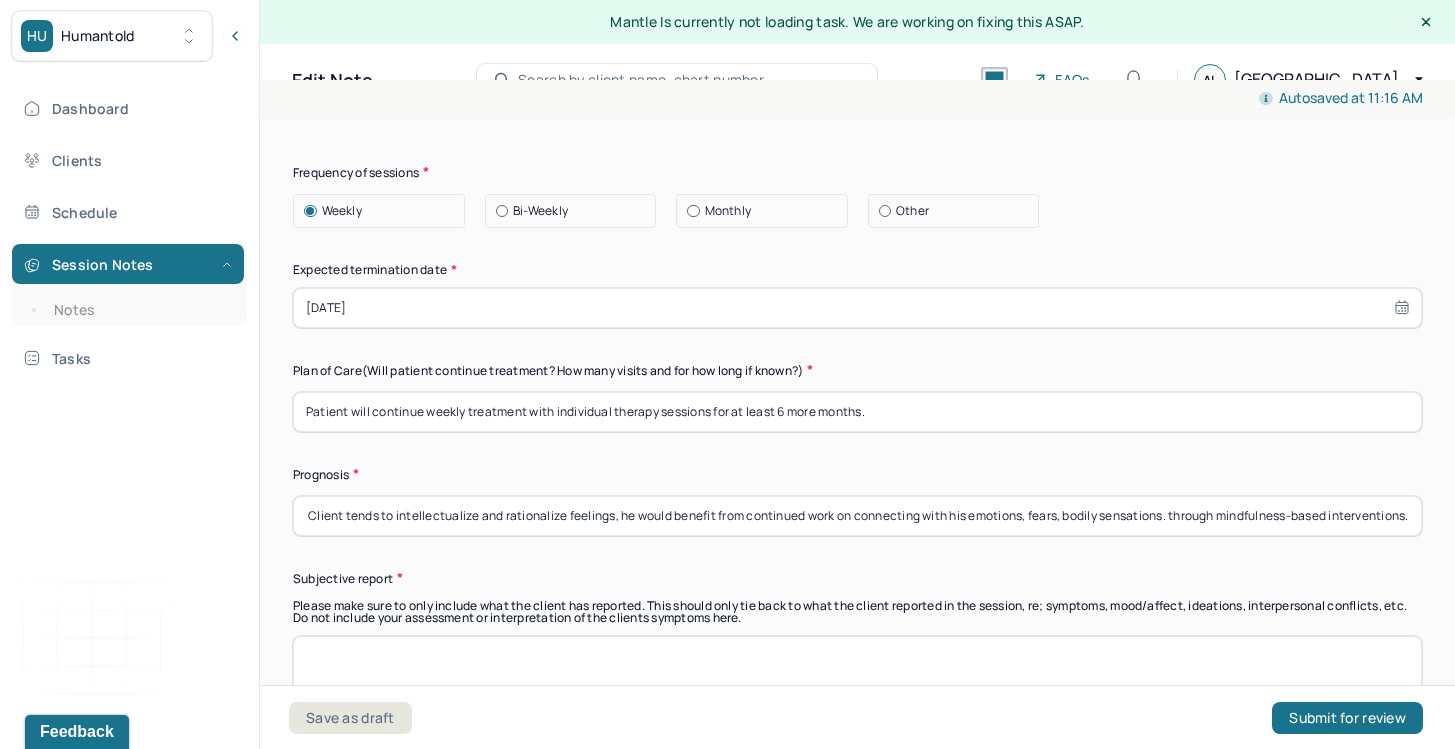 scroll, scrollTop: 0, scrollLeft: 1131, axis: horizontal 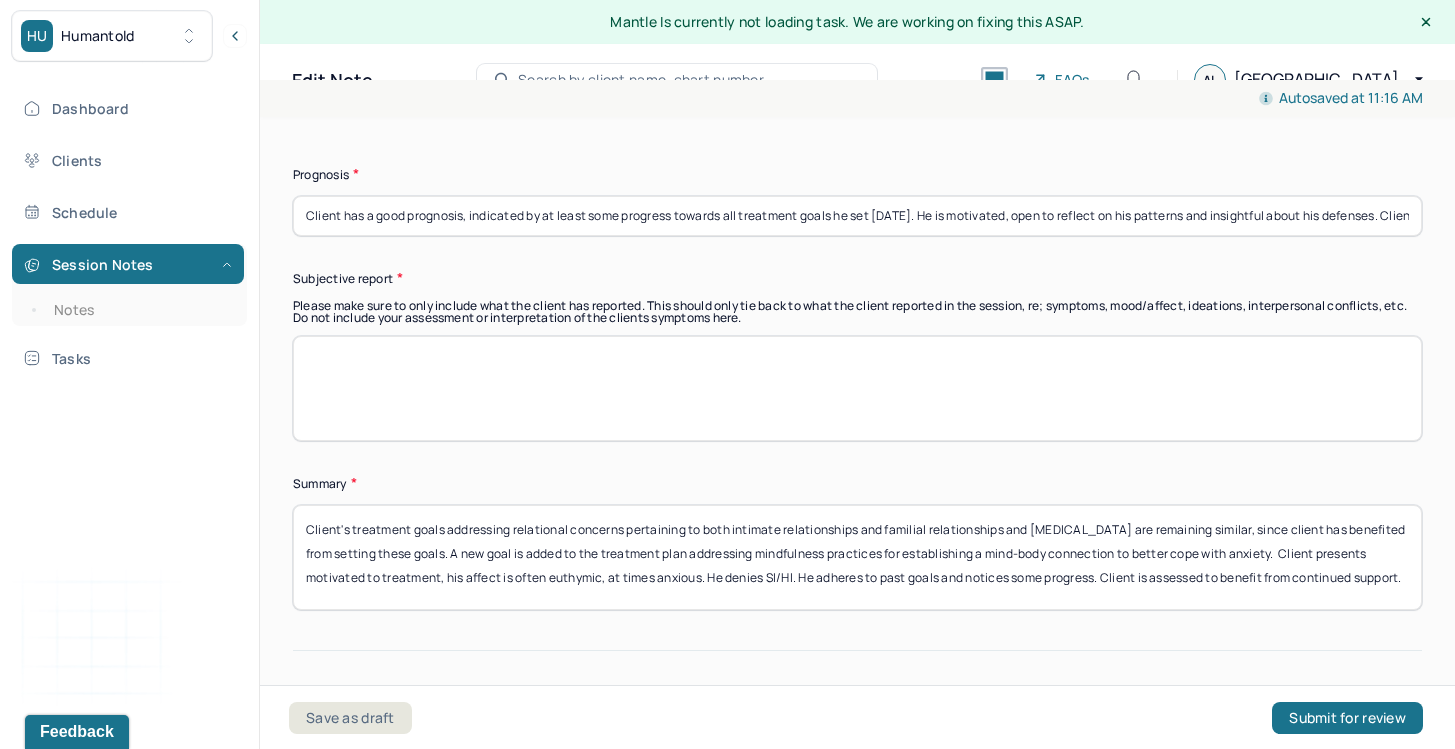 click on "Client's treatment goals addressing relational concerns pertaining to both intimate relationships and familial relationships and [MEDICAL_DATA] are remaining similar, since client has benefited from setting these goals. A new goal is added to the treatment plan addressing mindfulness practices for establishing a mind-body connection to better cope with anxiety.  Client presents motivated to treatment, his affect is often euthymic, at times anxious. He denies SI/HI. He adheres to past goals and notices some progress. Client is assessed to benefit from continued support." at bounding box center [857, 557] 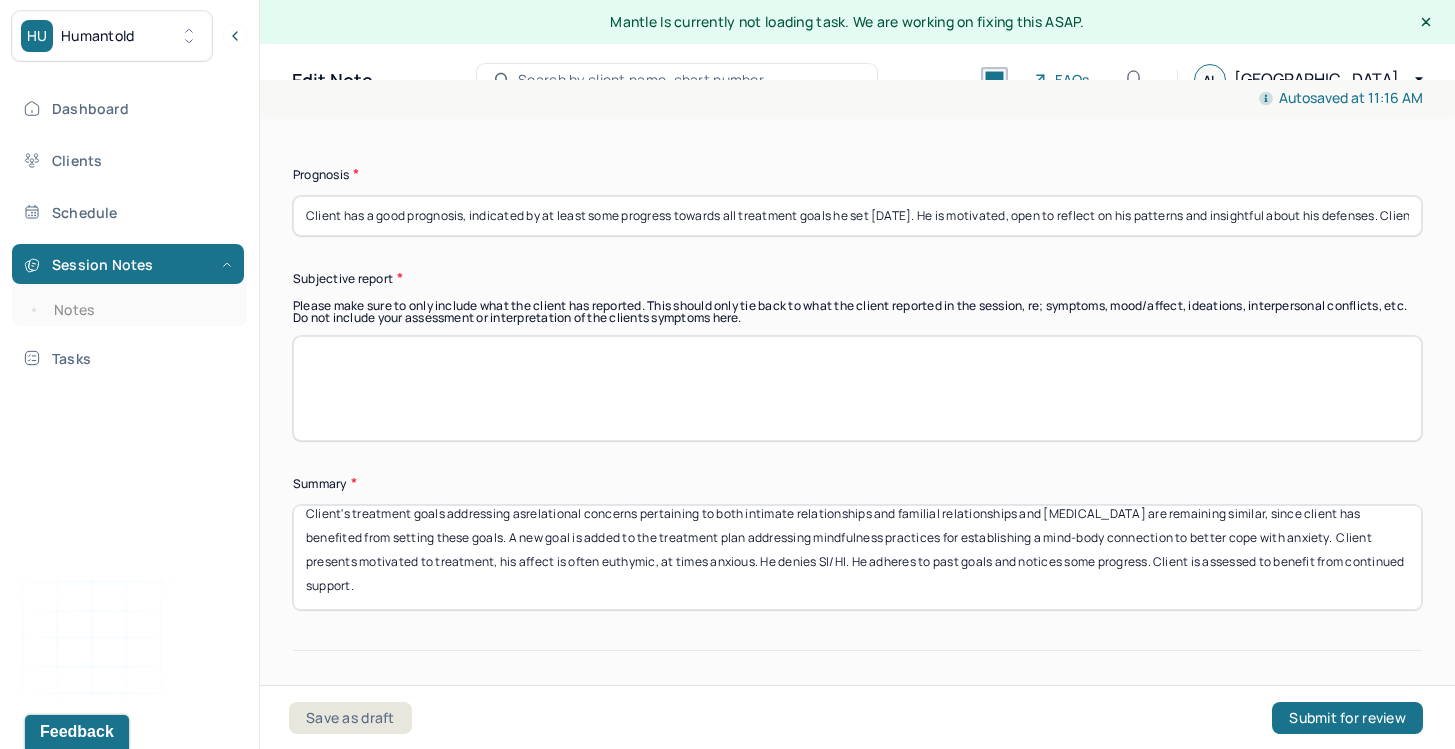 scroll, scrollTop: 15, scrollLeft: 0, axis: vertical 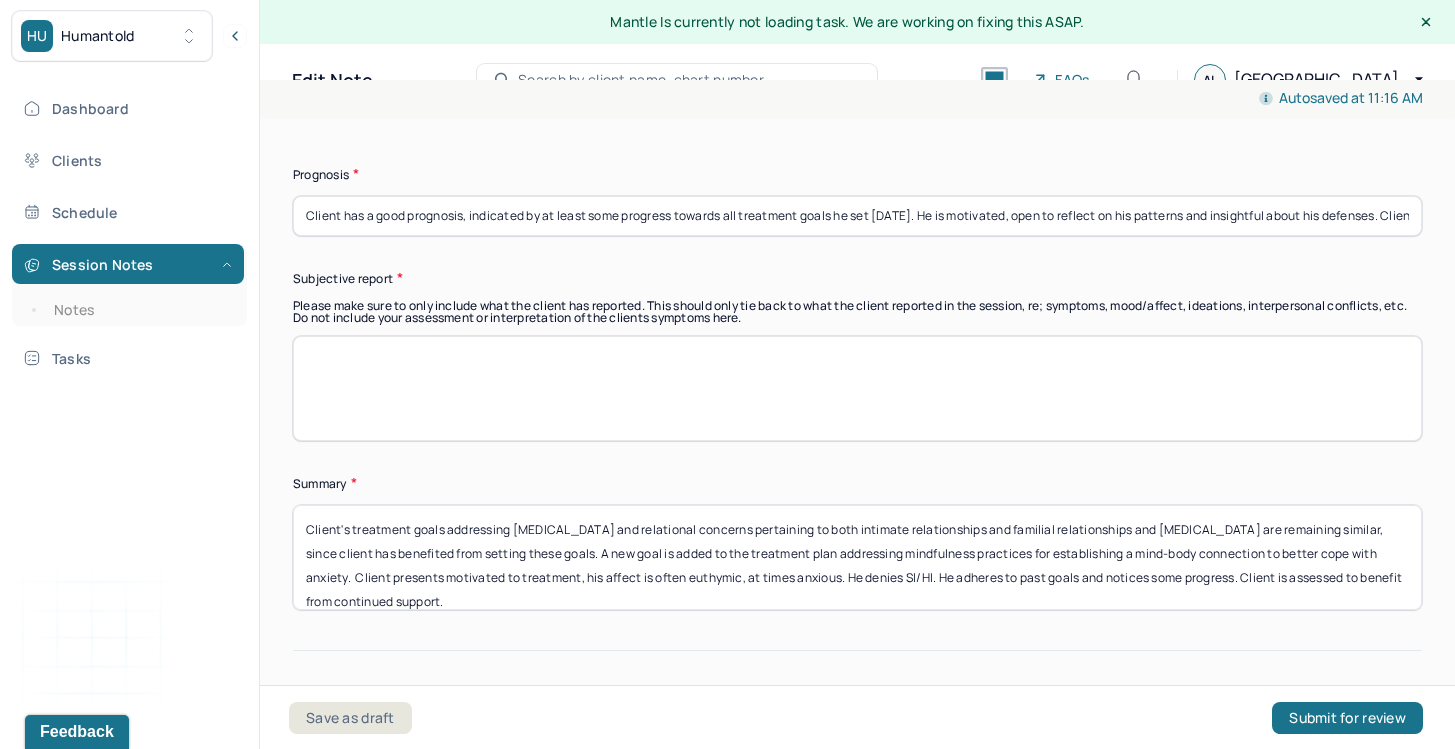 drag, startPoint x: 1148, startPoint y: 492, endPoint x: 1289, endPoint y: 503, distance: 141.42842 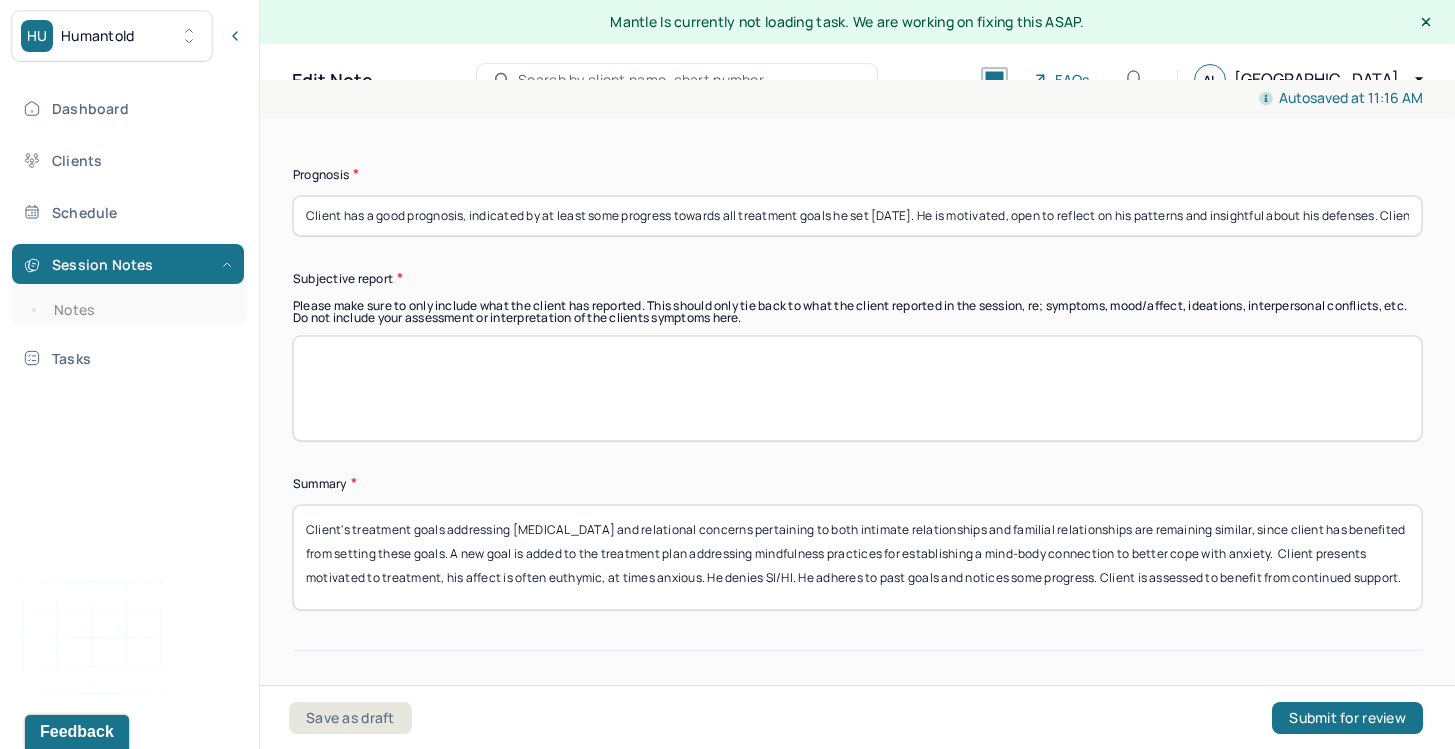 drag, startPoint x: 556, startPoint y: 539, endPoint x: 792, endPoint y: 548, distance: 236.17155 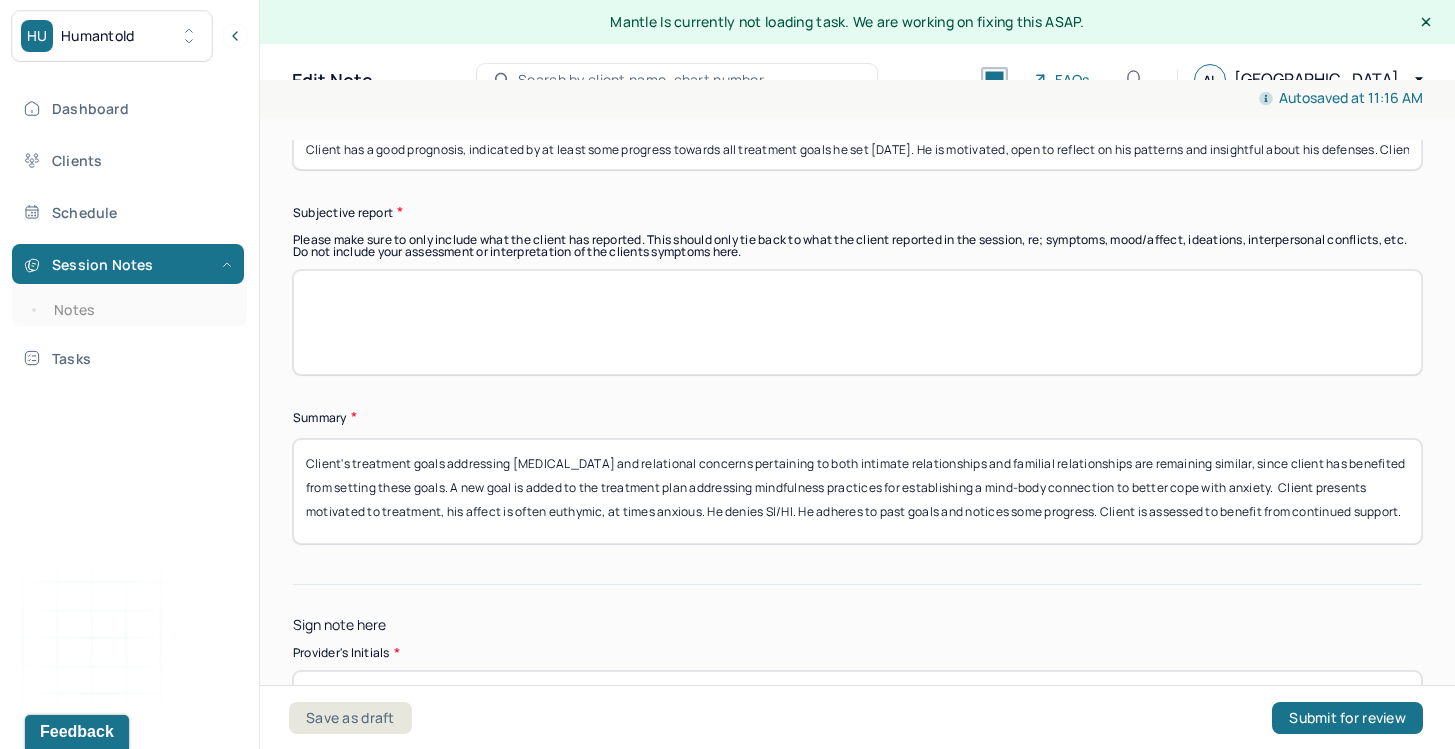scroll, scrollTop: 6113, scrollLeft: 0, axis: vertical 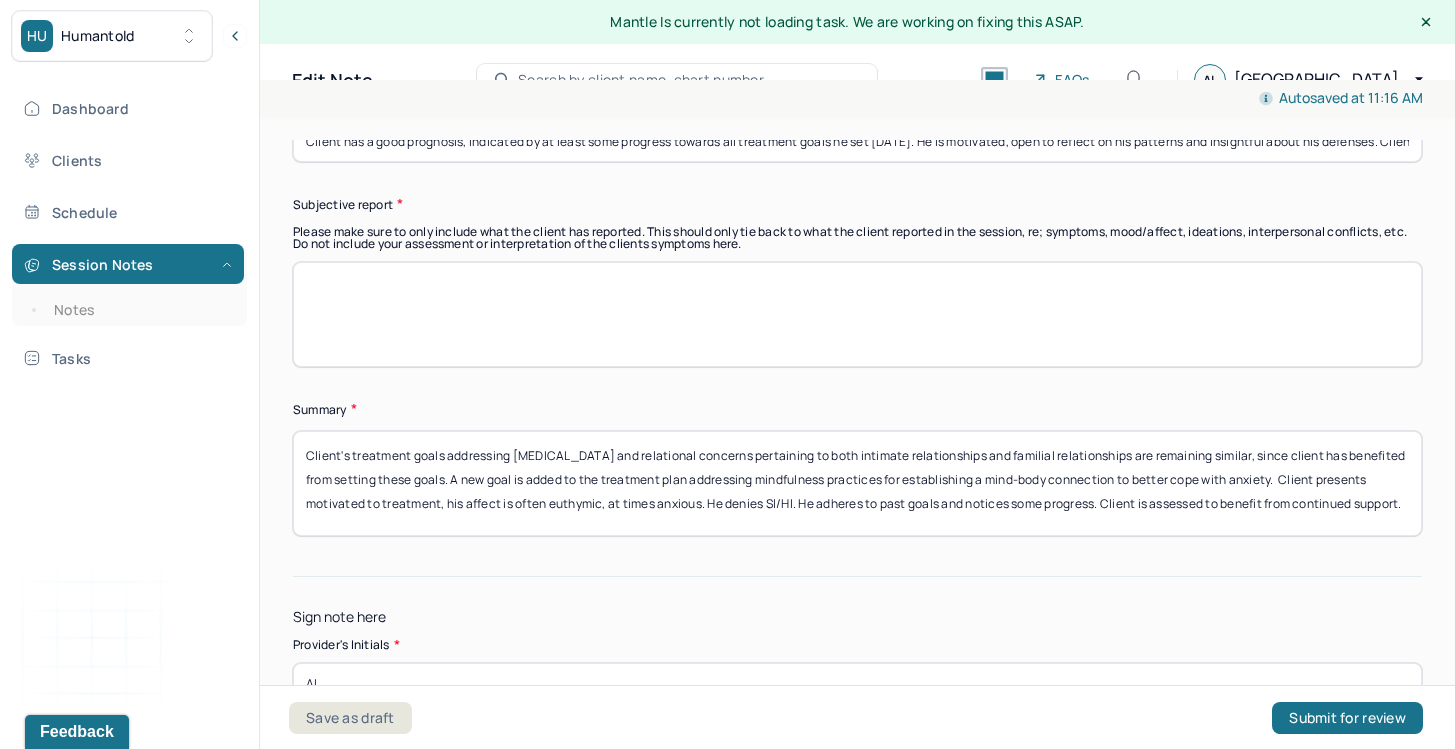 drag, startPoint x: 905, startPoint y: 461, endPoint x: 903, endPoint y: 499, distance: 38.052597 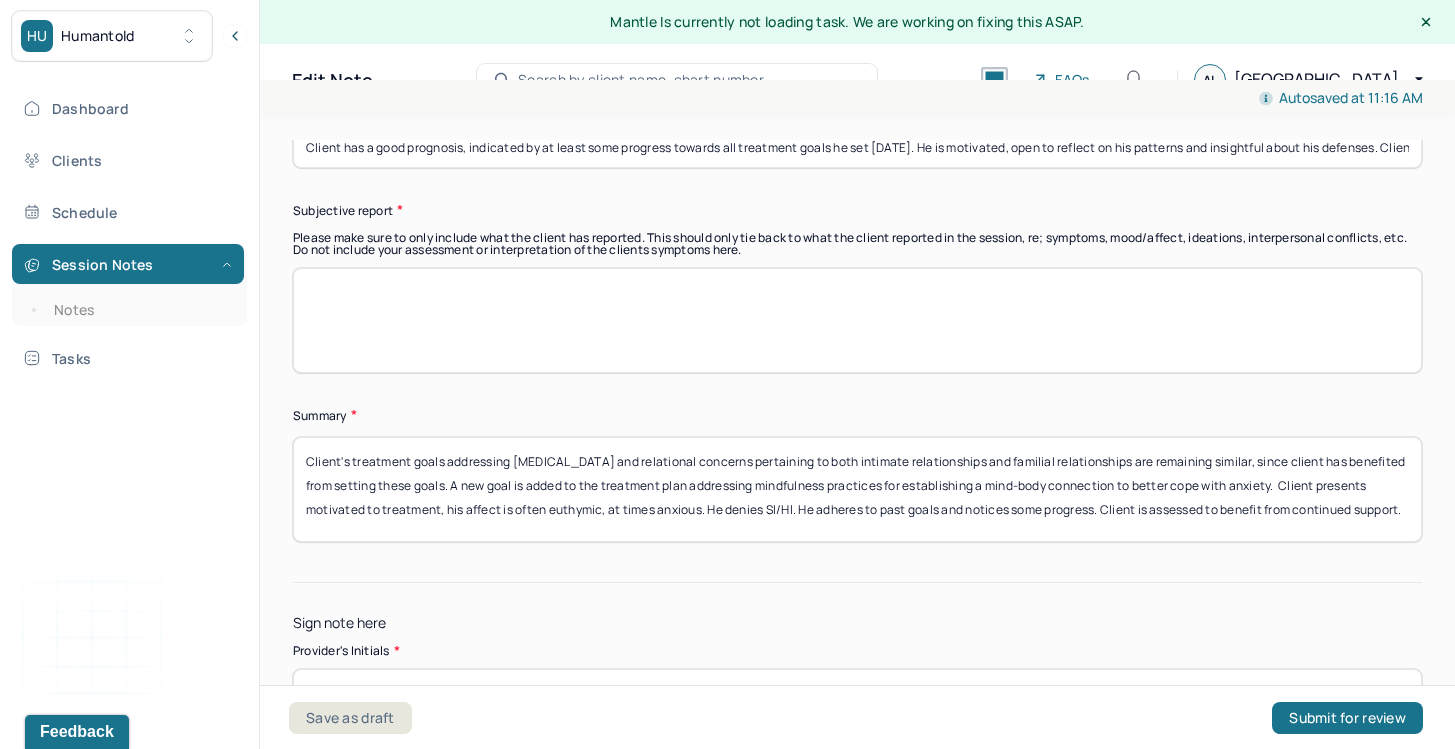 scroll, scrollTop: 6105, scrollLeft: 0, axis: vertical 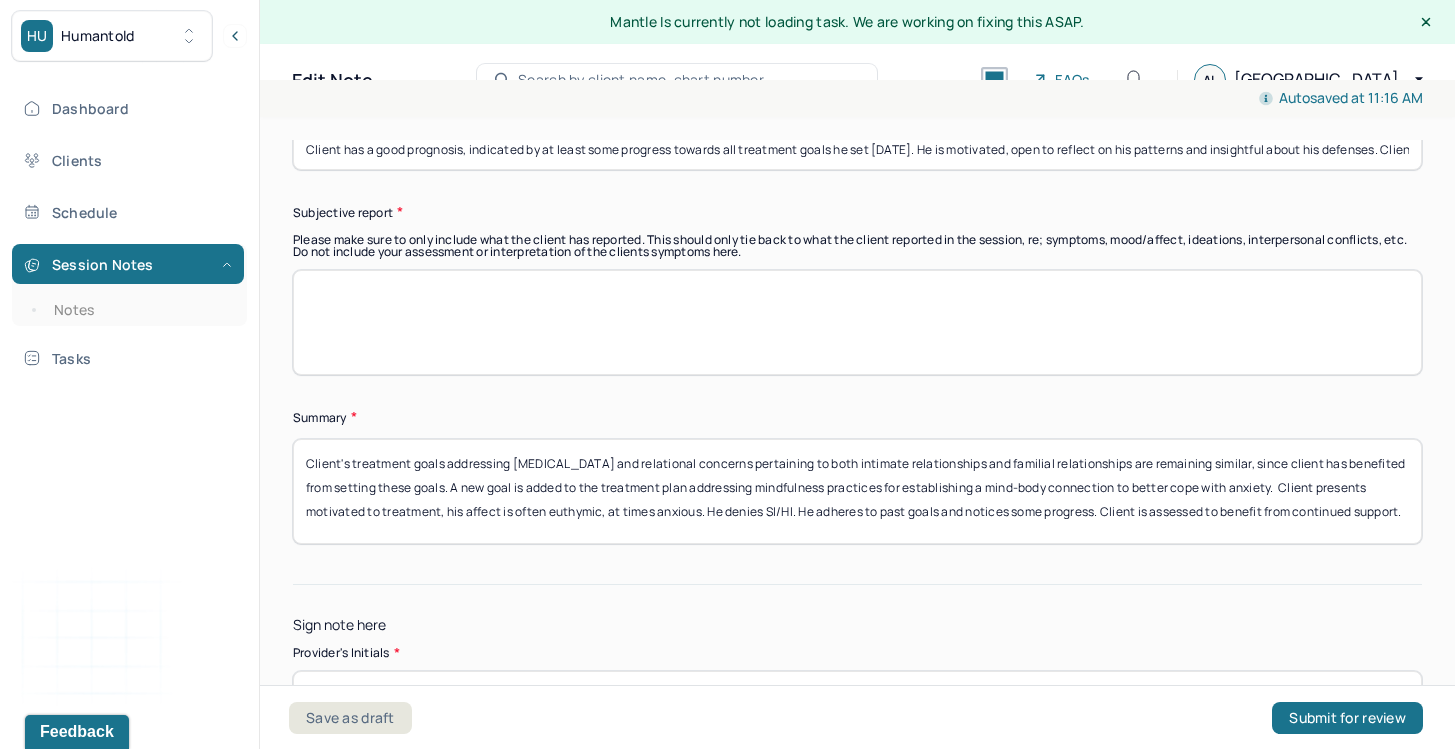 type on "Client's treatment goals addressing [MEDICAL_DATA] and relational concerns pertaining to both intimate relationships and familial relationships are remaining similar, since client has benefited from setting these goals. A new goal is added to the treatment plan addressing mindfulness practices for establishing a mind-body connection to better cope with anxiety.  Client presents motivated to treatment, his affect is often euthymic, at times anxious. He denies SI/HI. He adheres to past goals and notices some progress. Client is assessed to benefit from continued support." 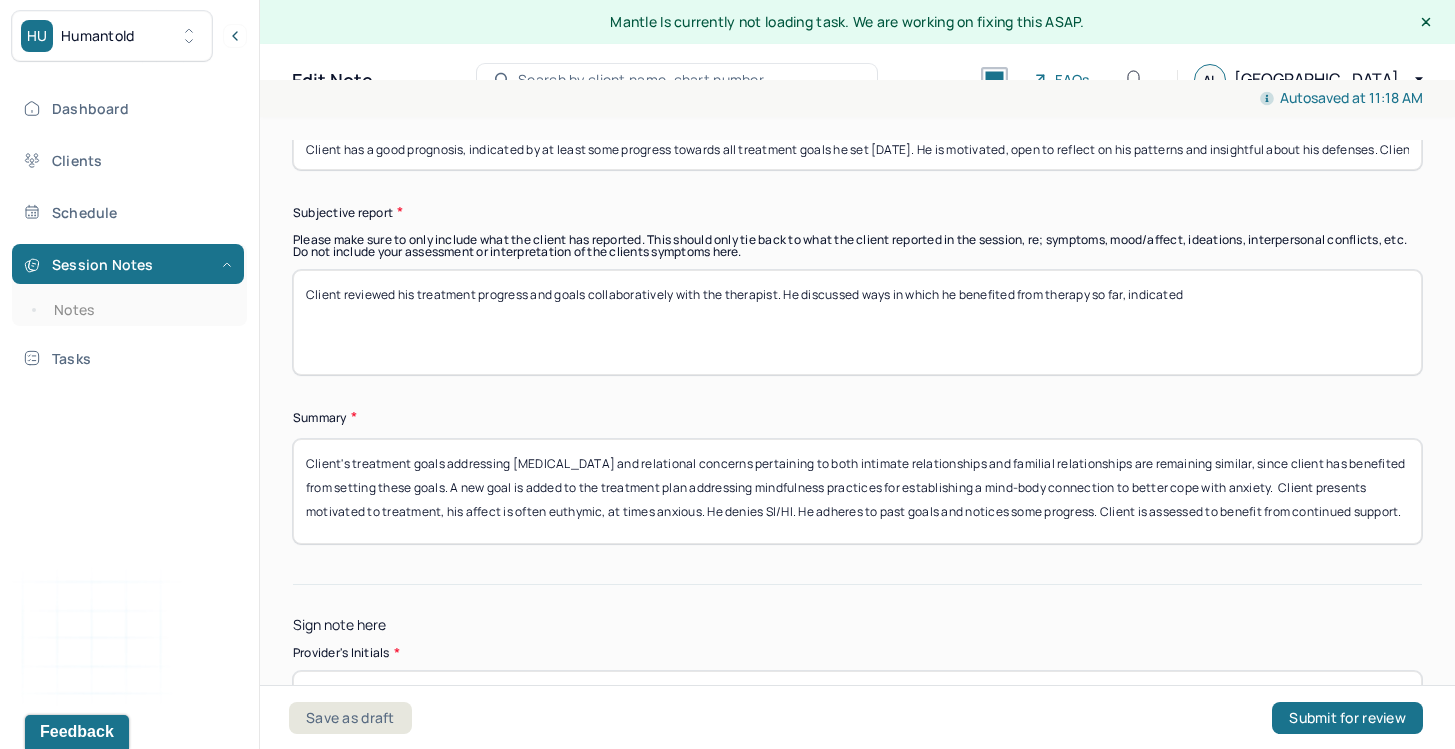 drag, startPoint x: 1130, startPoint y: 273, endPoint x: 1227, endPoint y: 289, distance: 98.31073 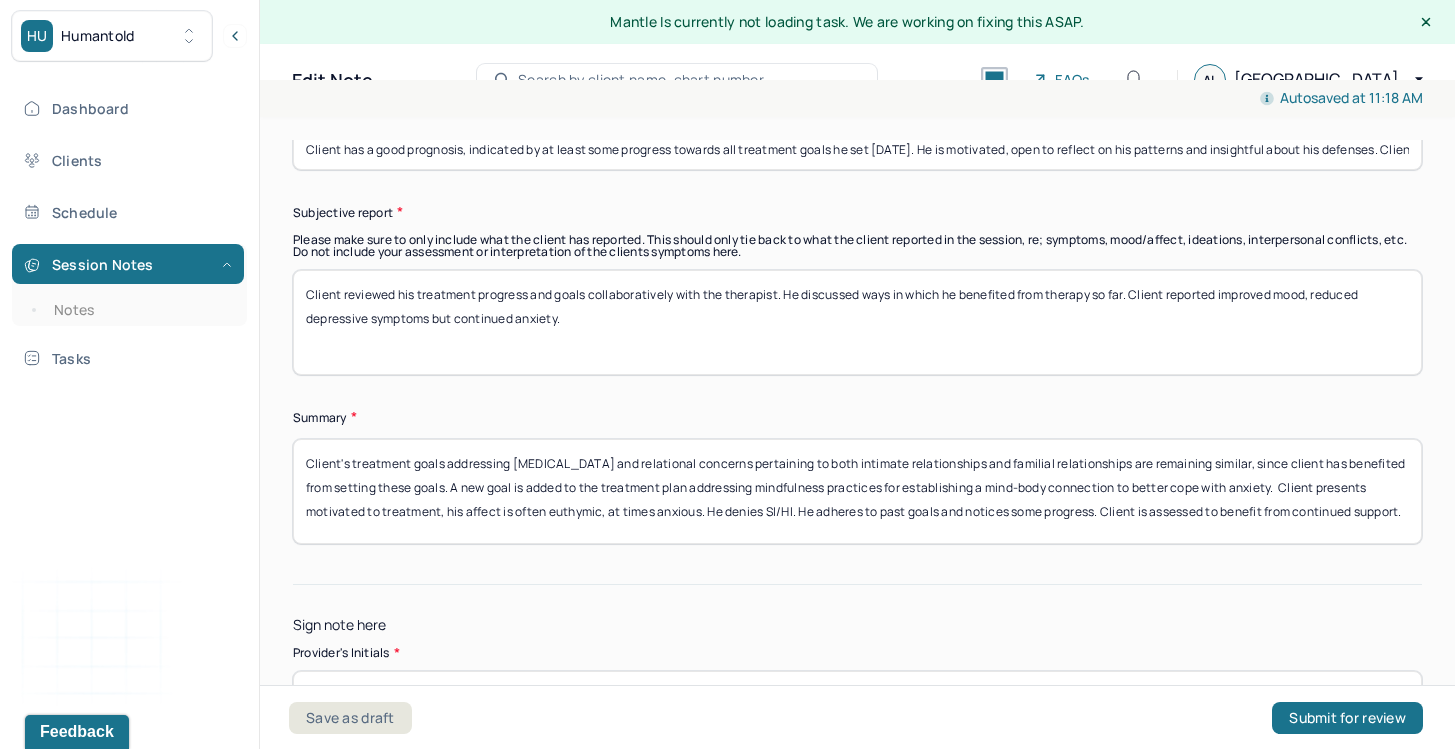 type on "Client reviewed his treatment progress and goals collaboratively with the therapist. He discussed ways in which he benefited from therapy so far. Client reported improved mood, reduced depressive symptoms but continued anxiety." 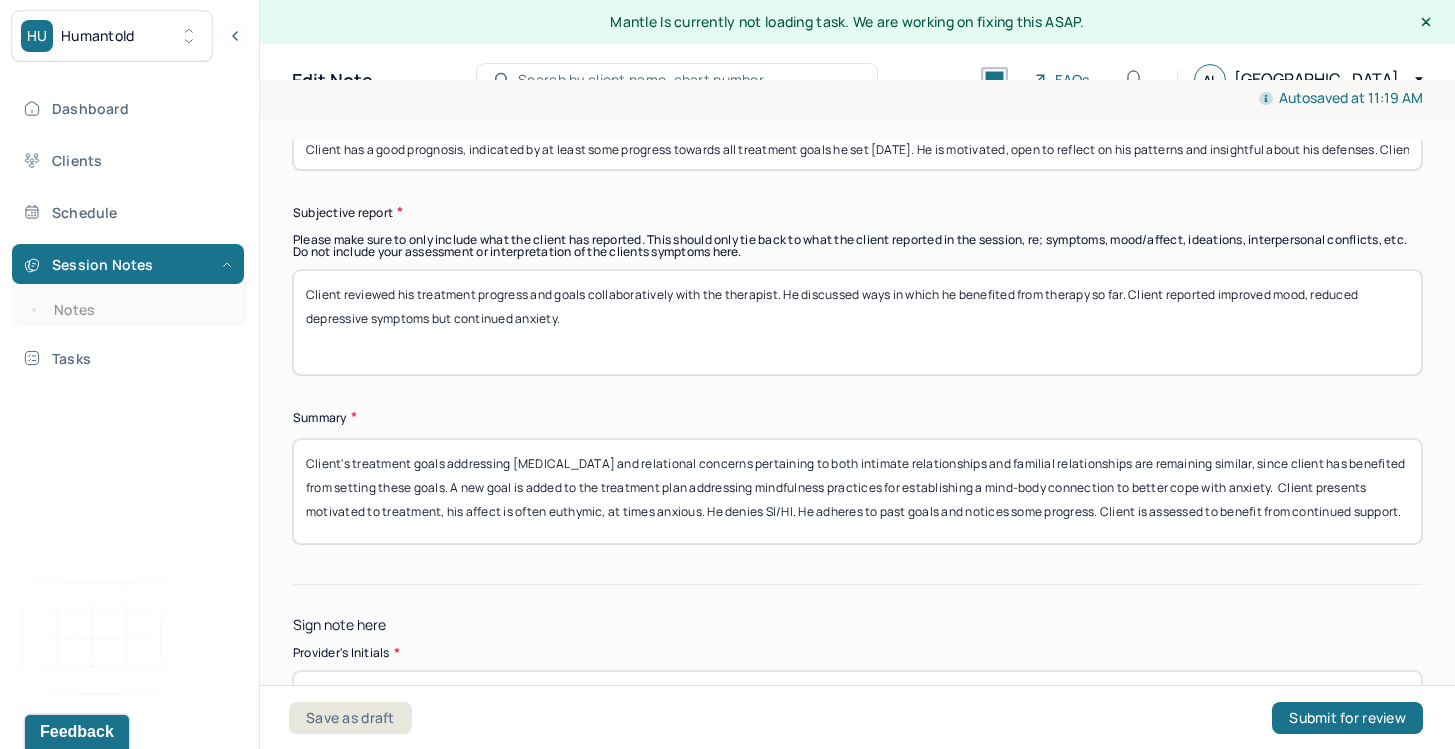 drag, startPoint x: 583, startPoint y: 455, endPoint x: 994, endPoint y: 467, distance: 411.17514 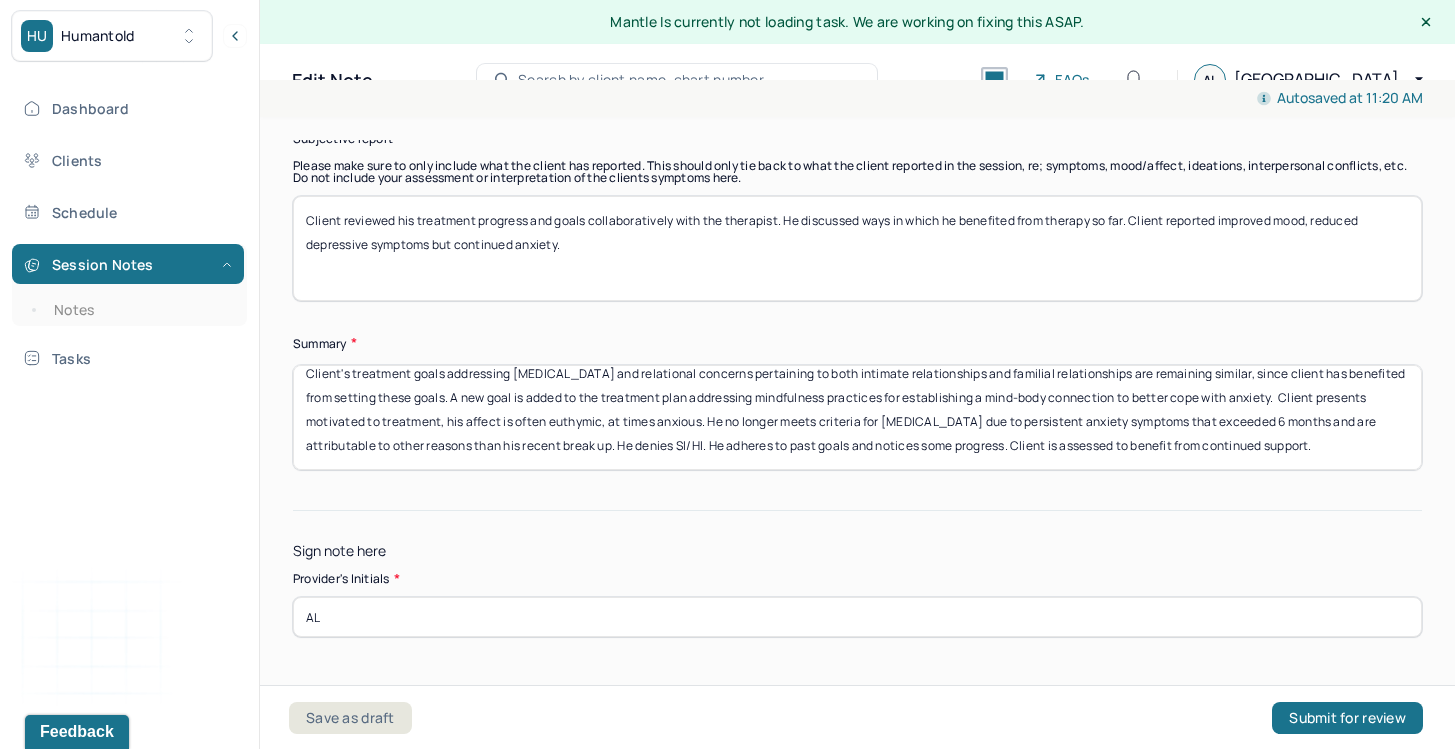 scroll, scrollTop: 6178, scrollLeft: 0, axis: vertical 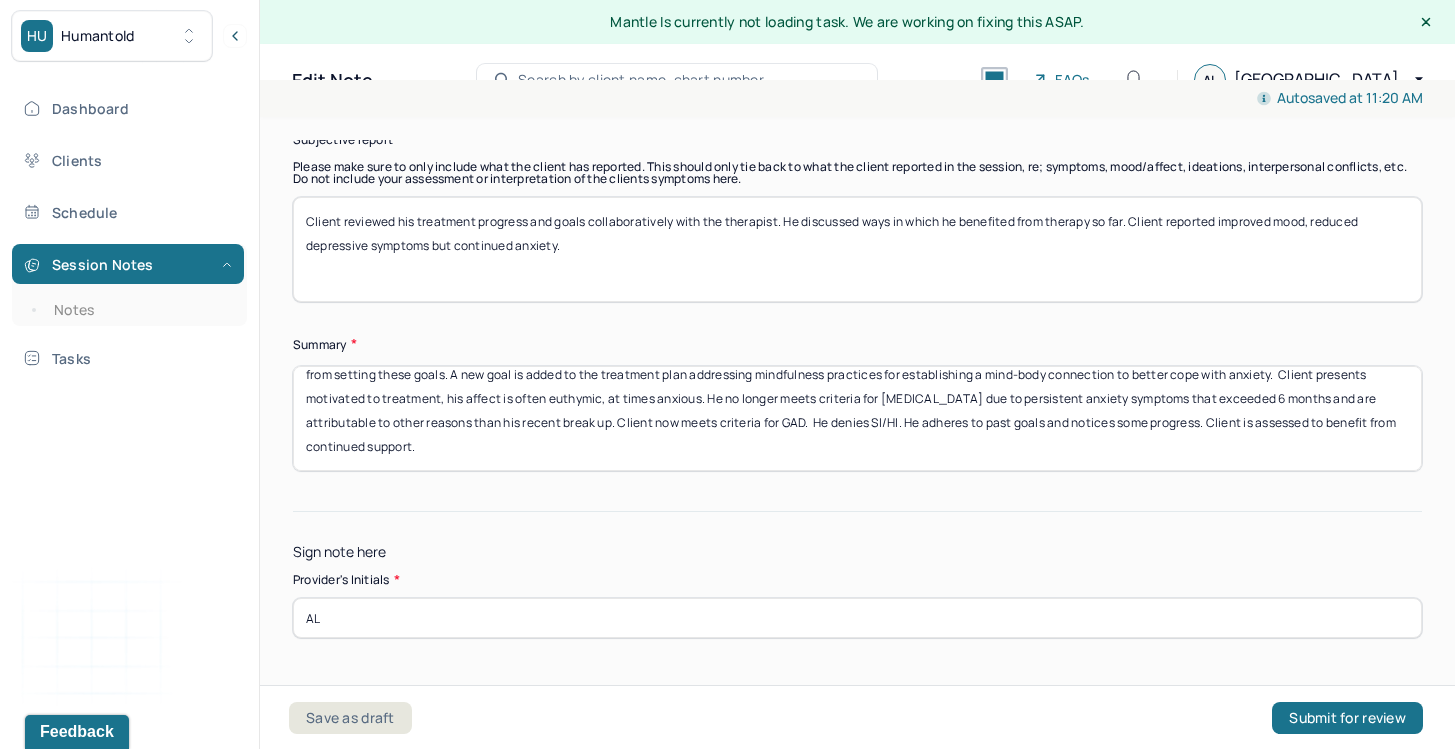 type on "Client's treatment goals addressing [MEDICAL_DATA] and relational concerns pertaining to both intimate relationships and familial relationships are remaining similar, since client has benefited from setting these goals. A new goal is added to the treatment plan addressing mindfulness practices for establishing a mind-body connection to better cope with anxiety.  Client presents motivated to treatment, his affect is often euthymic, at times anxious. He no longer meets criteria for [MEDICAL_DATA] due to persistent anxiety symptoms that exceeded 6 months and are attributable to other reasons than his recent break up. Client now meets criteria for GAD.  He denies SI/HI. He adheres to past goals and notices some progress. Client is assessed to benefit from continued support." 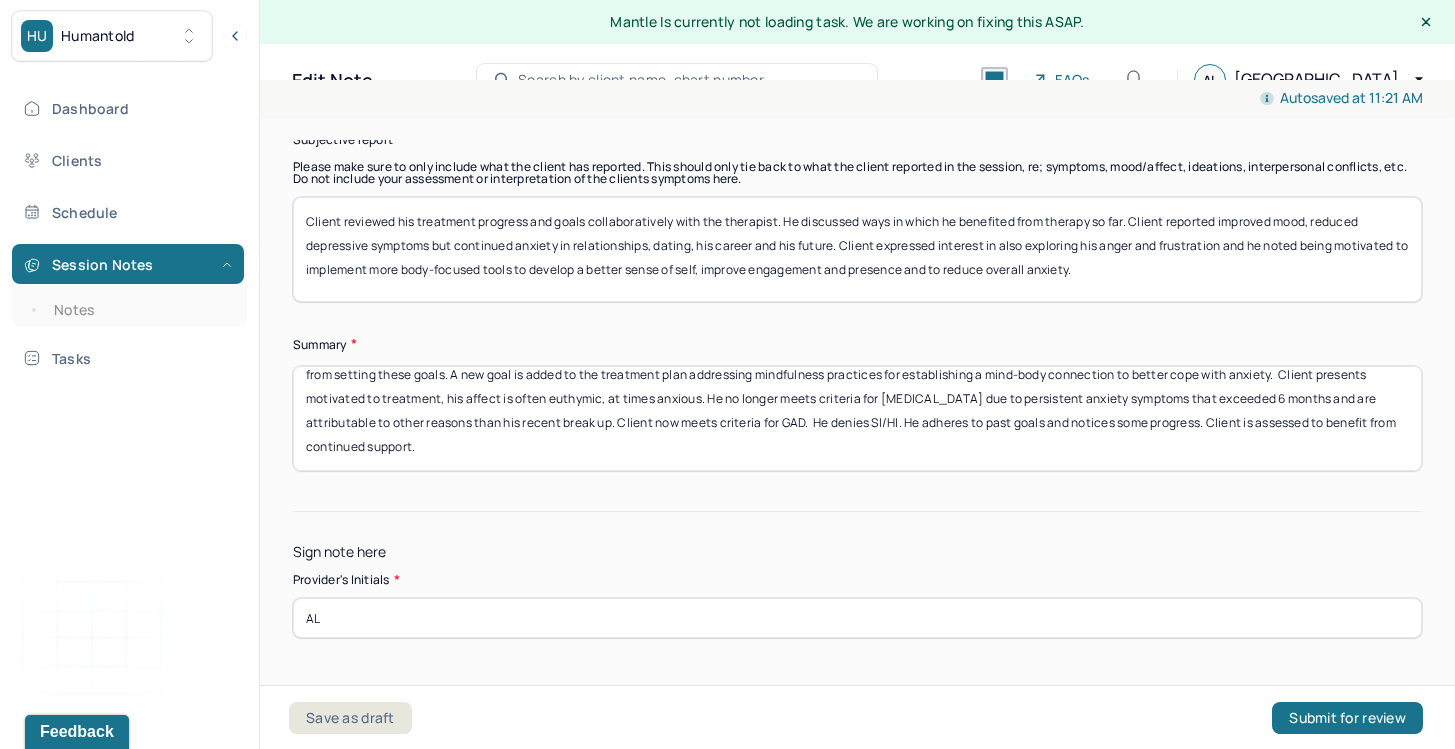 drag, startPoint x: 506, startPoint y: 197, endPoint x: 726, endPoint y: 266, distance: 230.5667 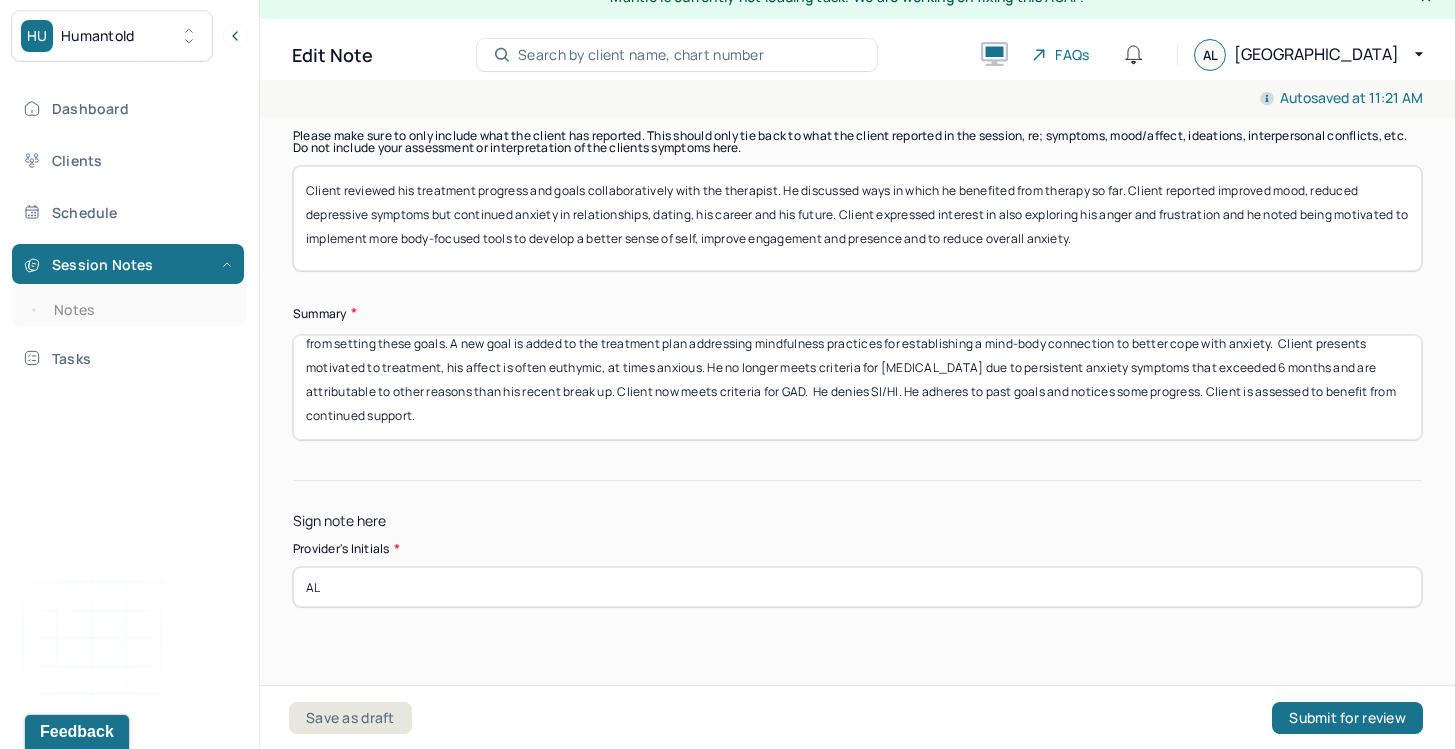 scroll, scrollTop: 26, scrollLeft: 0, axis: vertical 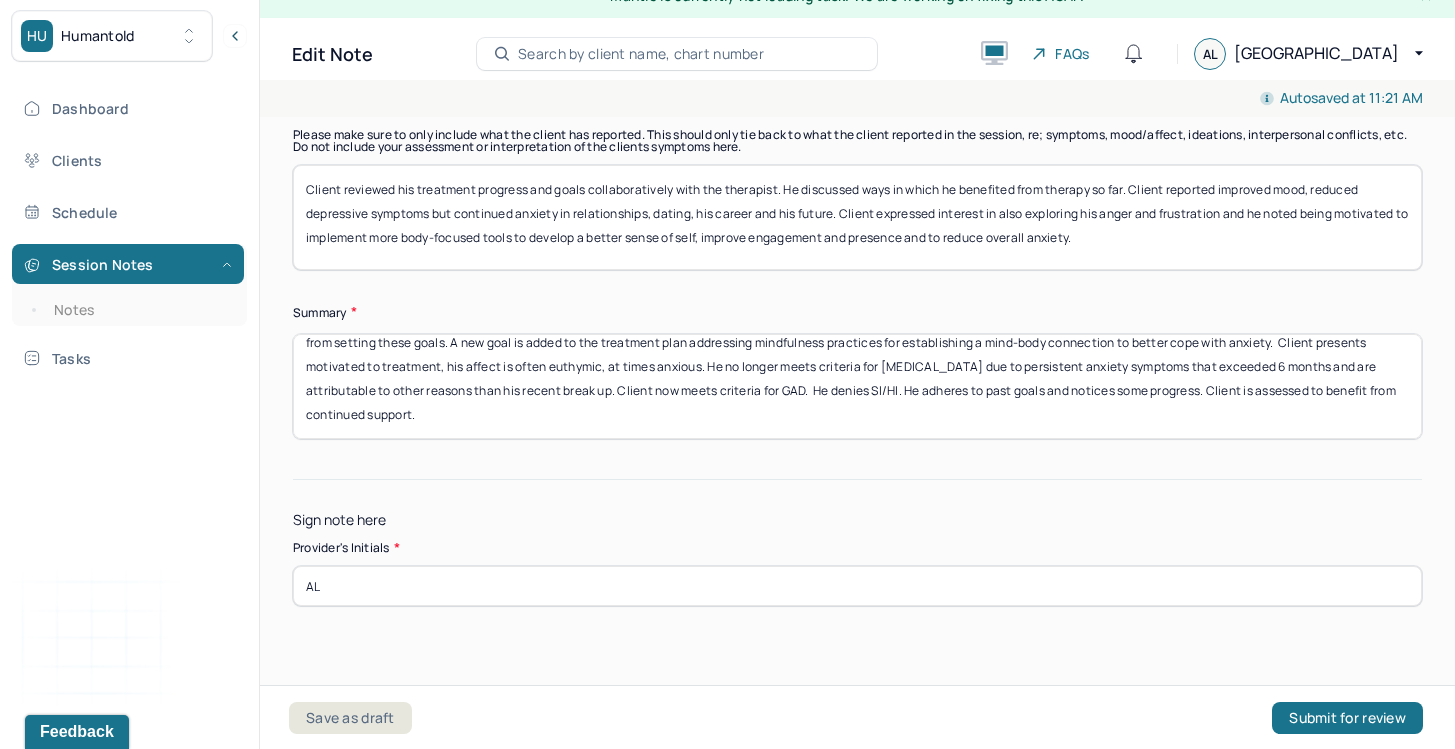 drag, startPoint x: 594, startPoint y: 187, endPoint x: 716, endPoint y: 199, distance: 122.588745 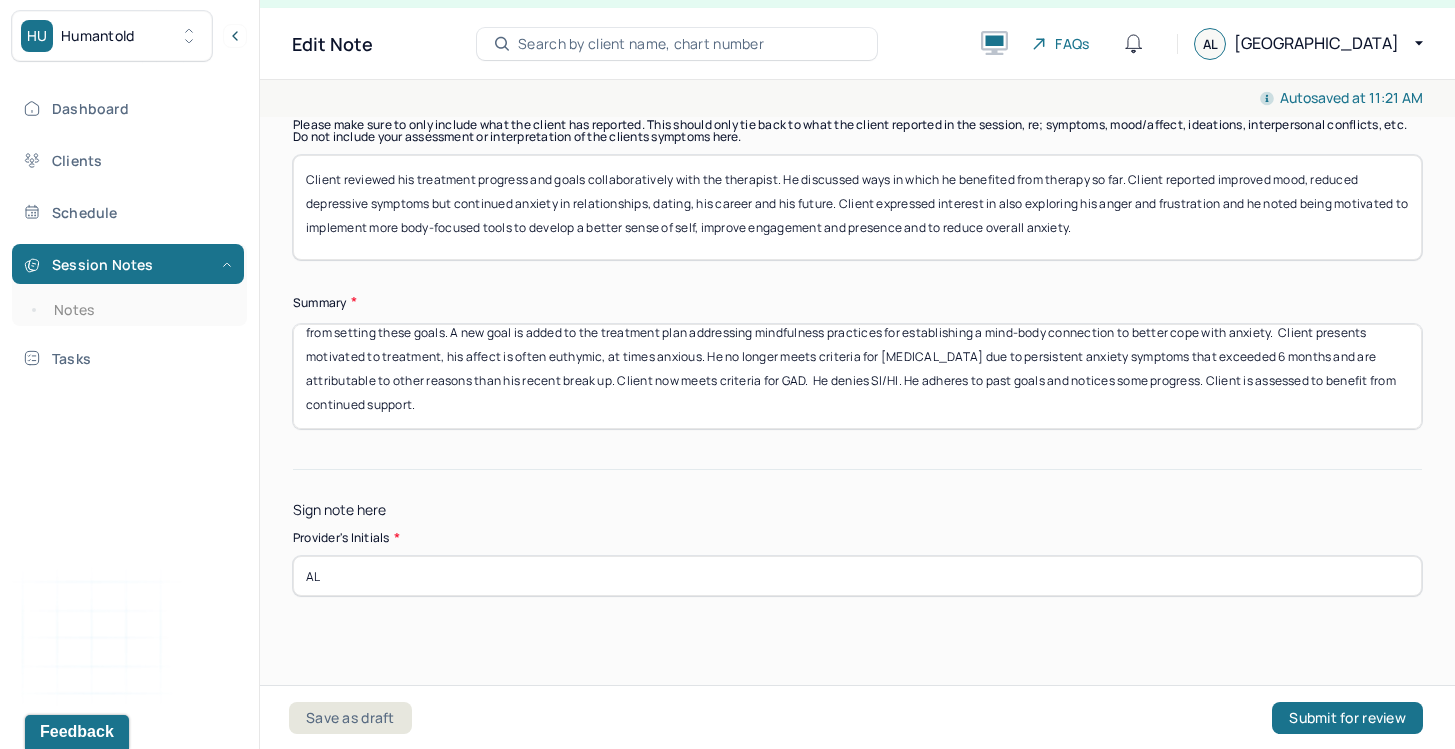 drag, startPoint x: 562, startPoint y: 178, endPoint x: 580, endPoint y: 181, distance: 18.248287 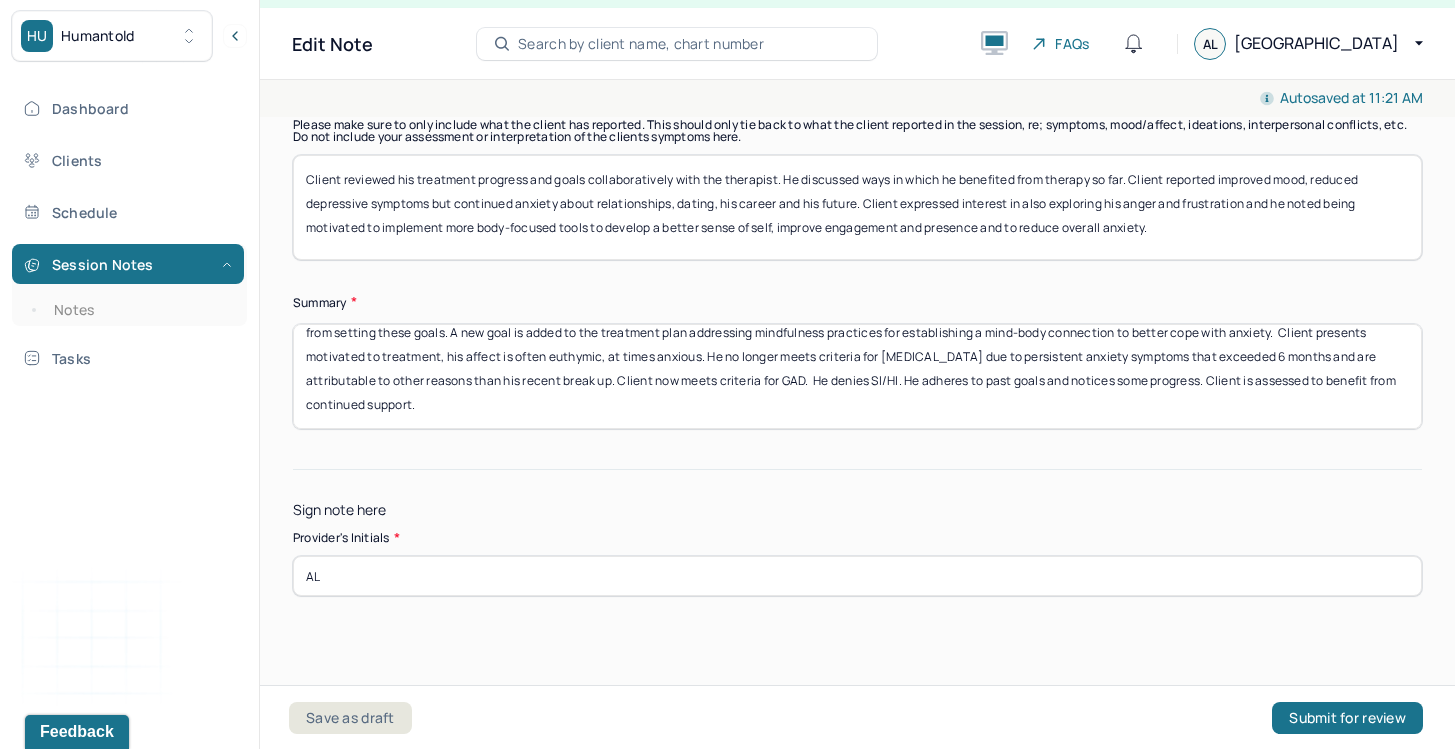click on "Client reviewed his treatment progress and goals collaboratively with the therapist. He discussed ways in which he benefited from therapy so far. Client reported improved mood, reduced depressive symptoms but continued anxiety in relationships, dating, his career and his future. Client expressed interest in also exploring his anger and frustration and he noted being motivated to implement more body-focused tools to develop a better sense of self, improve engagement and presence and to reduce overall anxiety." at bounding box center (857, 207) 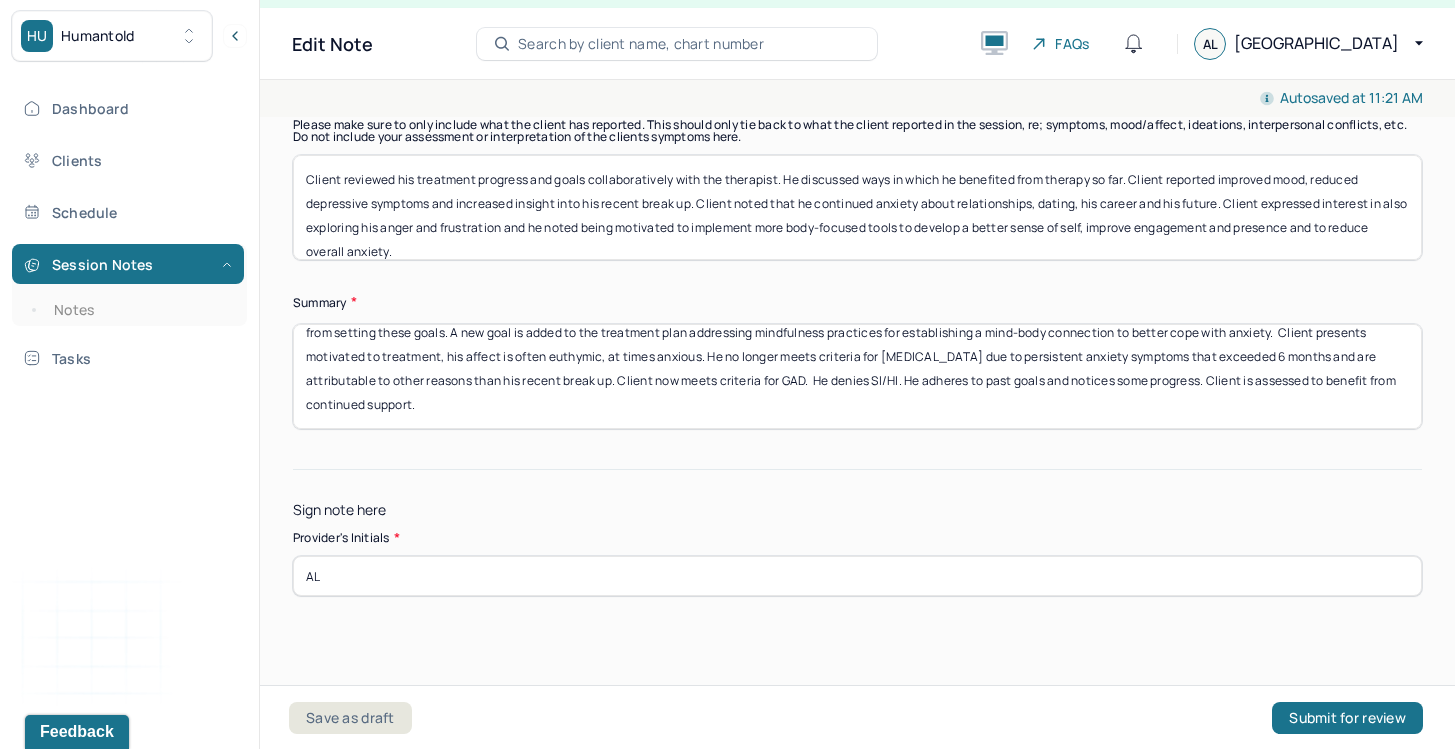 click on "Client reviewed his treatment progress and goals collaboratively with the therapist. He discussed ways in which he benefited from therapy so far. Client reported improved mood, reduced depressive symptoms but continued anxiety about relationships, dating, his career and his future. Client expressed interest in also exploring his anger and frustration and he noted being motivated to implement more body-focused tools to develop a better sense of self, improve engagement and presence and to reduce overall anxiety." at bounding box center (857, 207) 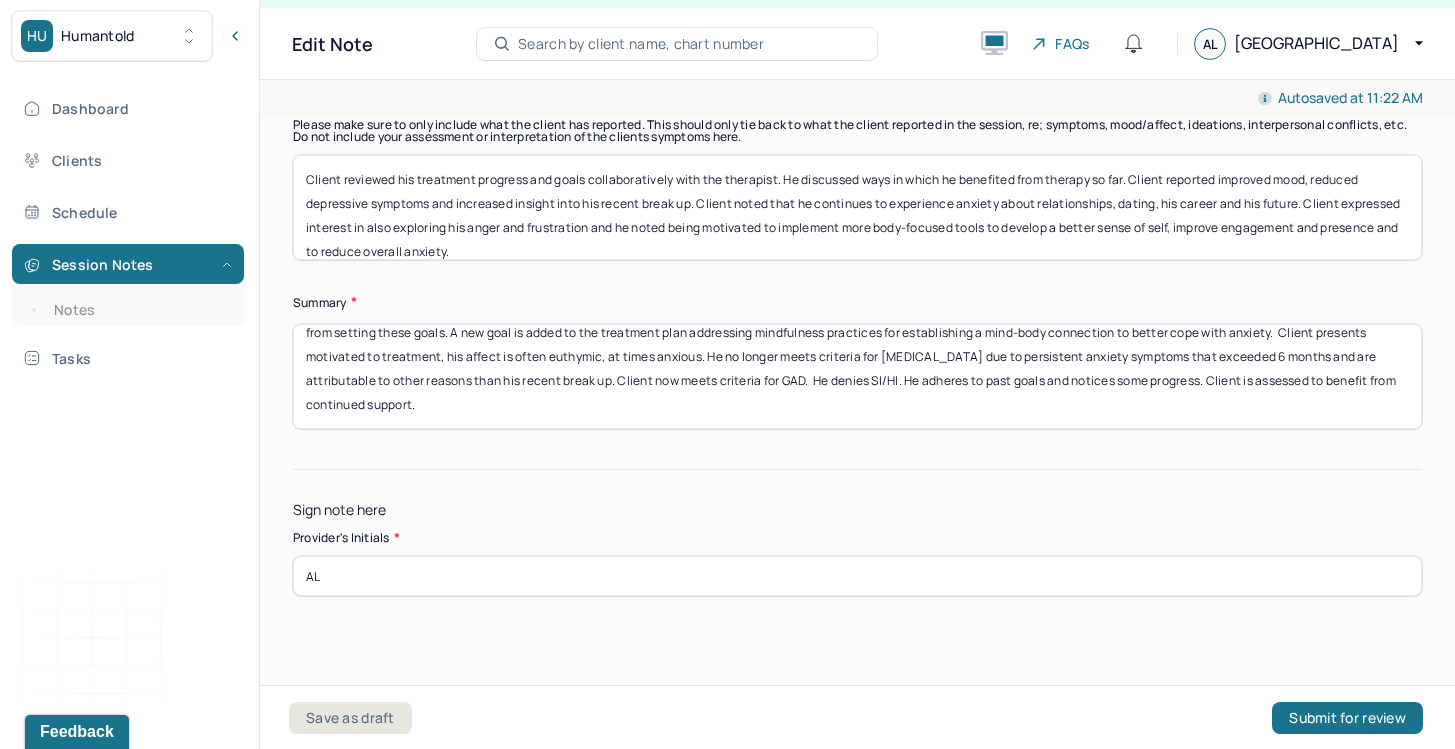 drag, startPoint x: 422, startPoint y: 199, endPoint x: 526, endPoint y: 221, distance: 106.30146 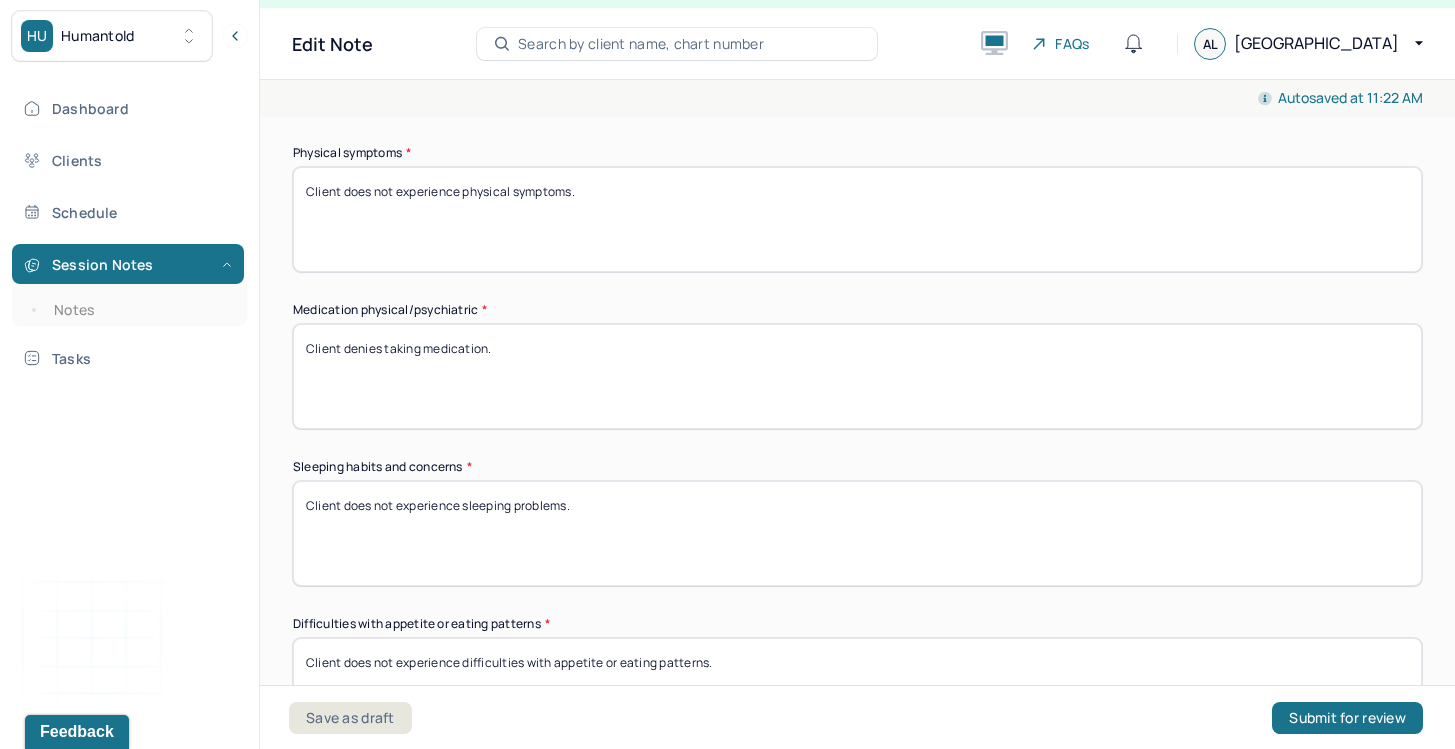 scroll, scrollTop: 0, scrollLeft: 0, axis: both 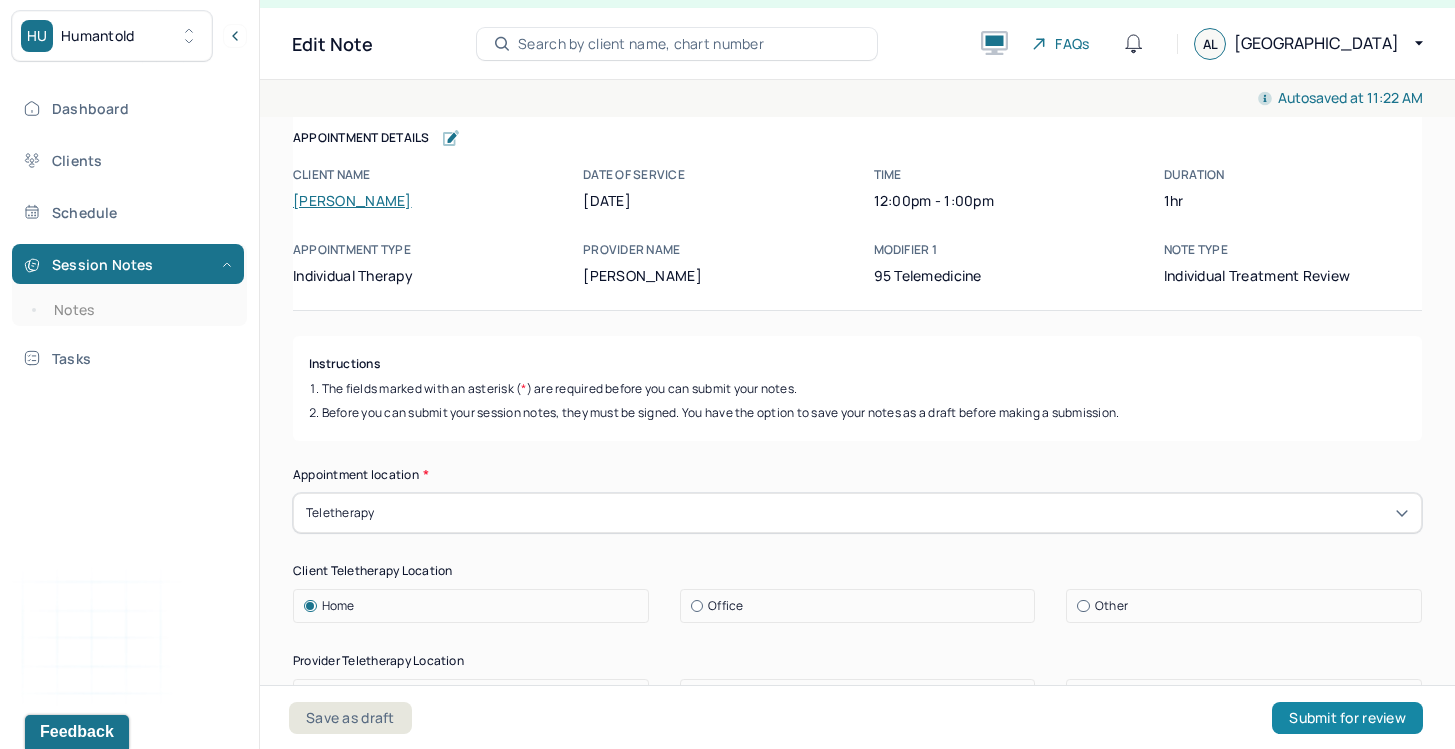 type on "Client reviewed his treatment progress and goals collaboratively with the therapist. He discussed ways in which he benefited from therapy so far. Client reported improved mood, reduced depressive symptoms and increased insight into his recent break up. Client noted that he continues to experience anxiety about relationships, dating, his career and his future. Client expressed interest in also exploring his anger and frustration and he noted being motivated to implement more body-focused tools to develop a better sense of self, improve engagement and presence and to reduce overall anxiety." 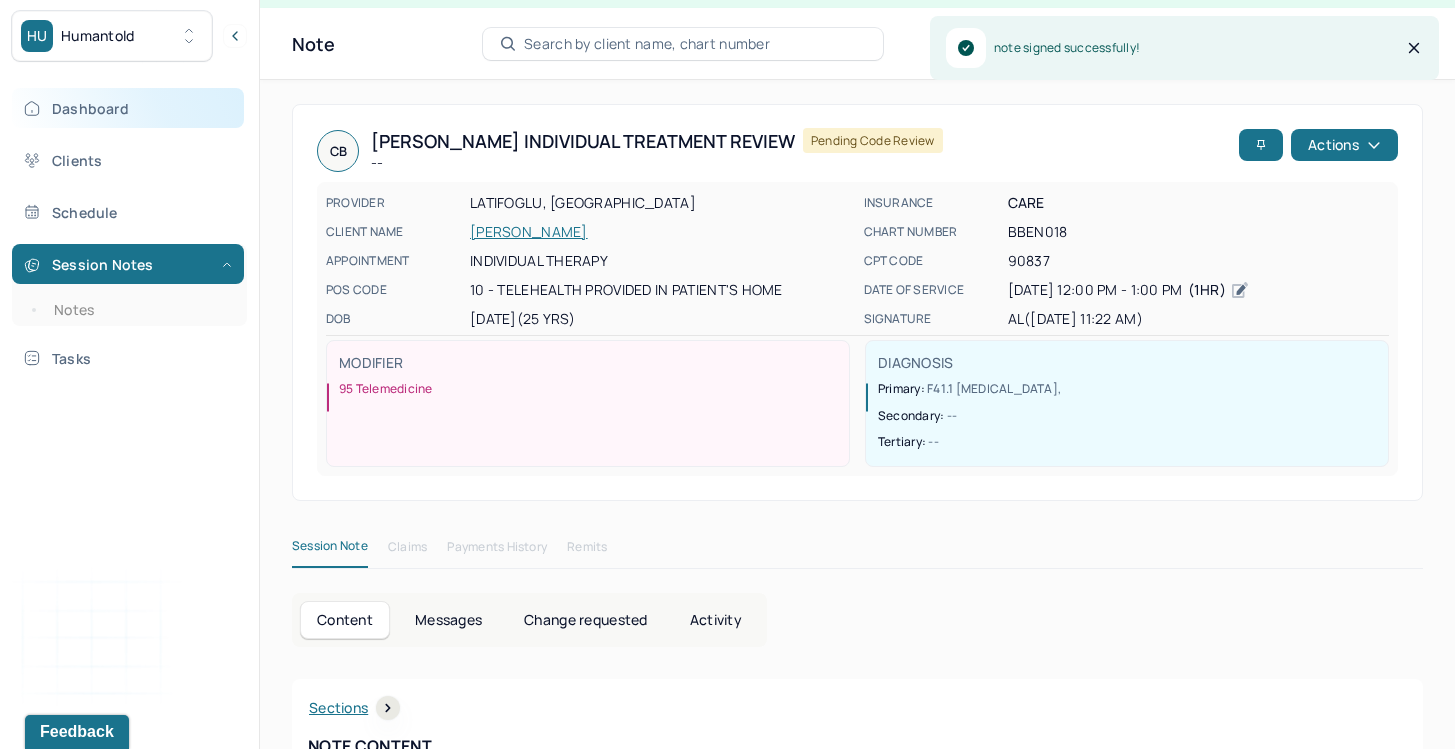 click on "Dashboard" at bounding box center [128, 108] 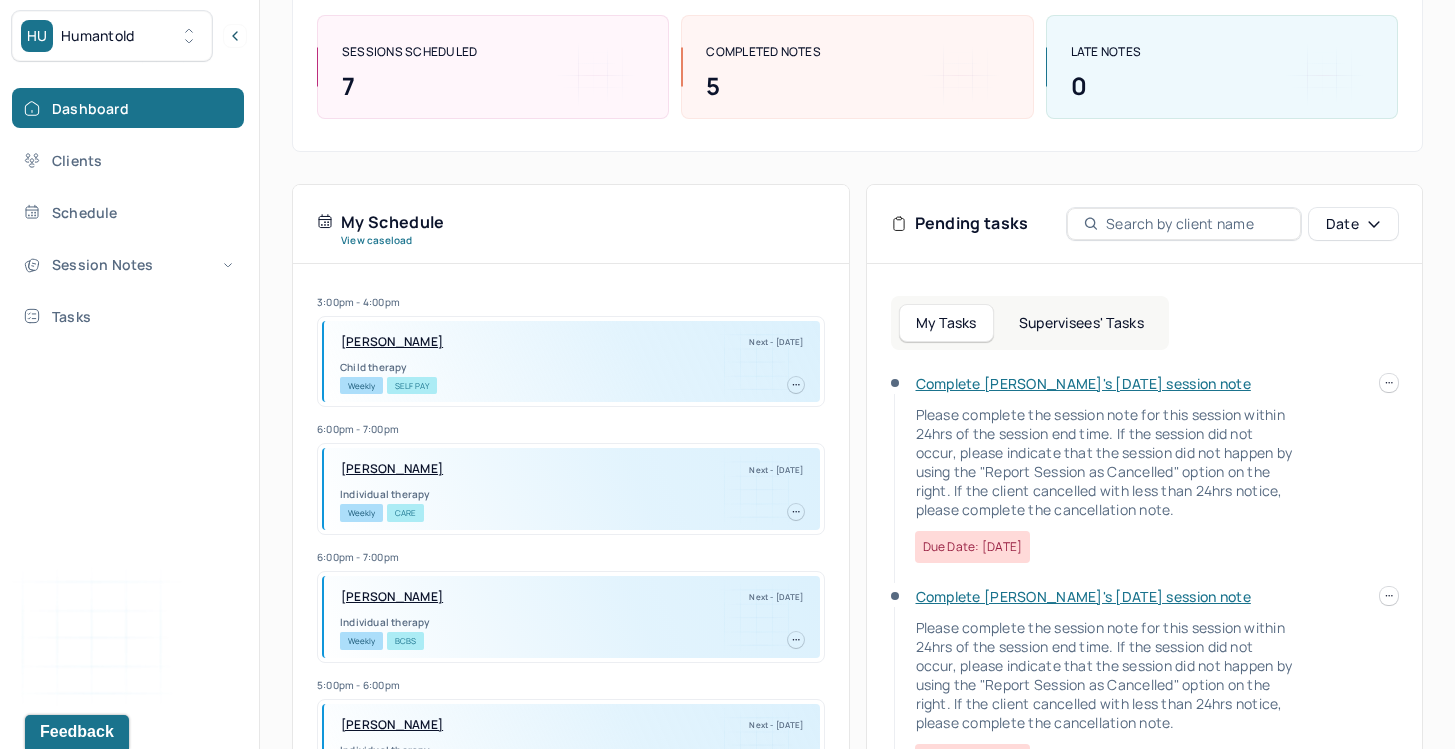 scroll, scrollTop: 295, scrollLeft: 0, axis: vertical 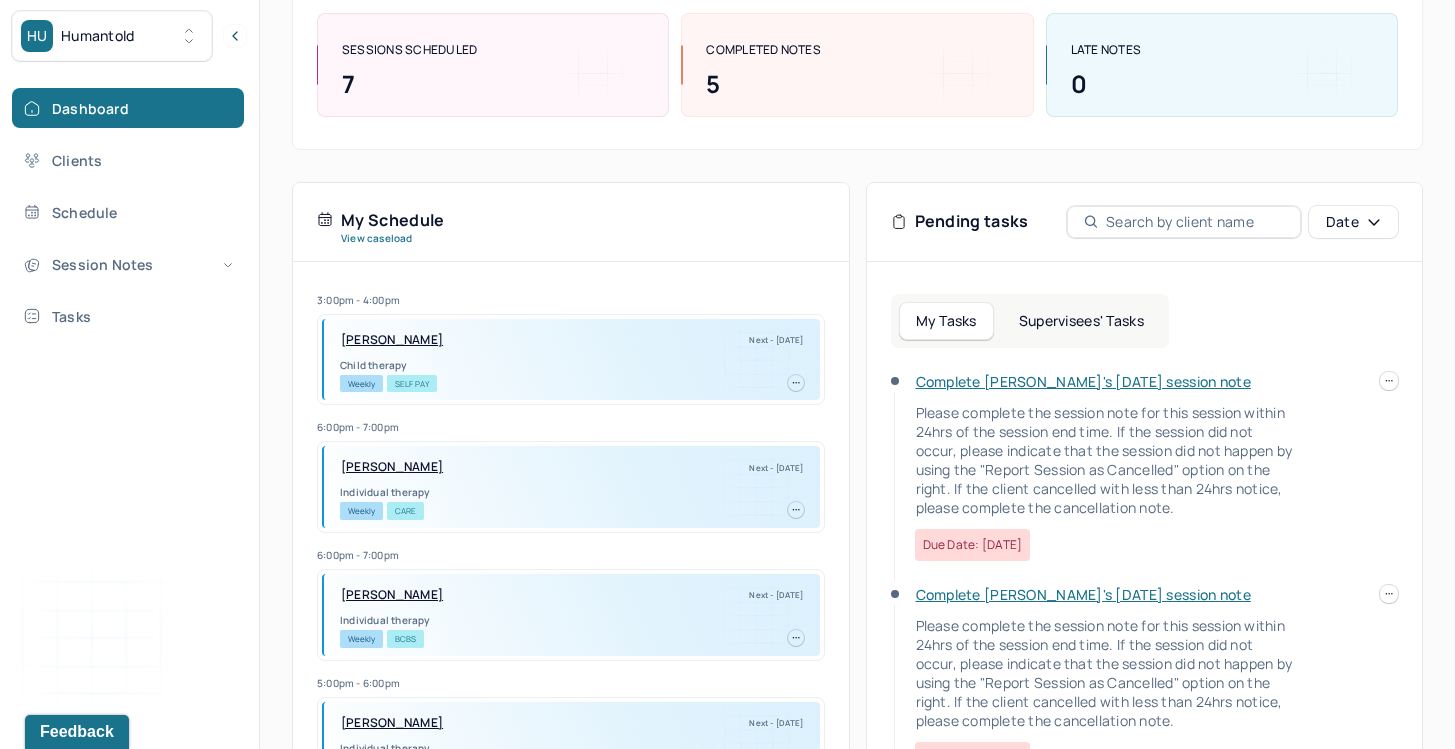 click on "Complete [PERSON_NAME]'s [DATE] session note Please complete the session note for this session within 24hrs of the session end time. If the session did not occur, please indicate that the session did not happen by using the "Report Session as Cancelled" option on the right. If the client cancelled with less than 24hrs notice, please complete the cancellation note. Due date: [DATE]" at bounding box center [1094, 466] 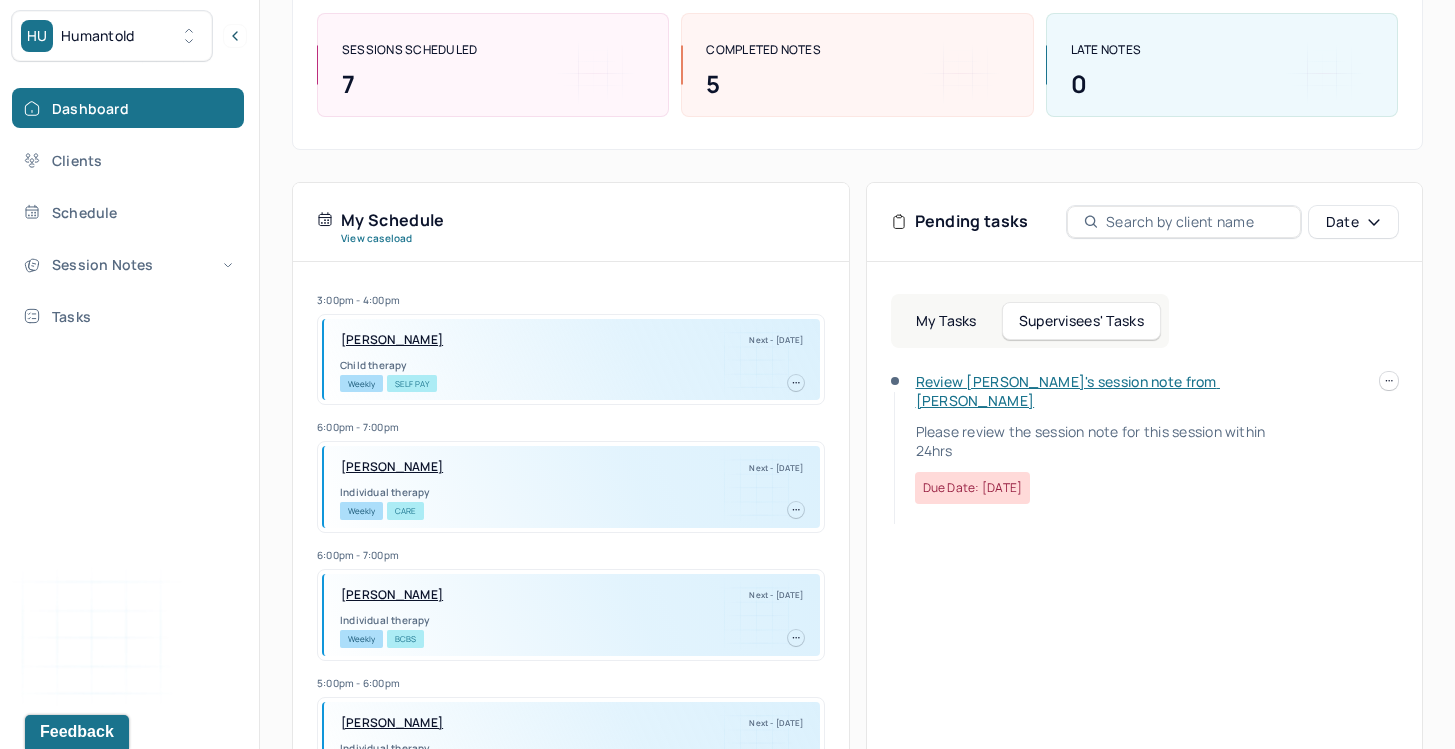 click on "Review [PERSON_NAME]'s session note from [PERSON_NAME]" at bounding box center [1068, 391] 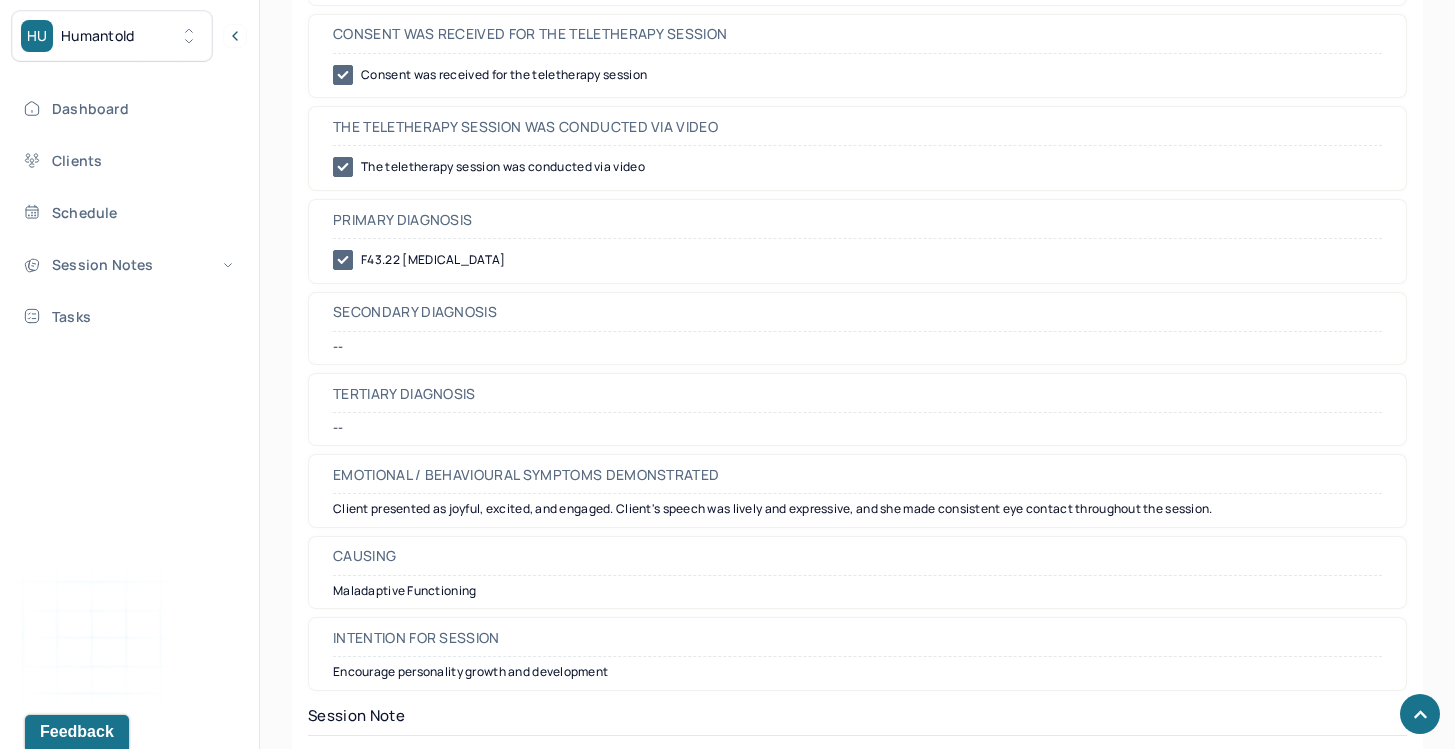 scroll, scrollTop: 1139, scrollLeft: 0, axis: vertical 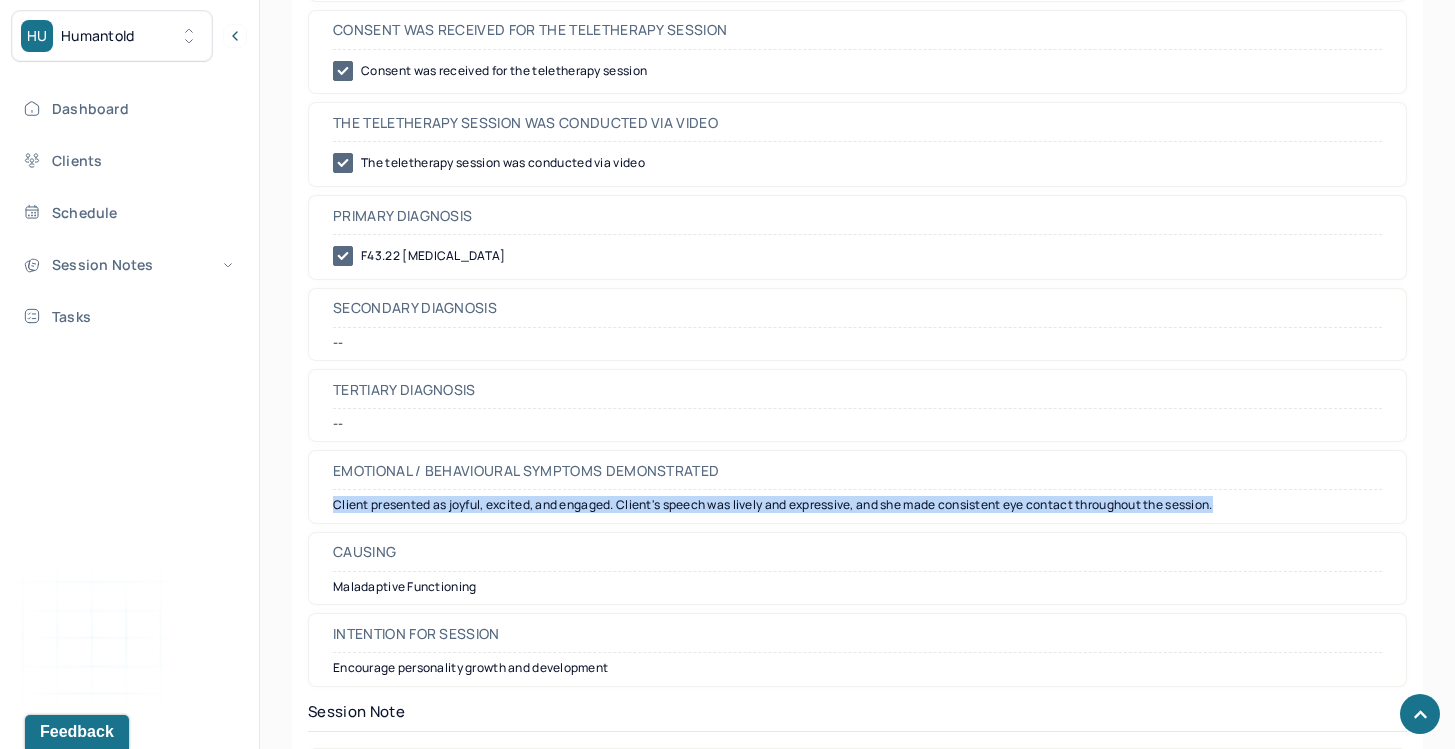 drag, startPoint x: 686, startPoint y: 496, endPoint x: 702, endPoint y: 524, distance: 32.24903 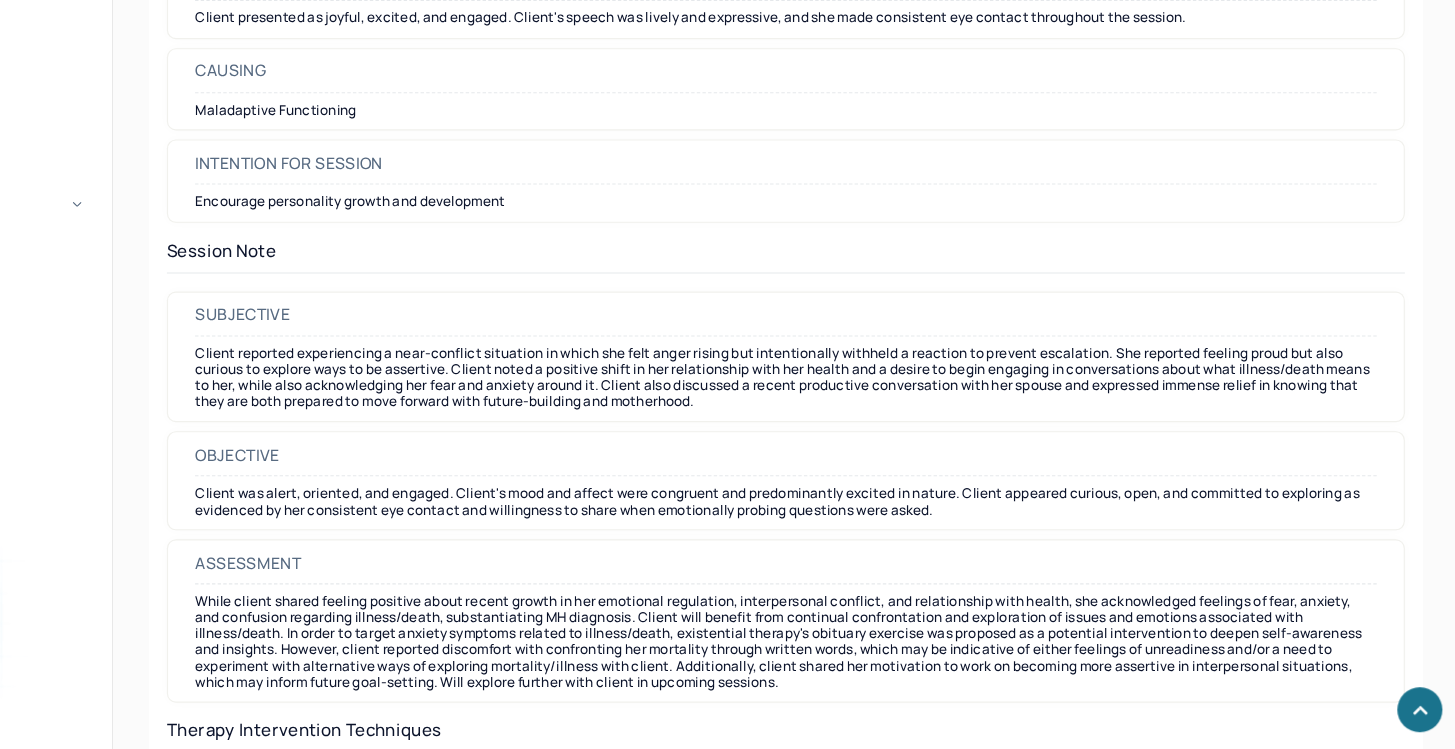 scroll, scrollTop: 1544, scrollLeft: 0, axis: vertical 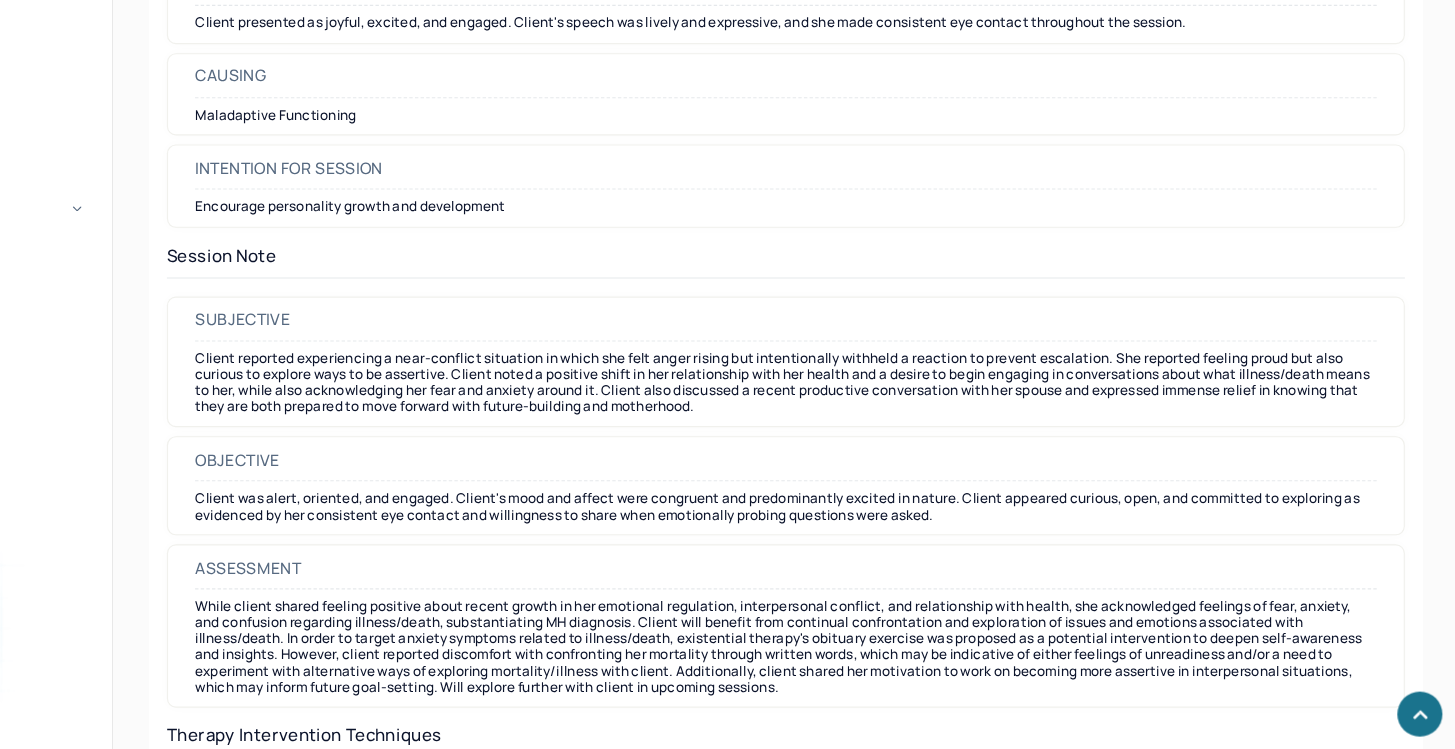 click on "Appointment location teletherapy Client Teletherapy Location Home Provider Teletherapy Location Office Consent was received for the teletherapy session Consent was received for the teletherapy session The teletherapy session was conducted via video The teletherapy session was conducted via video Primary diagnosis F43.22 [MEDICAL_DATA] Secondary diagnosis -- Tertiary diagnosis -- Emotional / Behavioural symptoms demonstrated Client presented as joyful, excited, and engaged. Client's speech was lively and expressive, and she made consistent eye contact throughout the session.  Causing Maladaptive Functioning Intention for Session Encourage personality growth and development Session Note Subjective Objective Assessment Therapy Intervention Techniques Cognitive-Behavioral therapies -- Relationship based Interventions -- Other Client centered therapy/ Humanism [MEDICAL_DATA] Plan Frequency of sessions Weekly Please specify if other -- Date of next session [DATE] Prognosis Goal one -- --" at bounding box center (857, 809) 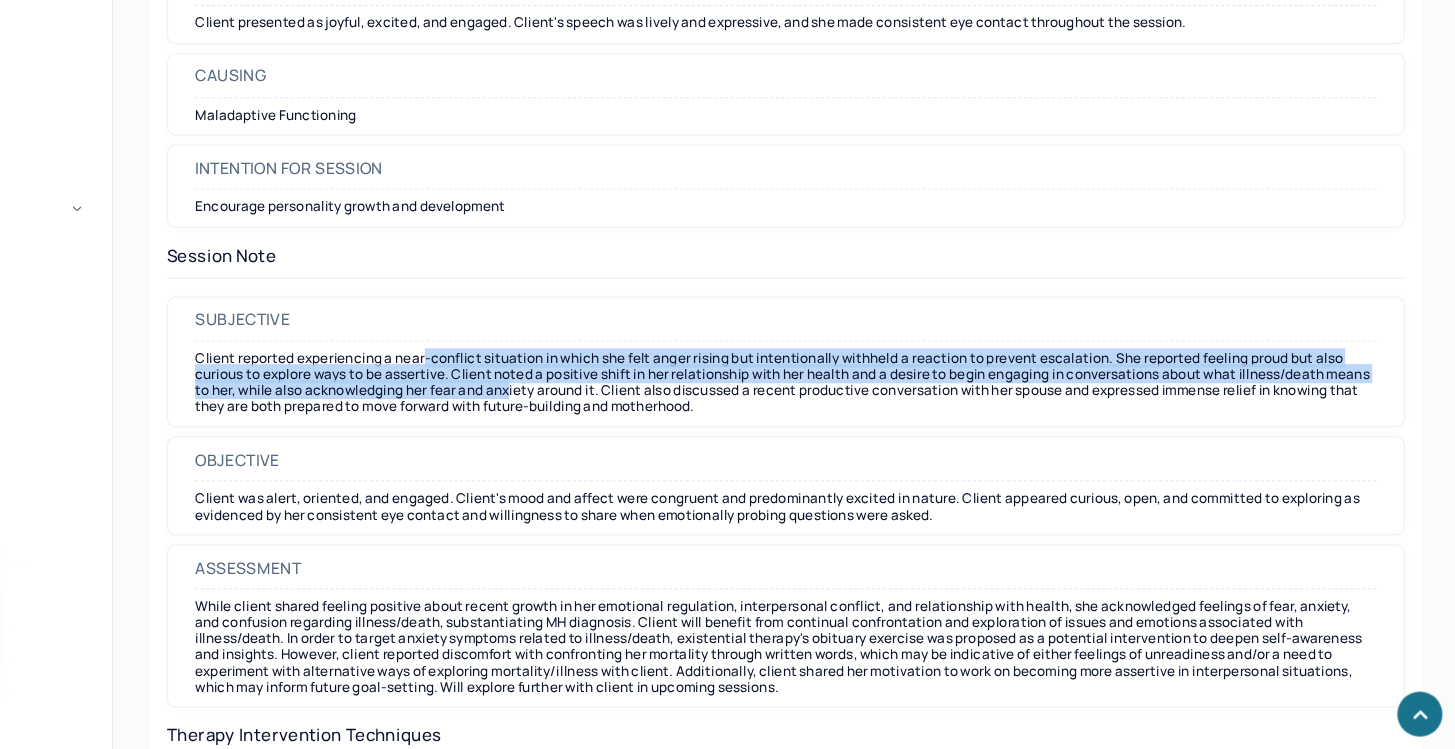 drag, startPoint x: 542, startPoint y: 407, endPoint x: 659, endPoint y: 432, distance: 119.64113 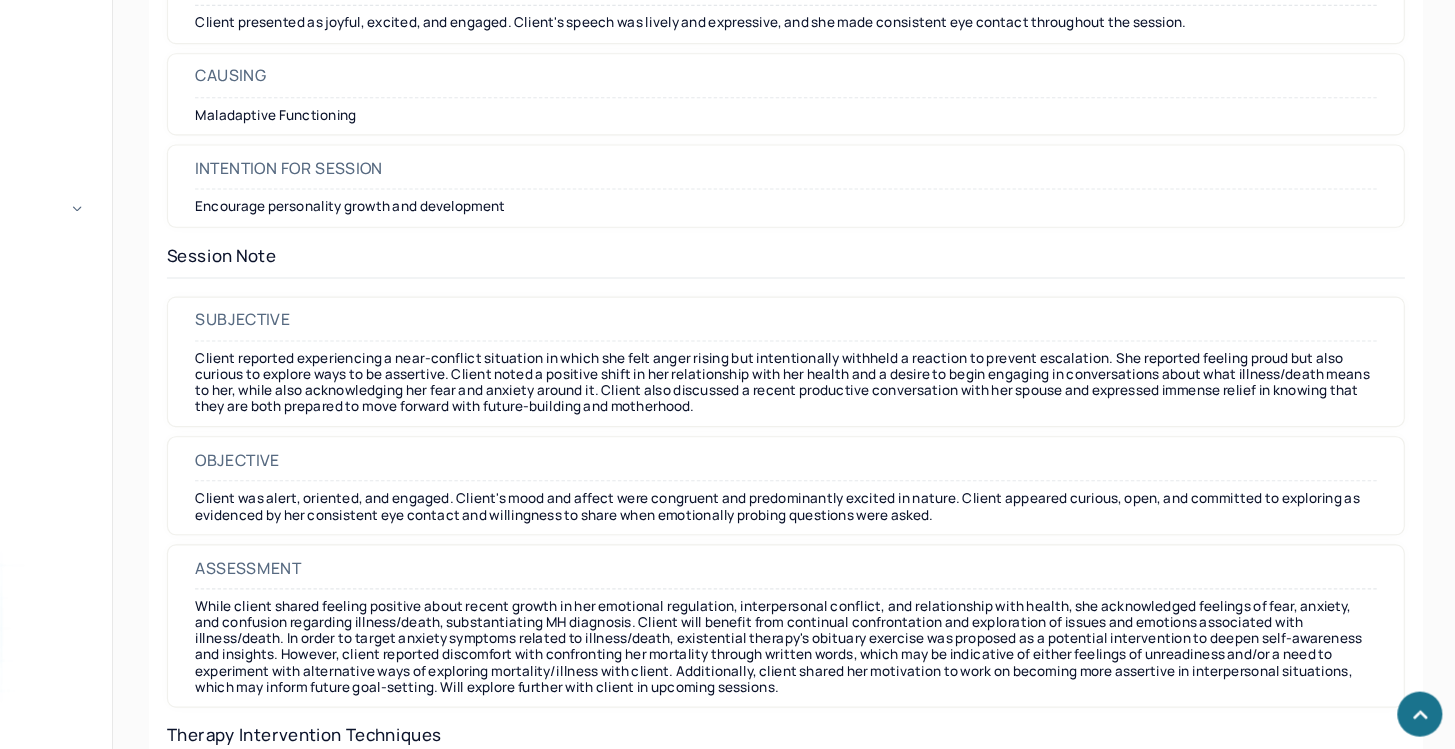 click on "Client reported experiencing a near-conflict situation in which she felt anger rising but intentionally withheld a reaction to prevent escalation. She reported feeling proud but also curious to explore ways to be assertive. Client noted a positive shift in her relationship with her health and a desire to begin engaging in conversations about what illness/death means to her, while also acknowledging her fear and anxiety around it. Client also discussed a recent productive conversation with her spouse and expressed immense relief in knowing that they are both prepared to move forward with future-building and motherhood." at bounding box center (857, 420) 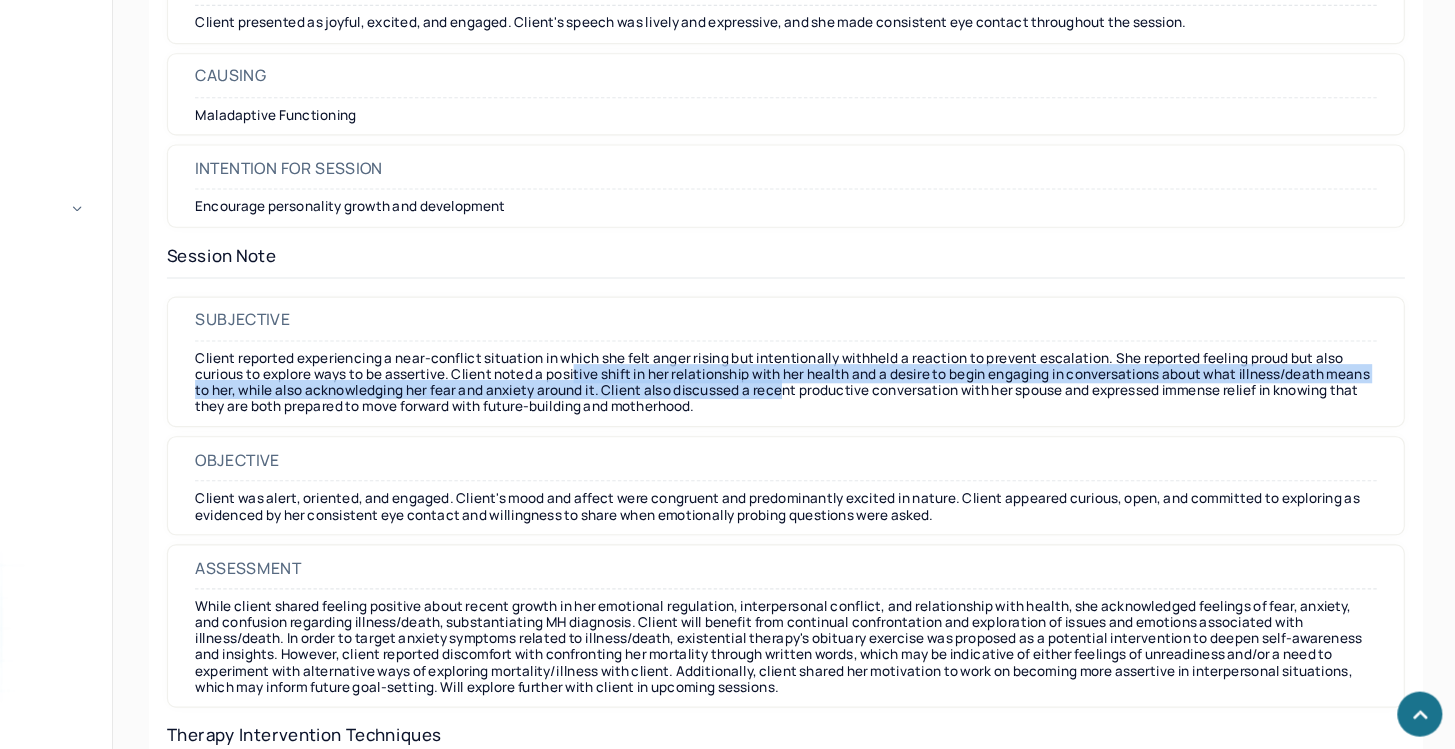 drag, startPoint x: 679, startPoint y: 410, endPoint x: 909, endPoint y: 428, distance: 230.70328 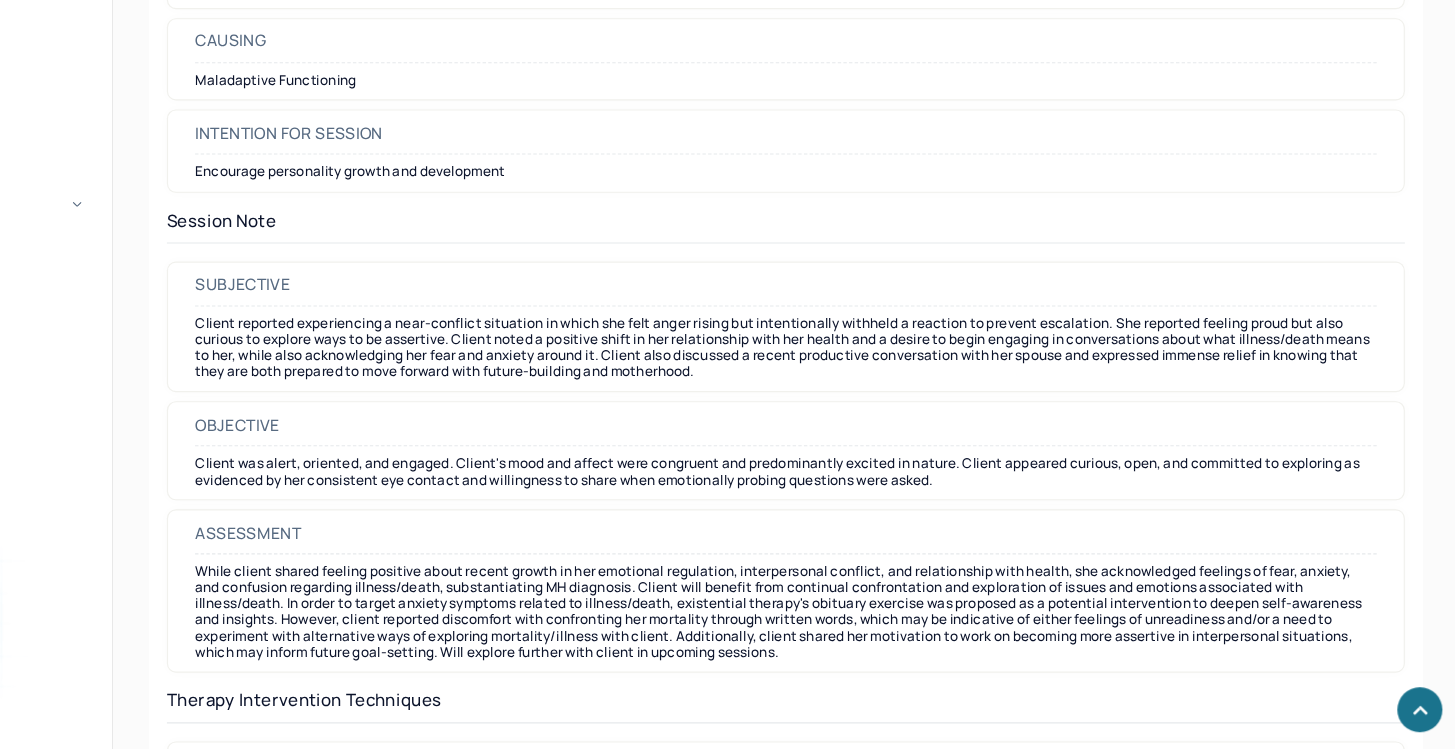 scroll, scrollTop: 1573, scrollLeft: 0, axis: vertical 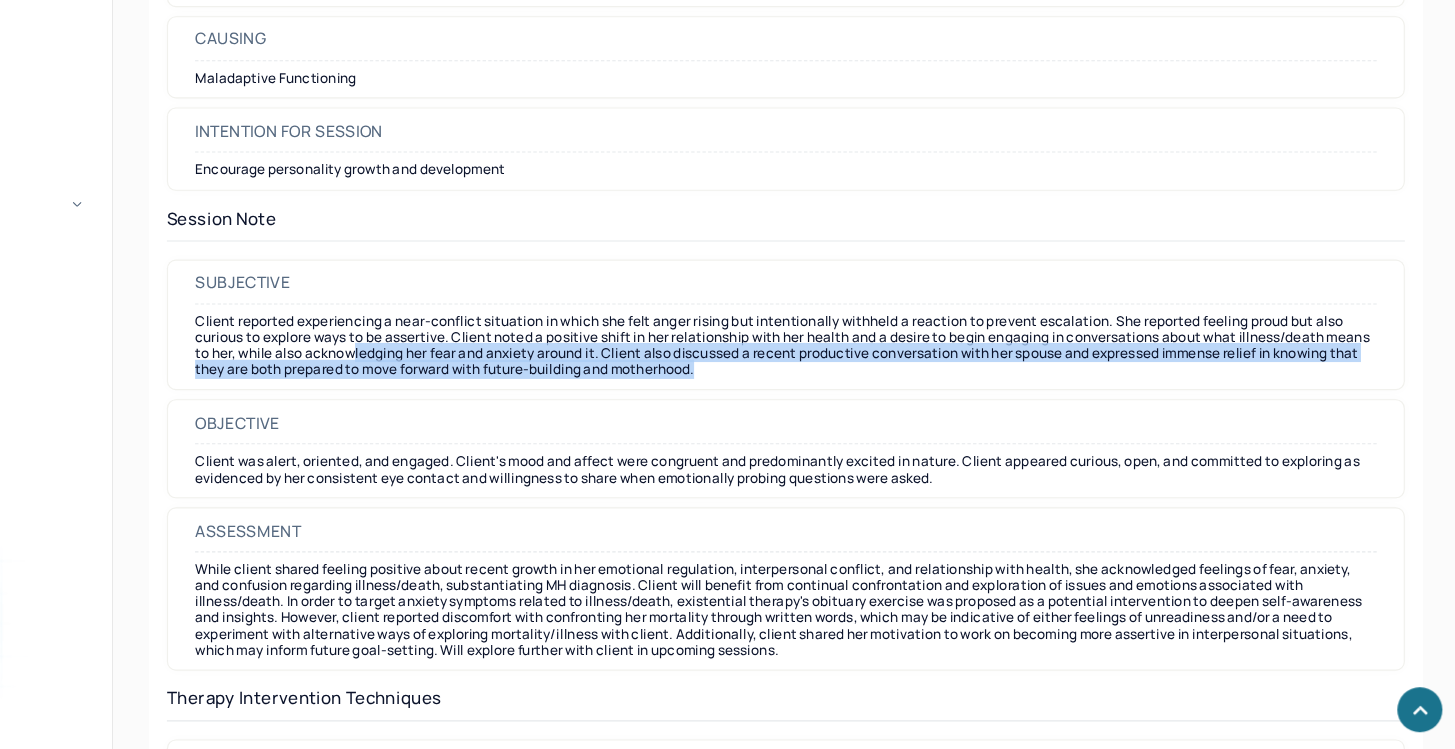 drag, startPoint x: 518, startPoint y: 397, endPoint x: 810, endPoint y: 431, distance: 293.97278 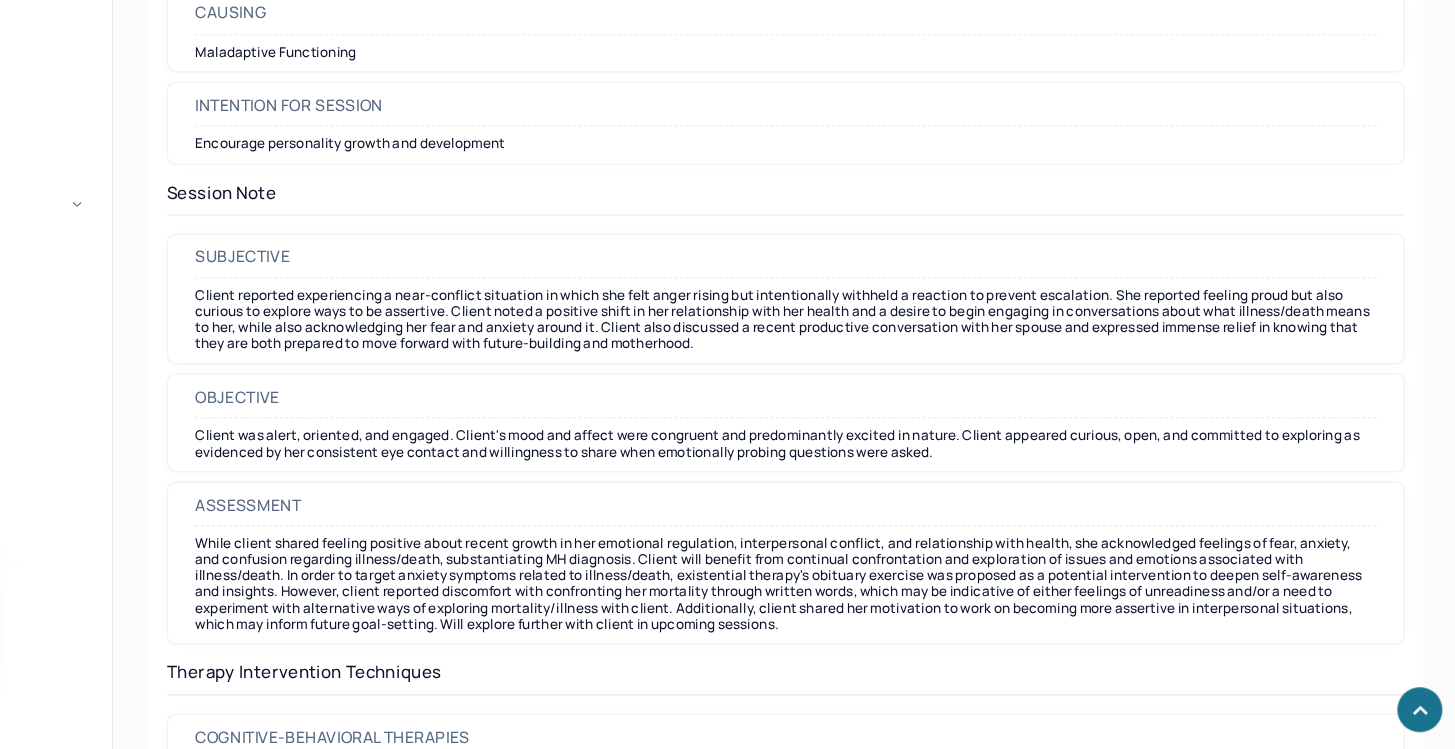 scroll, scrollTop: 1600, scrollLeft: 0, axis: vertical 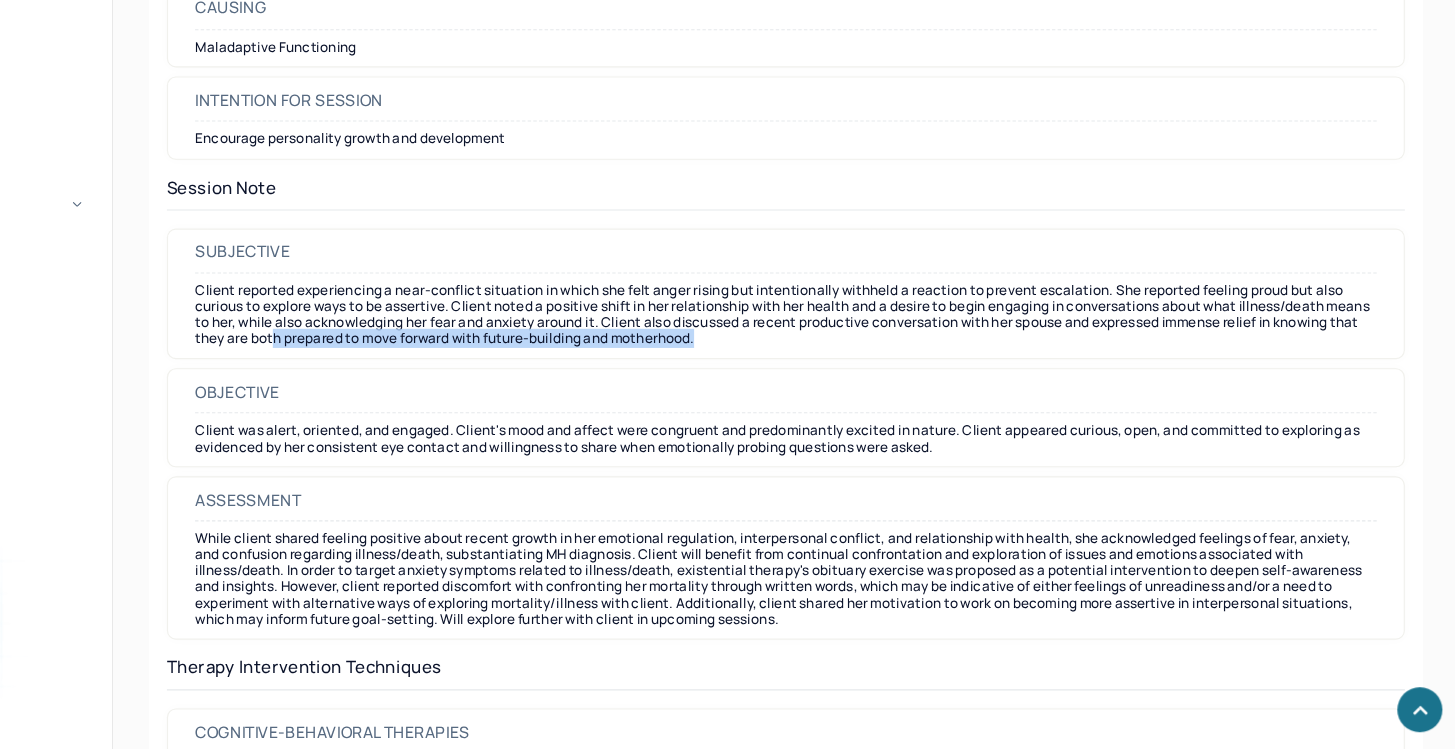 drag, startPoint x: 486, startPoint y: 387, endPoint x: 881, endPoint y: 385, distance: 395.00507 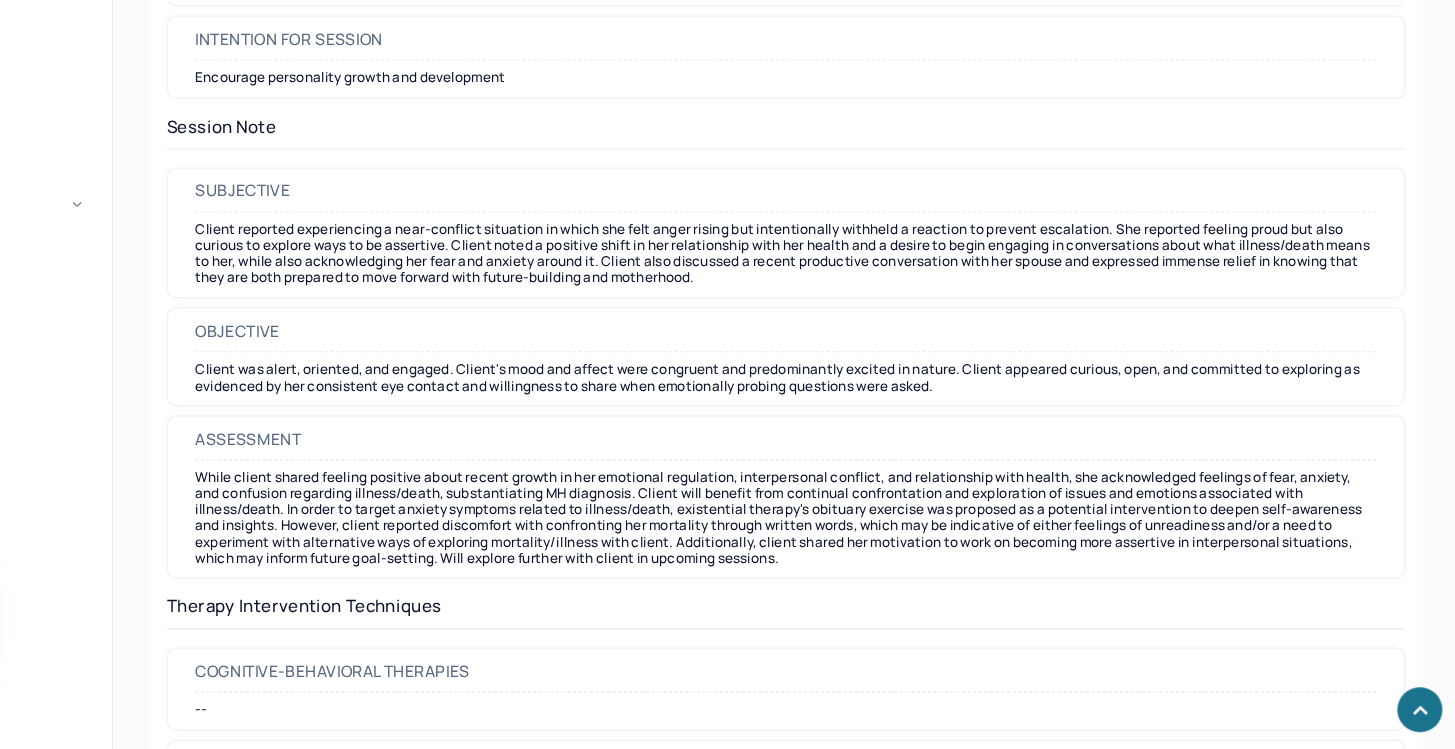 scroll, scrollTop: 1656, scrollLeft: 0, axis: vertical 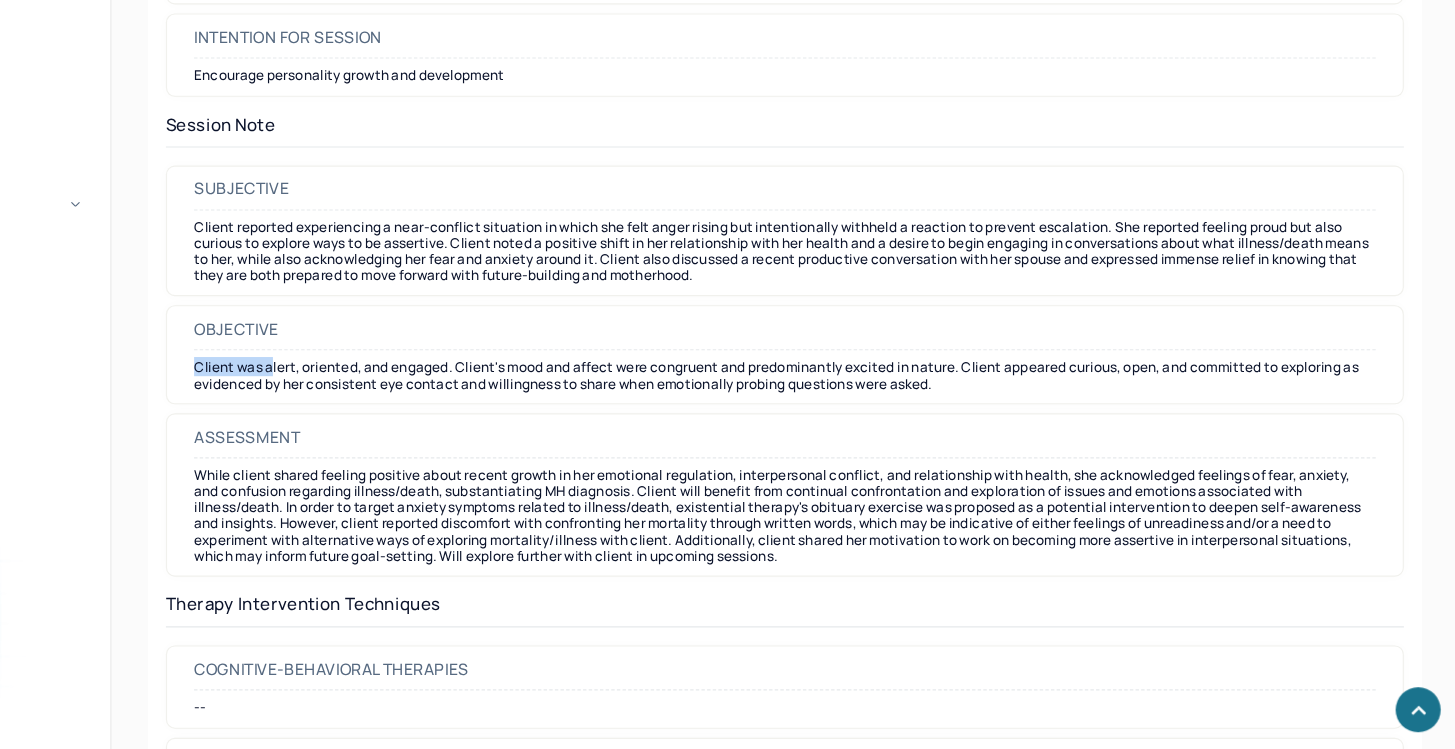 drag, startPoint x: 403, startPoint y: 405, endPoint x: 755, endPoint y: 401, distance: 352.02274 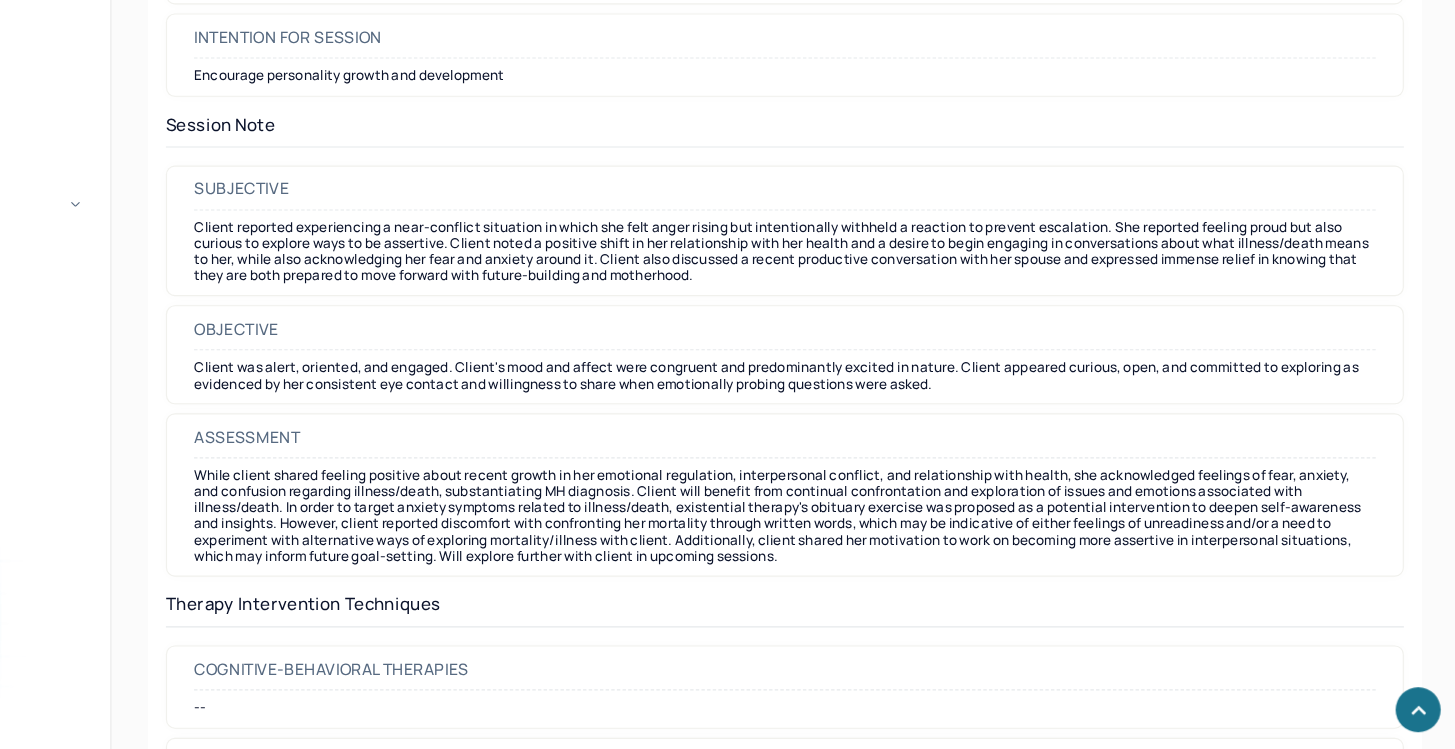 click on "Client was alert, oriented, and engaged. Client's mood and affect were congruent and predominantly excited in nature. Client appeared curious, open, and committed to exploring as evidenced by her consistent eye contact and willingness to share when emotionally probing questions were asked." at bounding box center [857, 417] 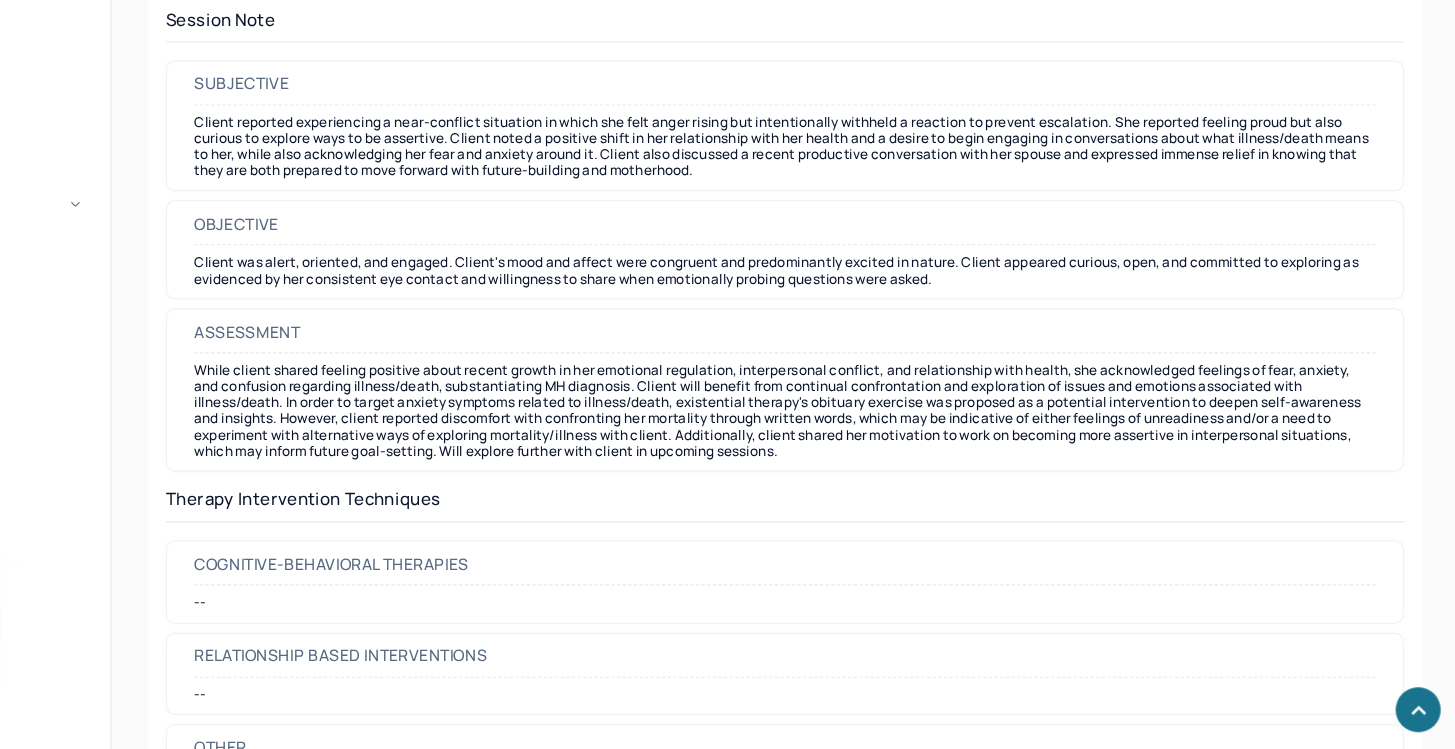 scroll, scrollTop: 1750, scrollLeft: 0, axis: vertical 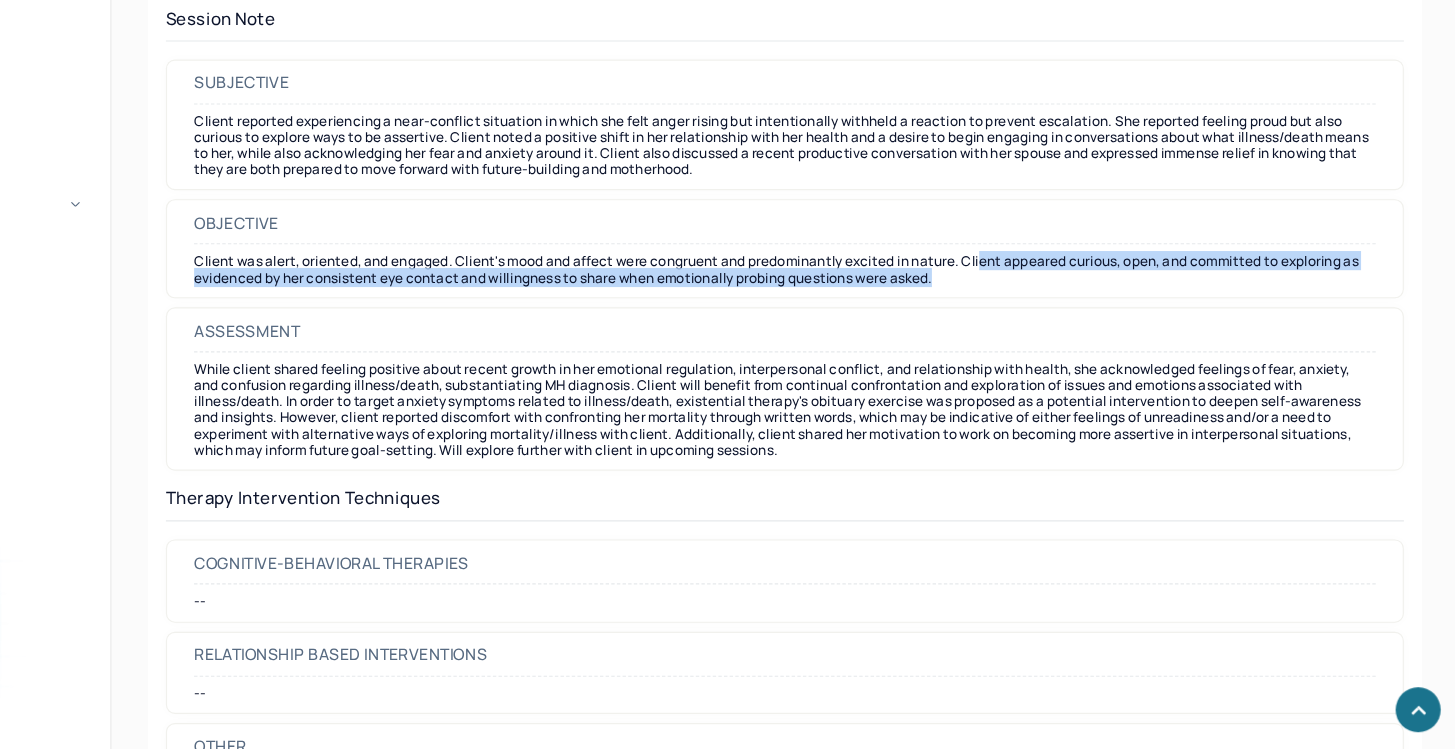 drag, startPoint x: 1044, startPoint y: 320, endPoint x: 1054, endPoint y: 330, distance: 14.142136 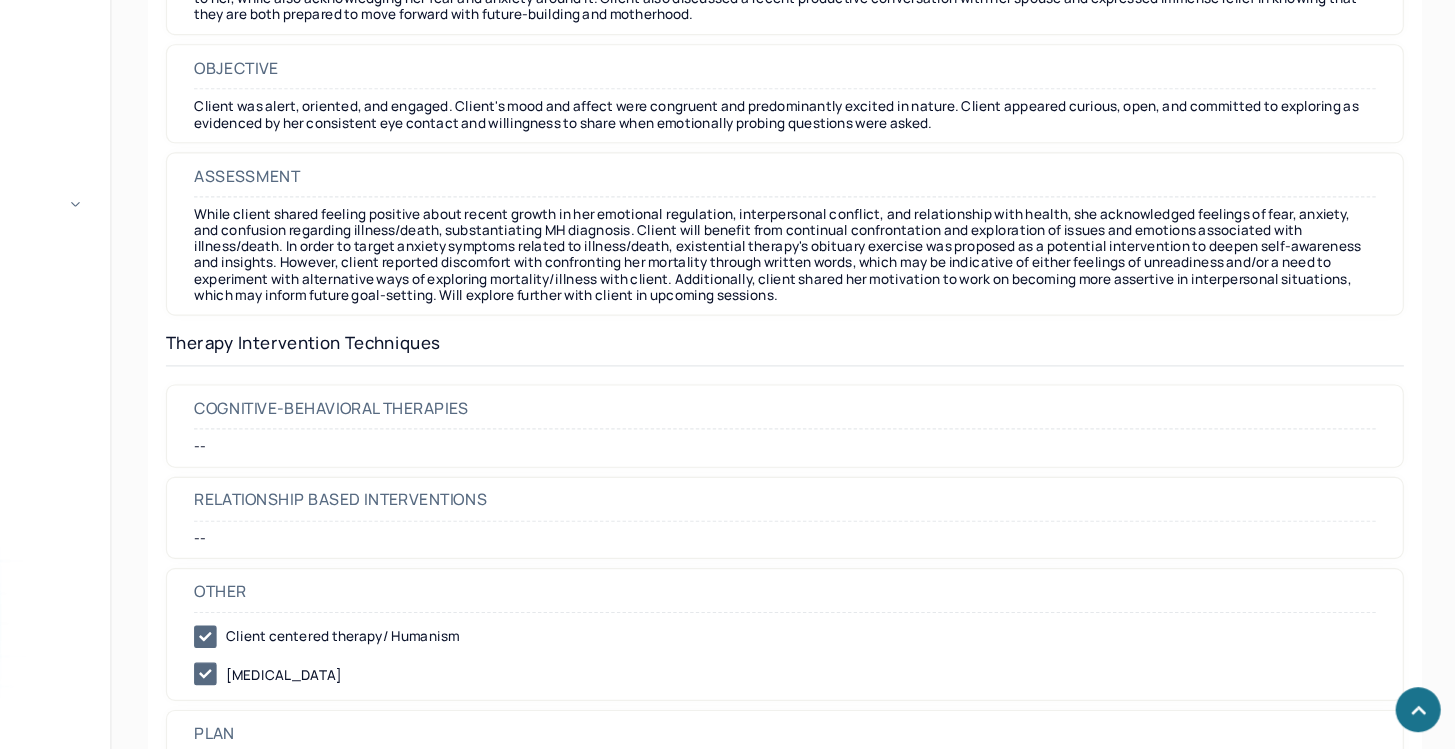 scroll, scrollTop: 1890, scrollLeft: 0, axis: vertical 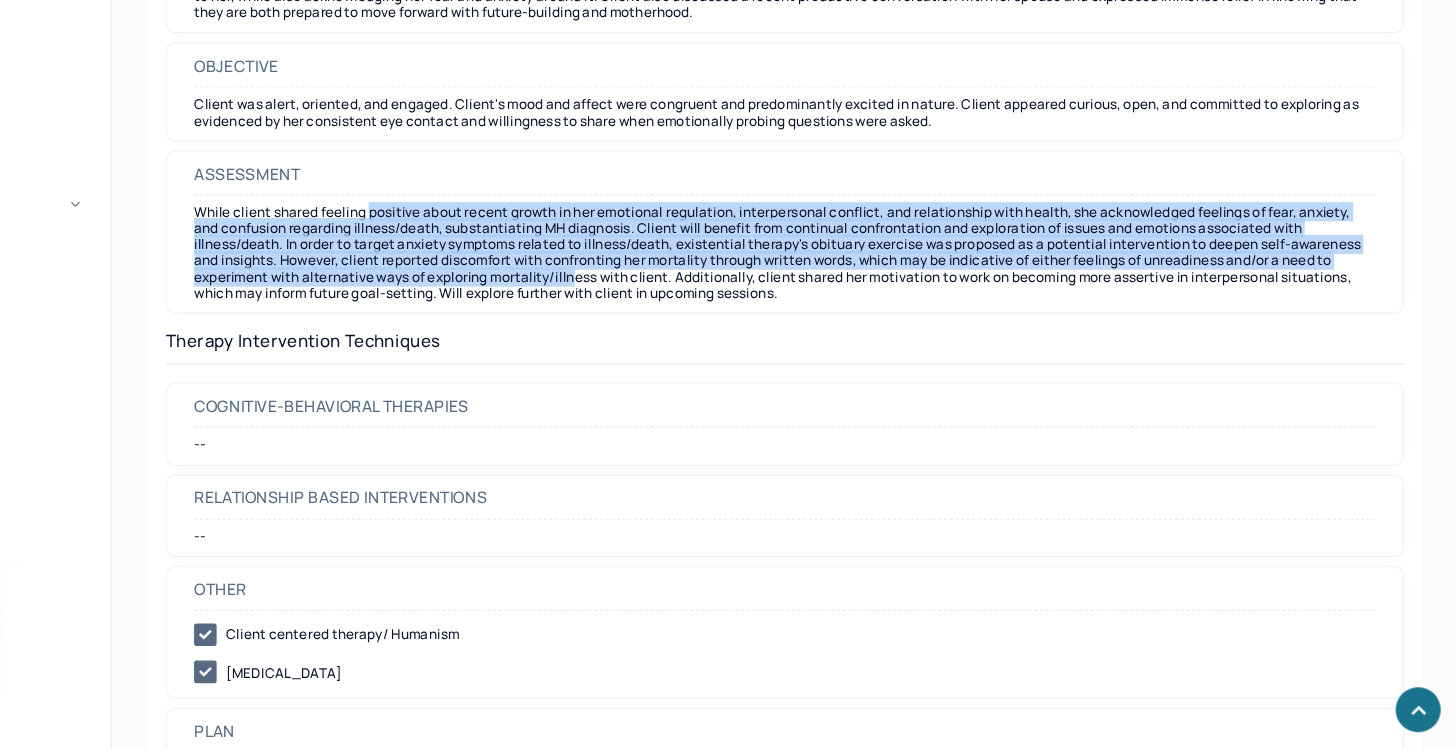 drag, startPoint x: 492, startPoint y: 277, endPoint x: 737, endPoint y: 327, distance: 250.04999 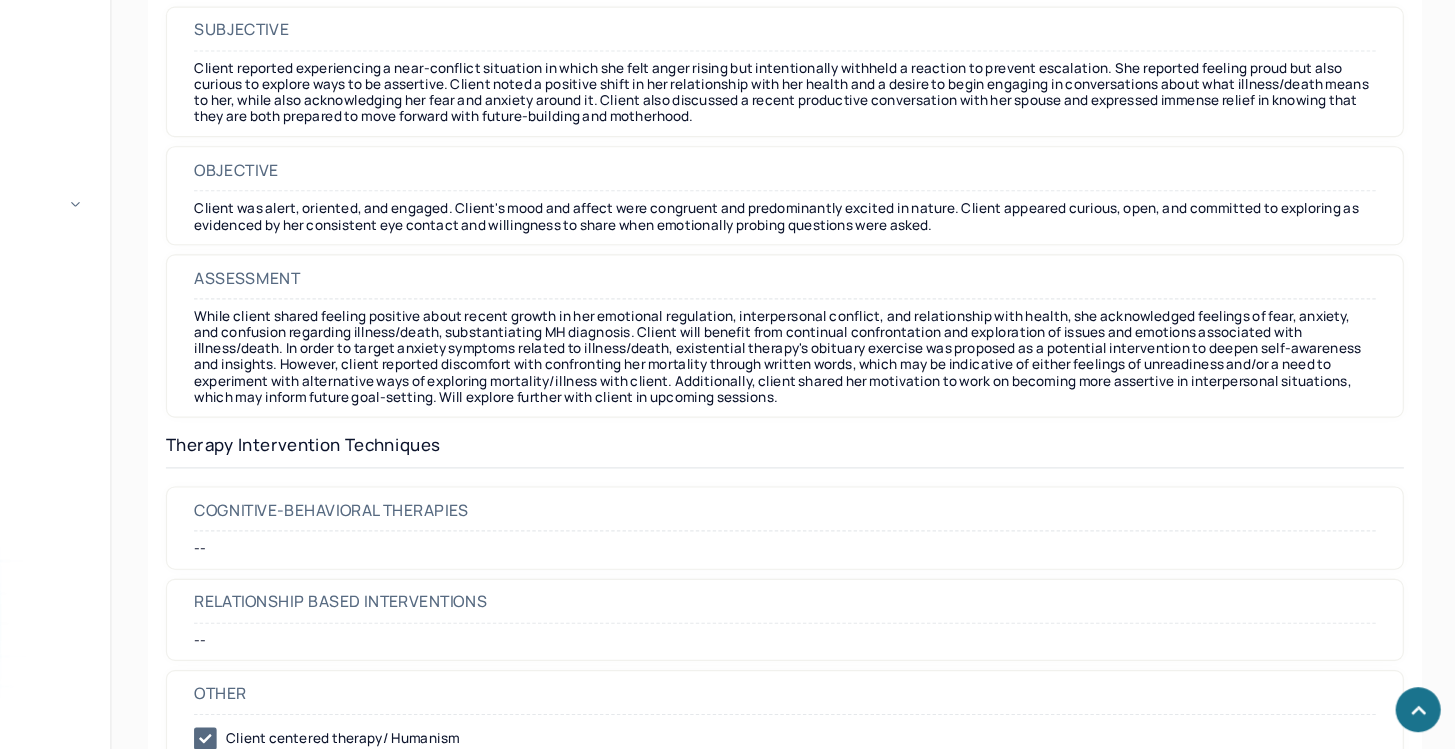 scroll, scrollTop: 1799, scrollLeft: 0, axis: vertical 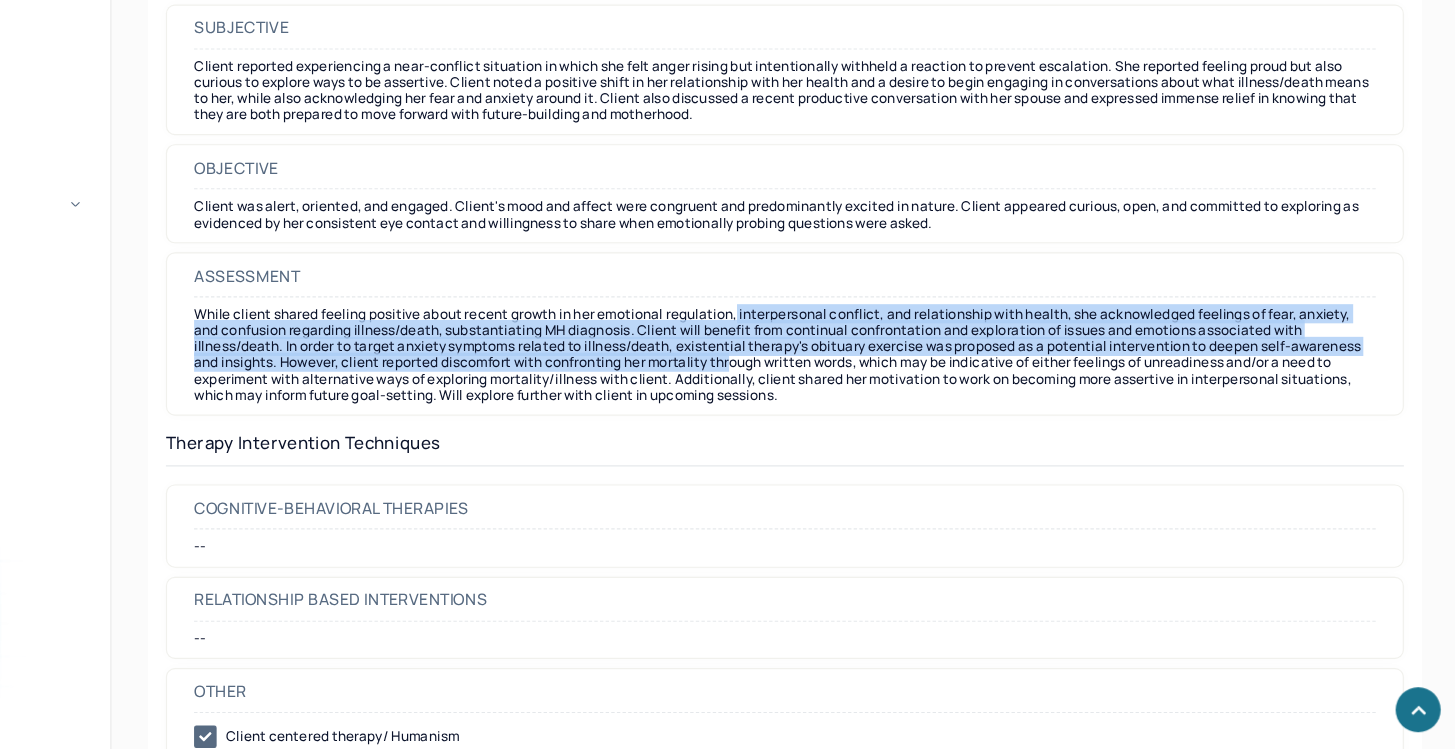drag, startPoint x: 826, startPoint y: 370, endPoint x: 885, endPoint y: 404, distance: 68.09552 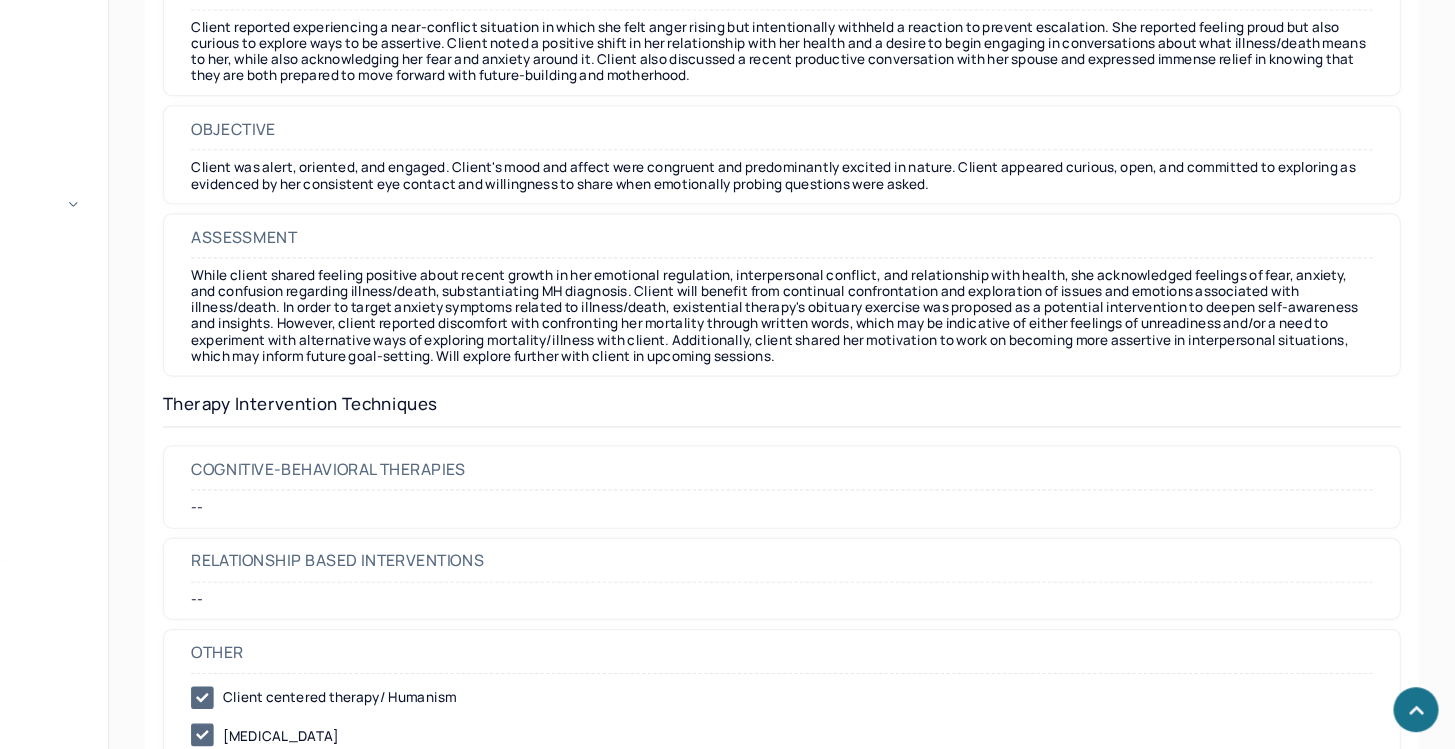 scroll, scrollTop: 1833, scrollLeft: 0, axis: vertical 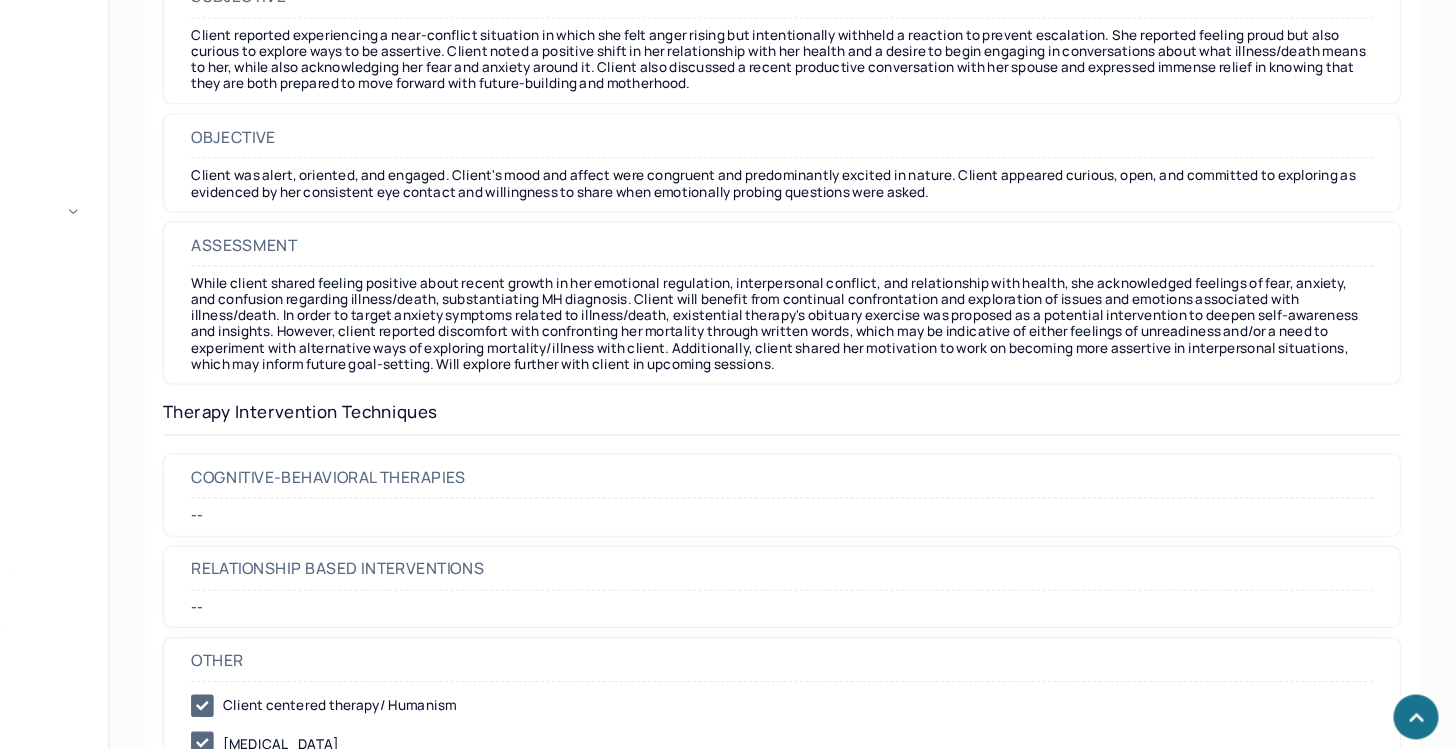 click on "While client shared feeling positive about recent growth in her emotional regulation, interpersonal conflict, and relationship with health, she acknowledged feelings of fear, anxiety, and confusion regarding illness/death, substantiating MH diagnosis. Client will benefit from continual confrontation and exploration of issues and emotions associated with illness/death. In order to target anxiety symptoms related to illness/death, existential therapy's obituary exercise was proposed as a potential intervention to deepen self-awareness and insights. However, client reported discomfort with confronting her mortality through written words, which may be indicative of either feelings of unreadiness and/or a need to experiment with alternative ways of exploring mortality/illness with client. Additionally, client shared her motivation to work on becoming more assertive in interpersonal situations, which may inform future goal-setting. Will explore further with client in upcoming sessions." at bounding box center [857, 365] 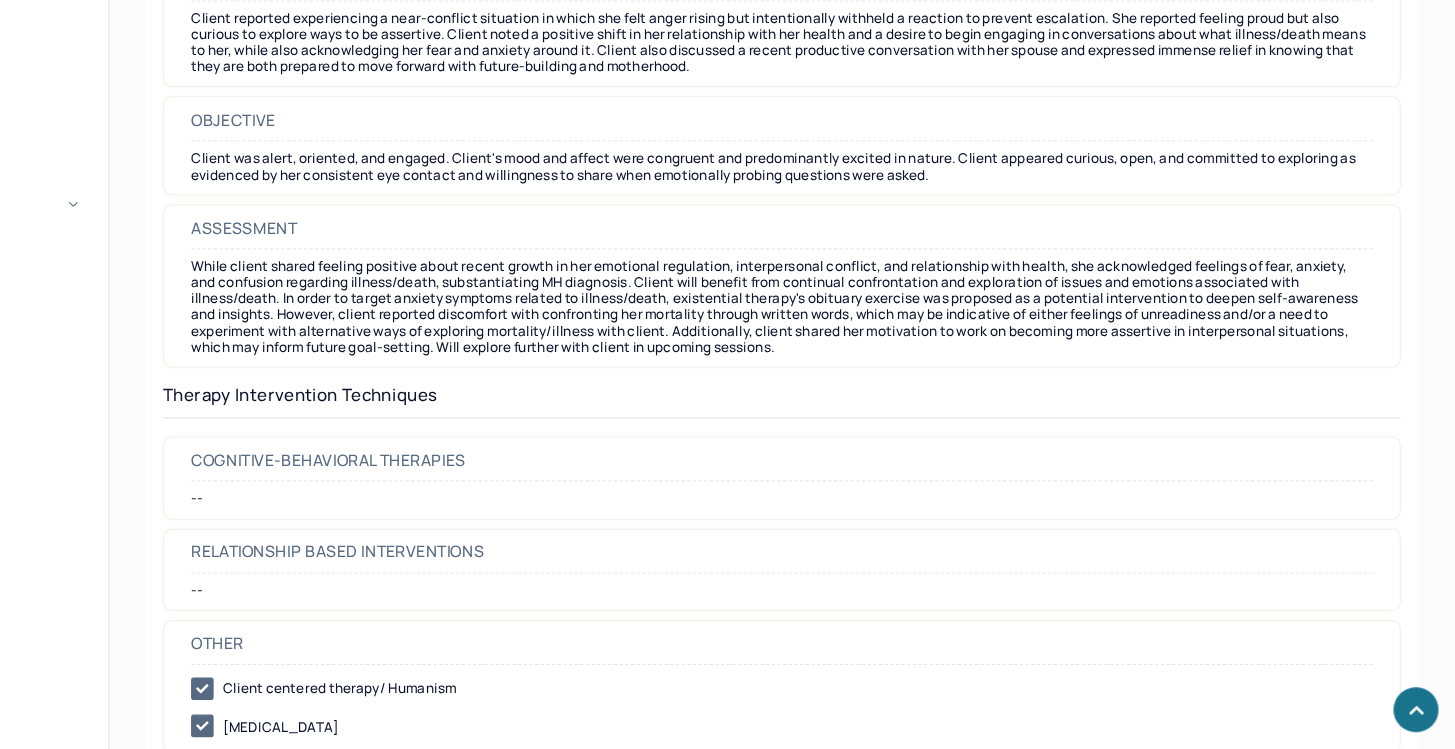 scroll, scrollTop: 1842, scrollLeft: 0, axis: vertical 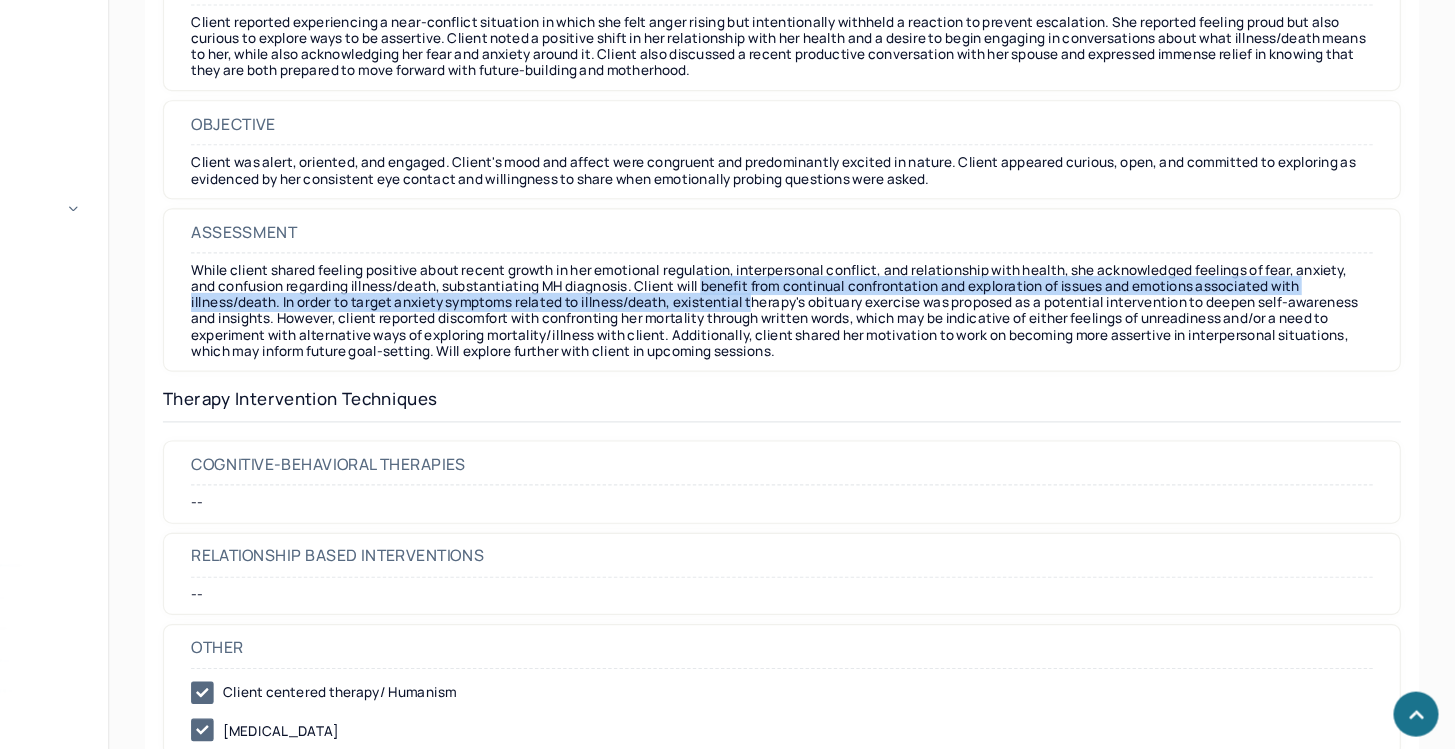 drag, startPoint x: 848, startPoint y: 336, endPoint x: 869, endPoint y: 348, distance: 24.186773 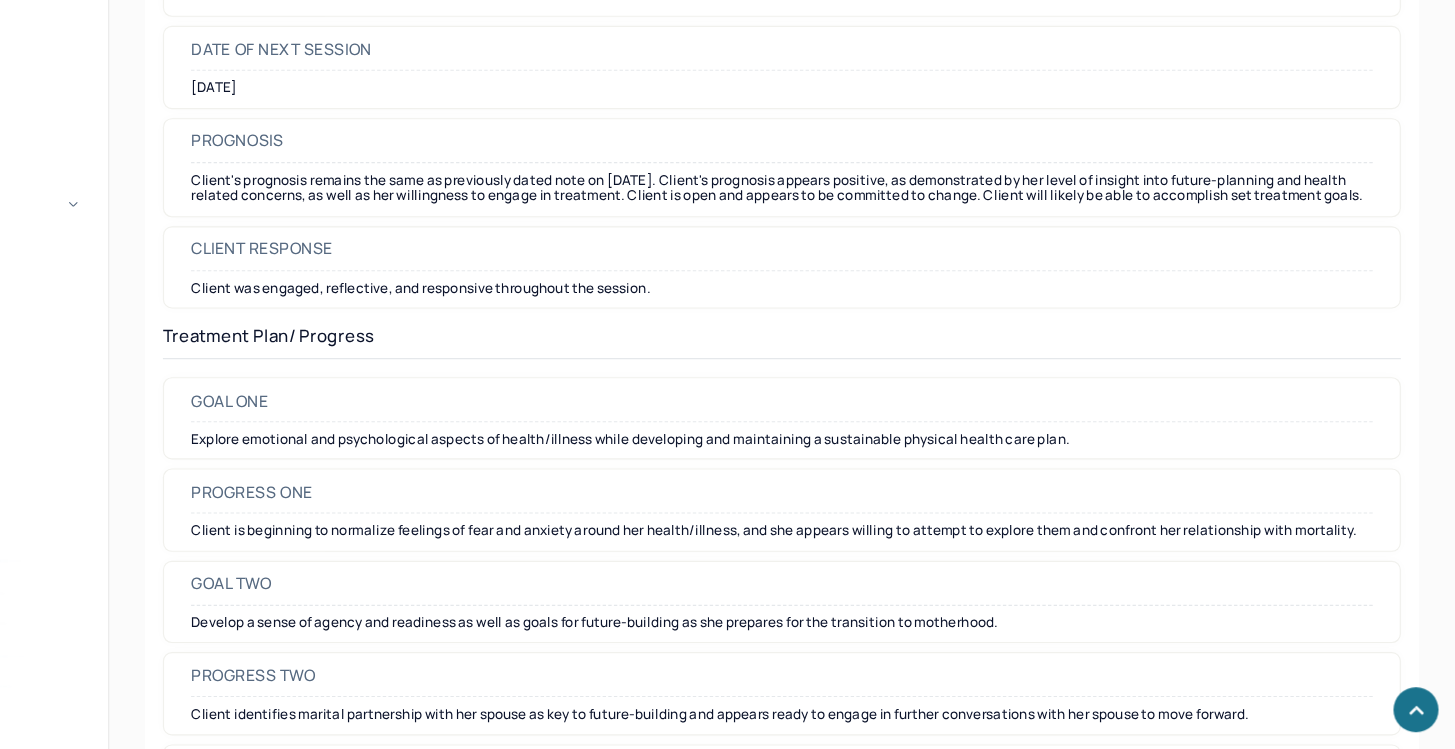 scroll, scrollTop: 2743, scrollLeft: 0, axis: vertical 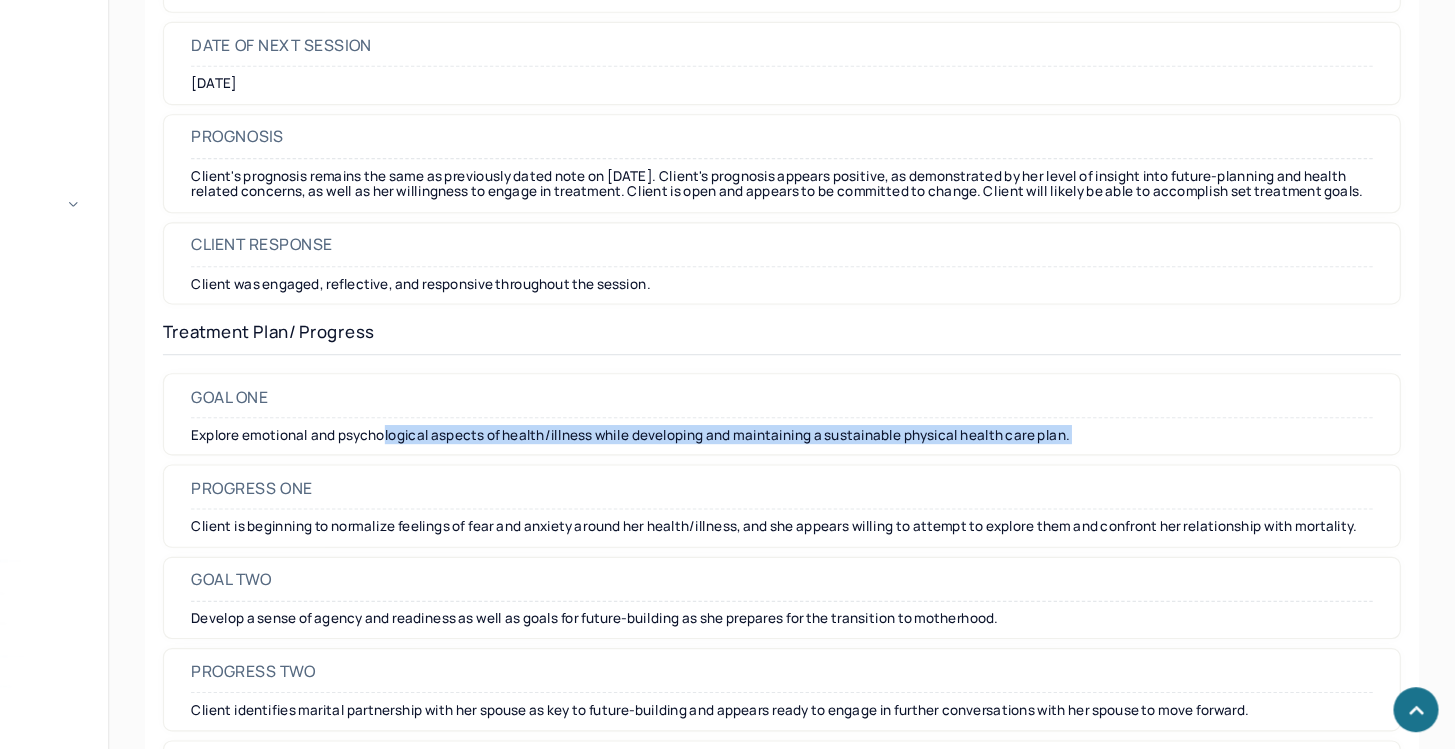 drag, startPoint x: 507, startPoint y: 487, endPoint x: 575, endPoint y: 509, distance: 71.470276 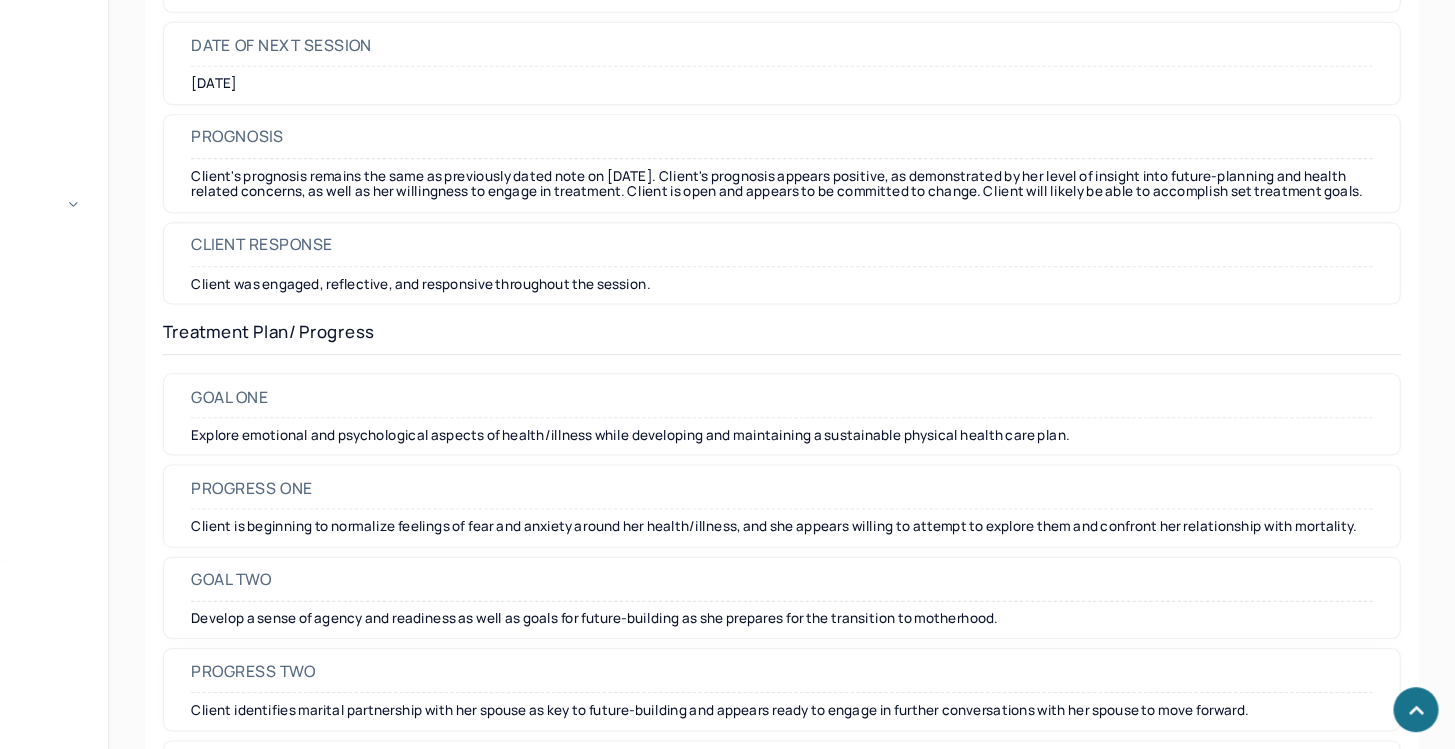 click on "Client is beginning to normalize feelings of fear and anxiety around her health/illness, and she appears willing to attempt to explore them and confront her relationship with mortality." at bounding box center (857, 551) 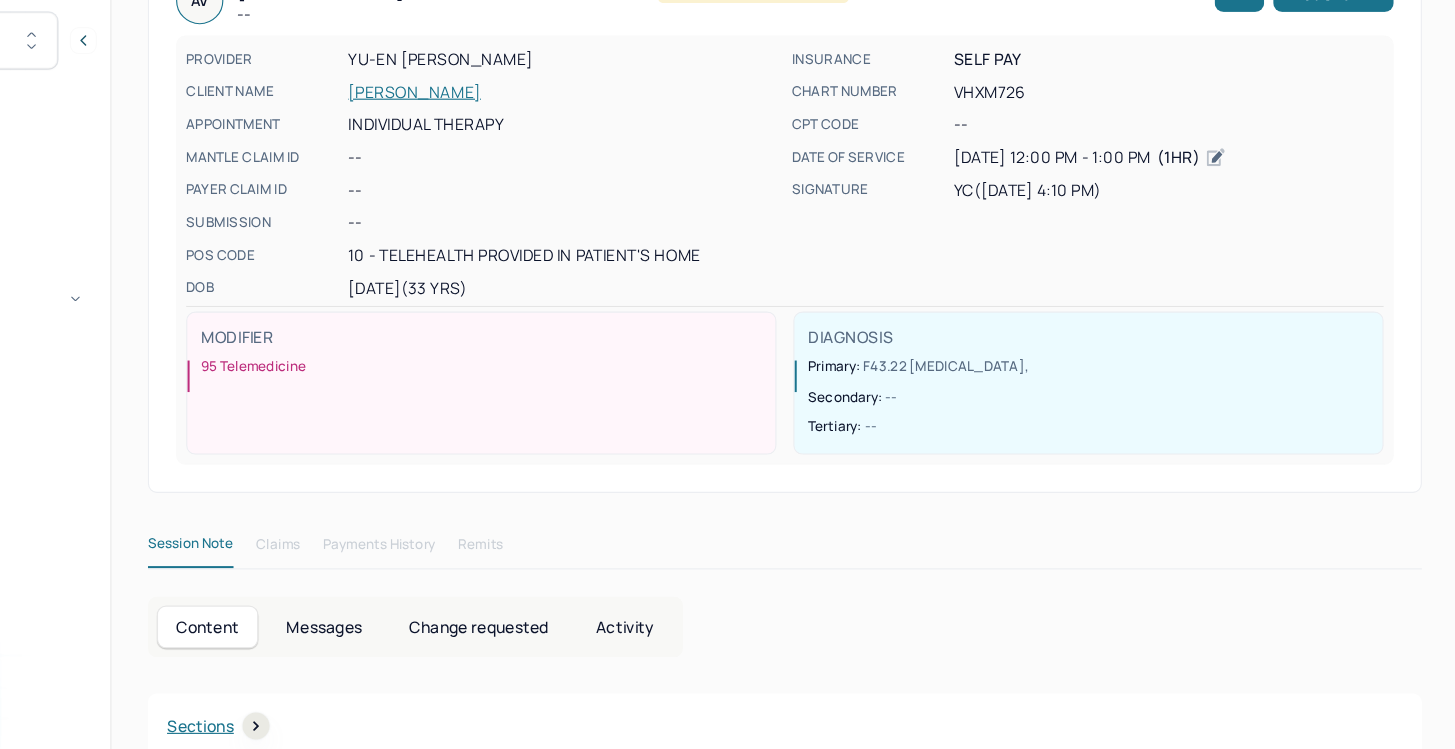 scroll, scrollTop: 0, scrollLeft: 0, axis: both 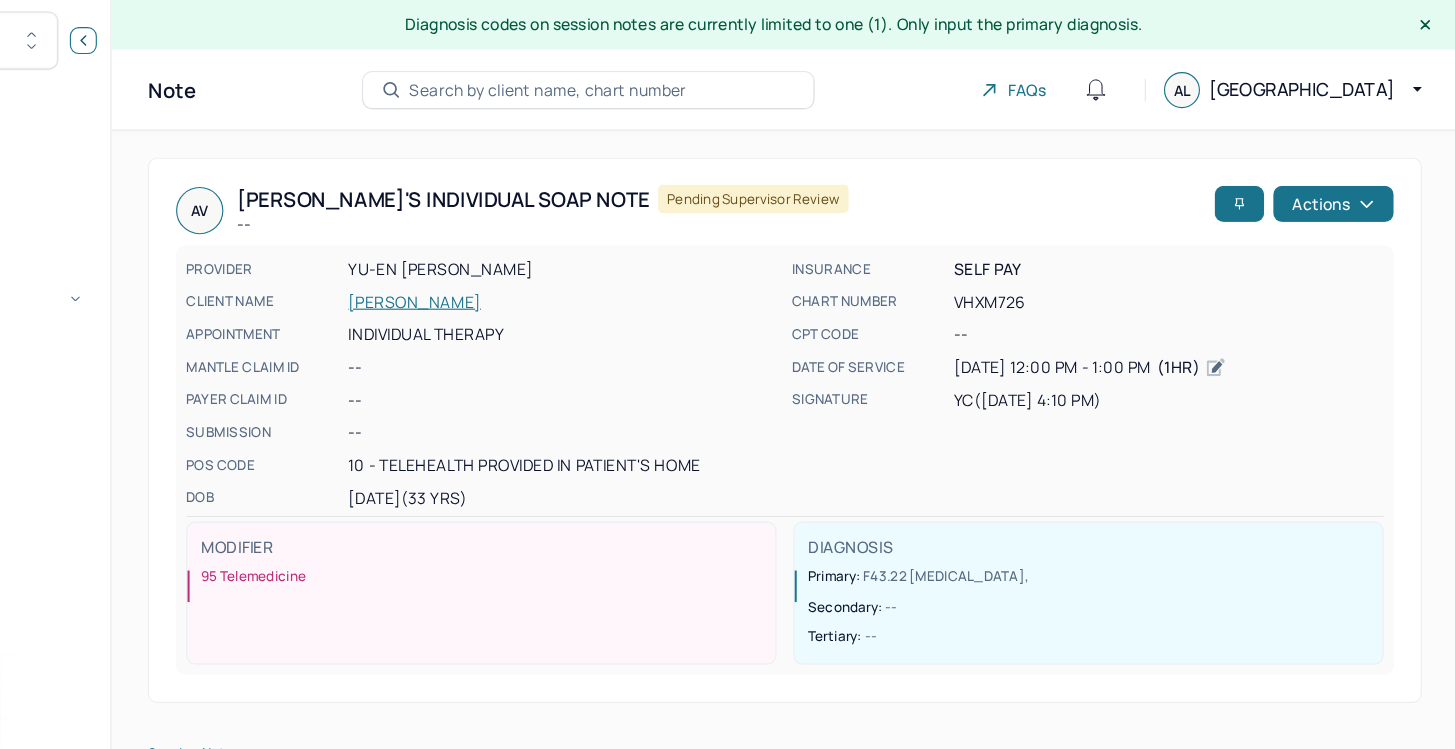 click 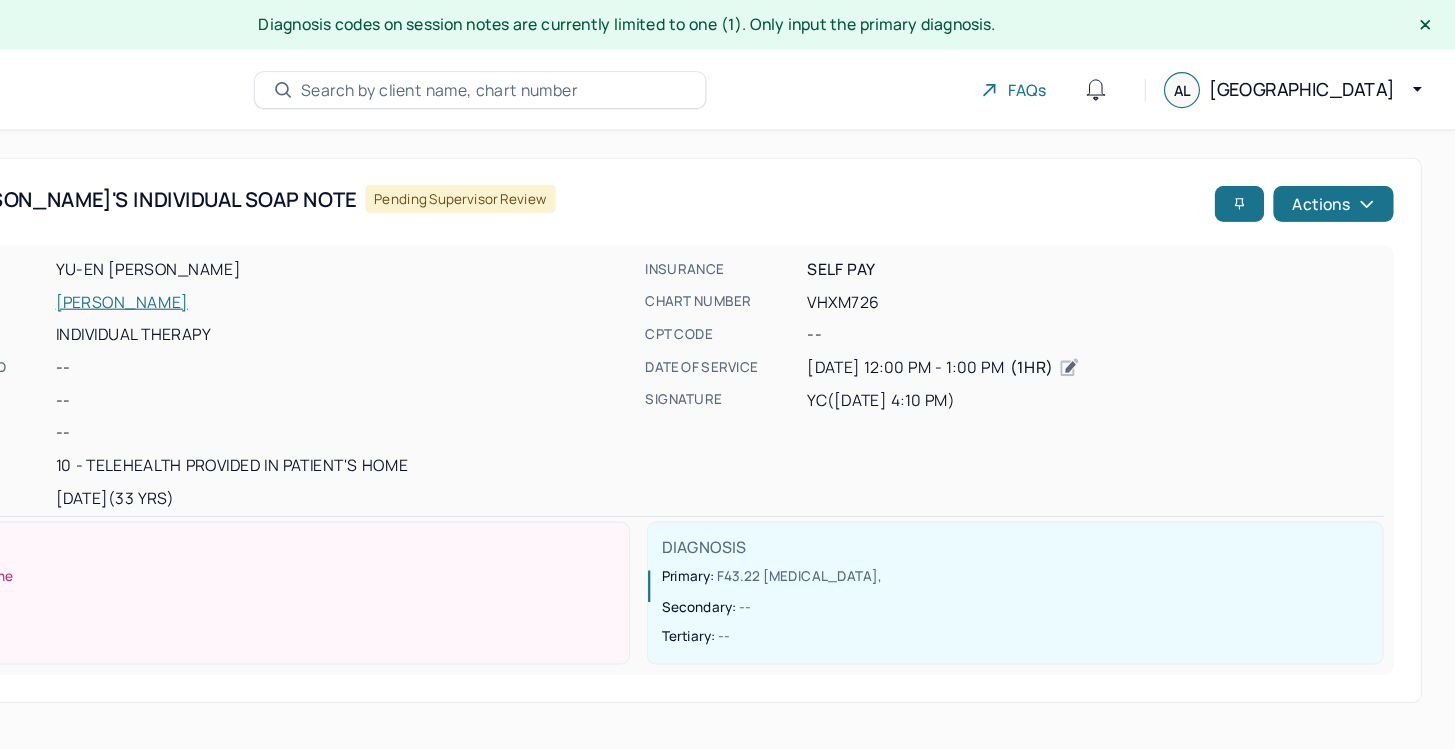 click on "Diagnosis codes on session notes are currently limited to one (1). Only input the primary diagnosis." at bounding box center (727, 22) 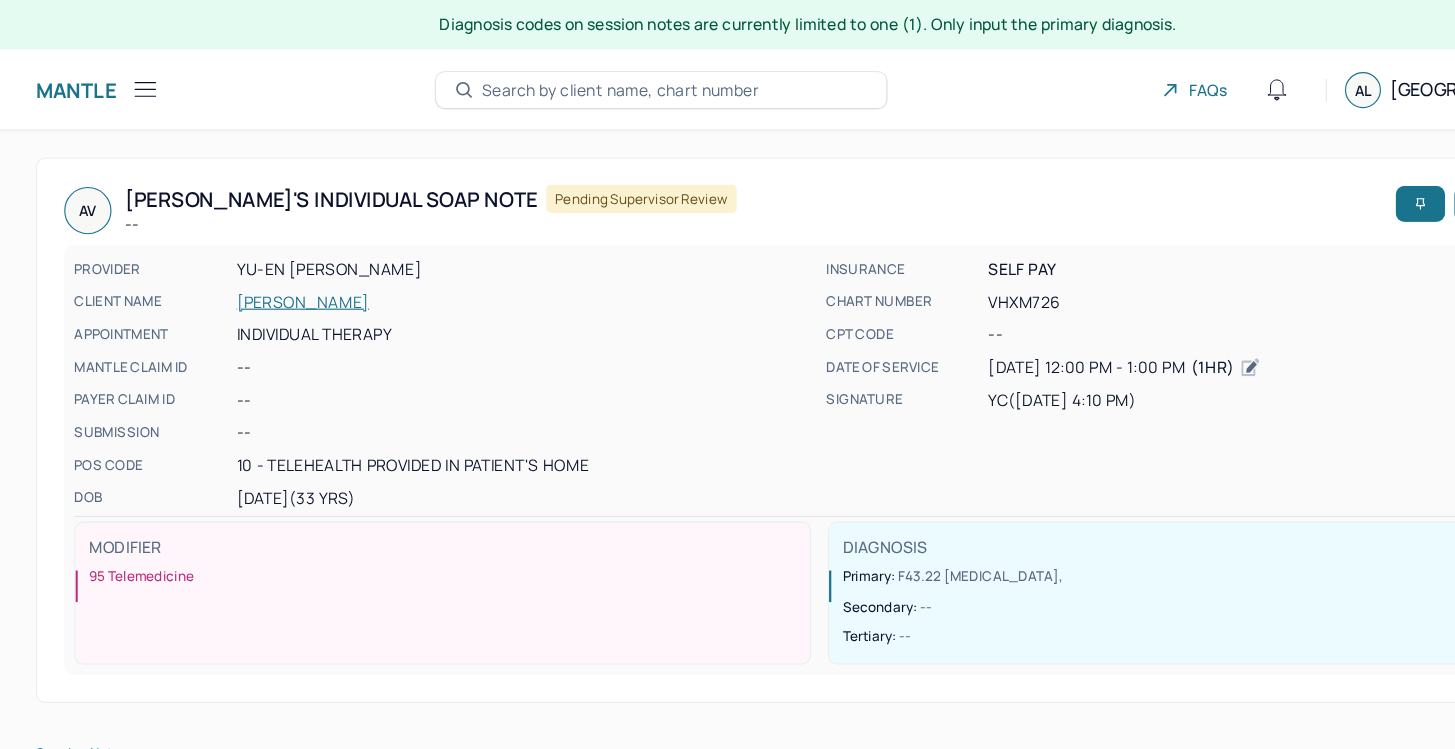 click 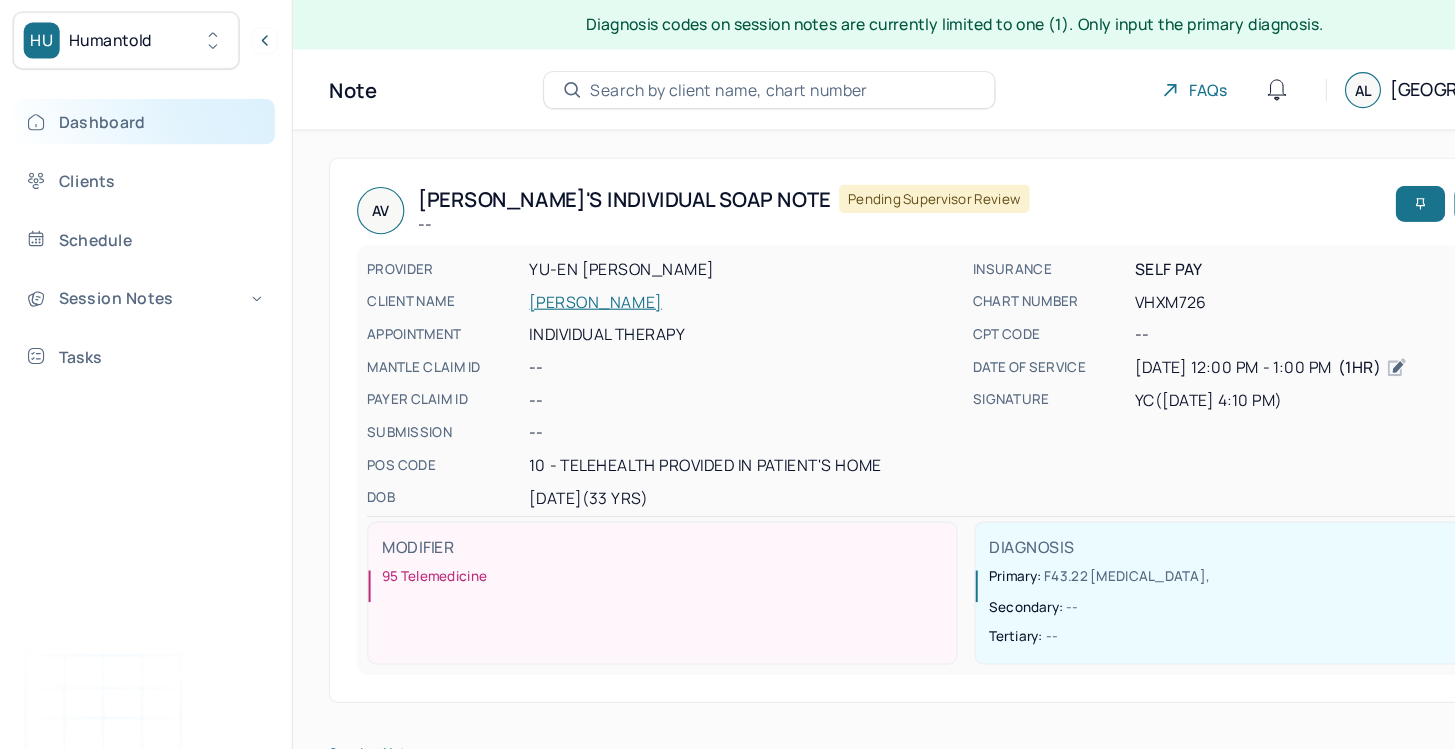 click on "Dashboard" at bounding box center [128, 108] 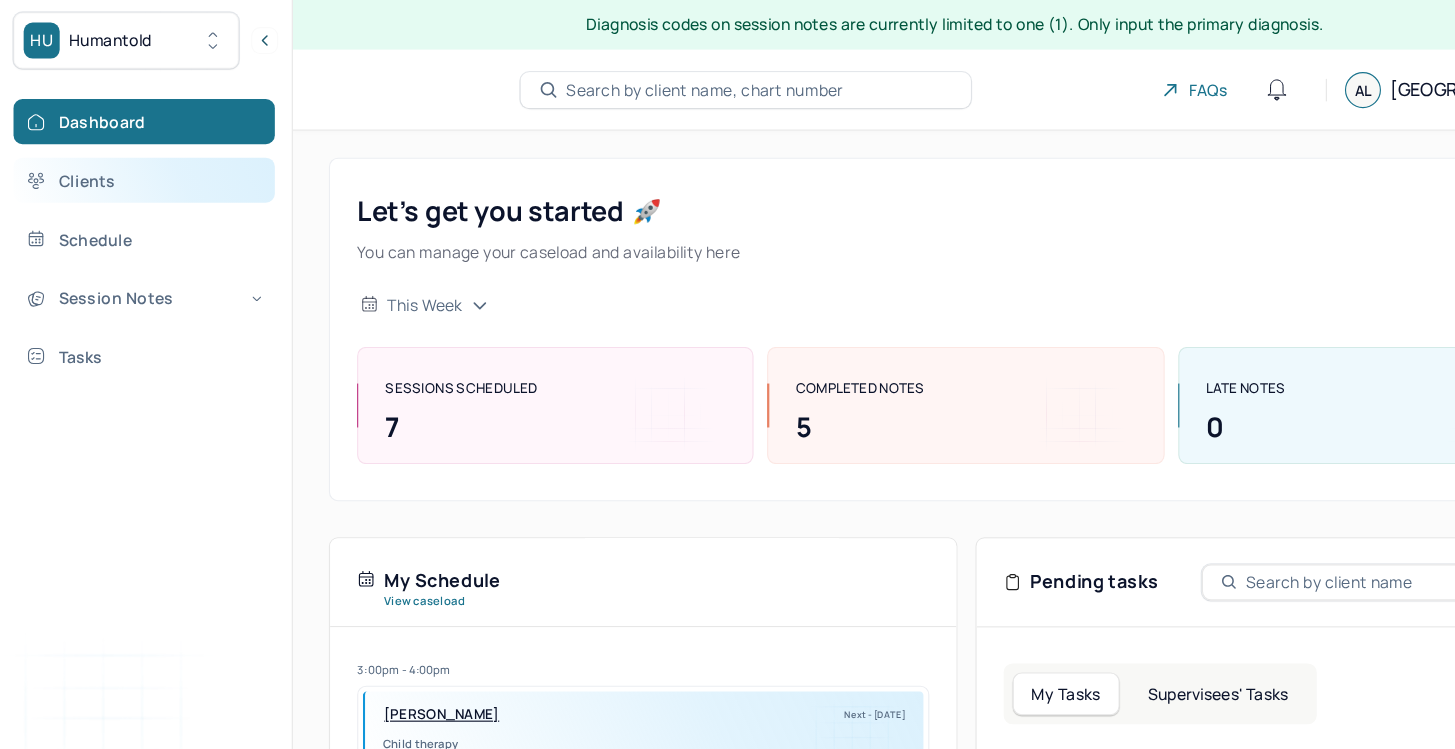 click on "Clients" at bounding box center [128, 160] 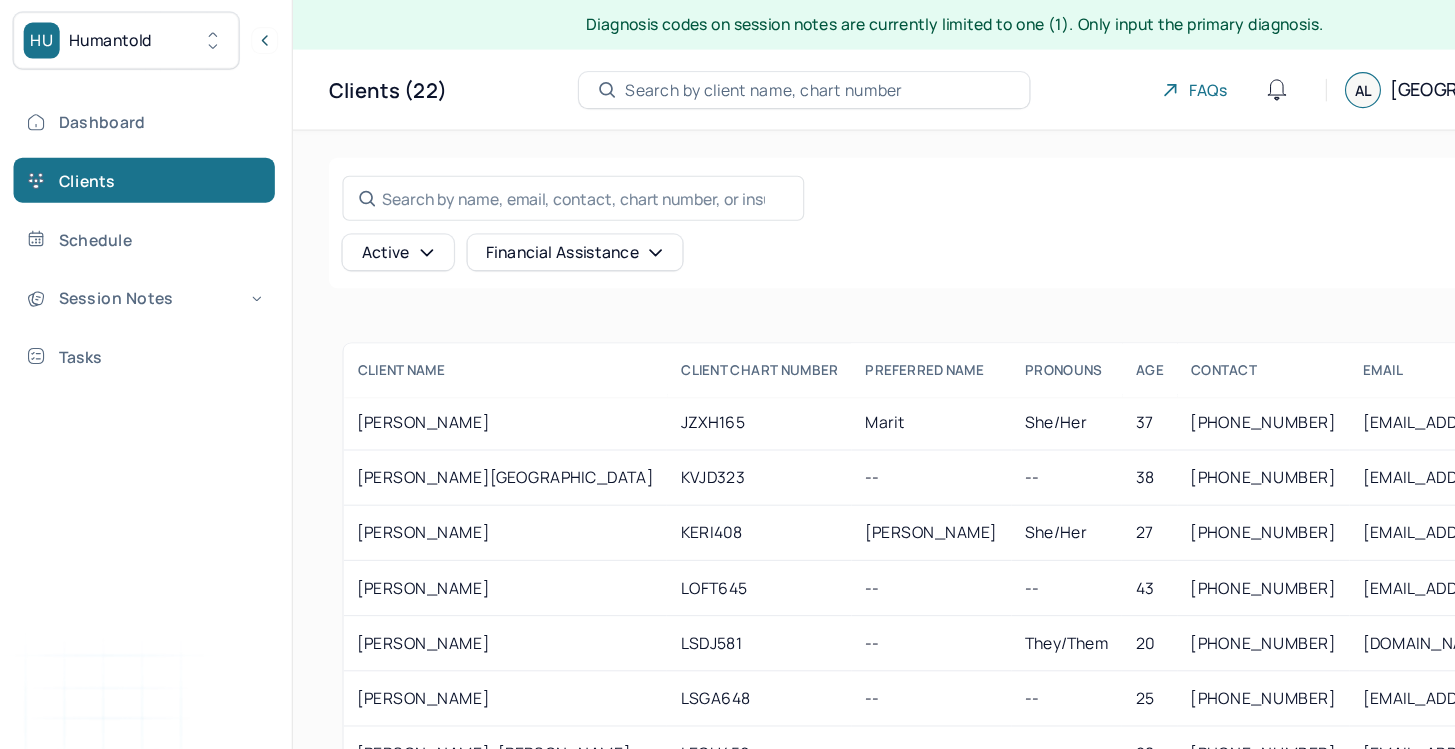 scroll, scrollTop: 590, scrollLeft: 0, axis: vertical 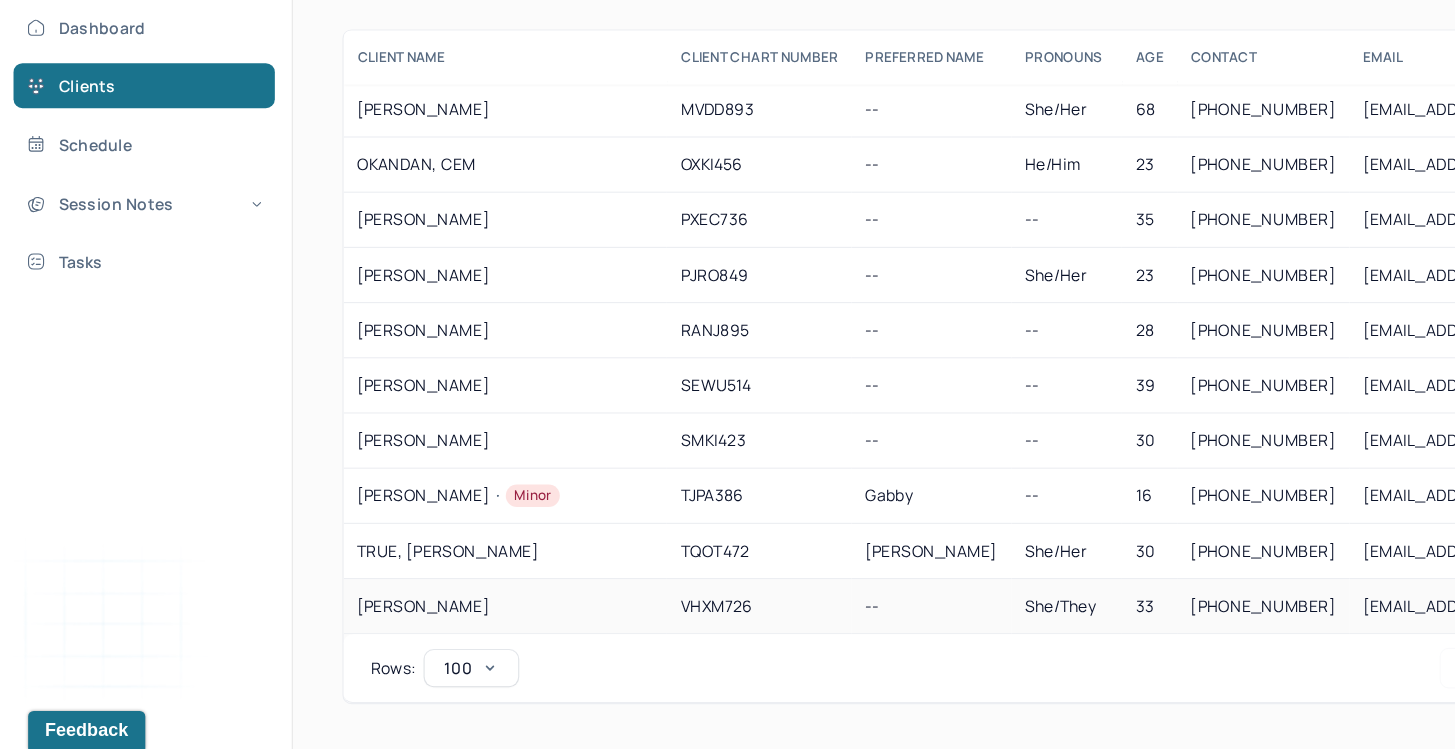 click on "[PERSON_NAME]" at bounding box center [448, 622] 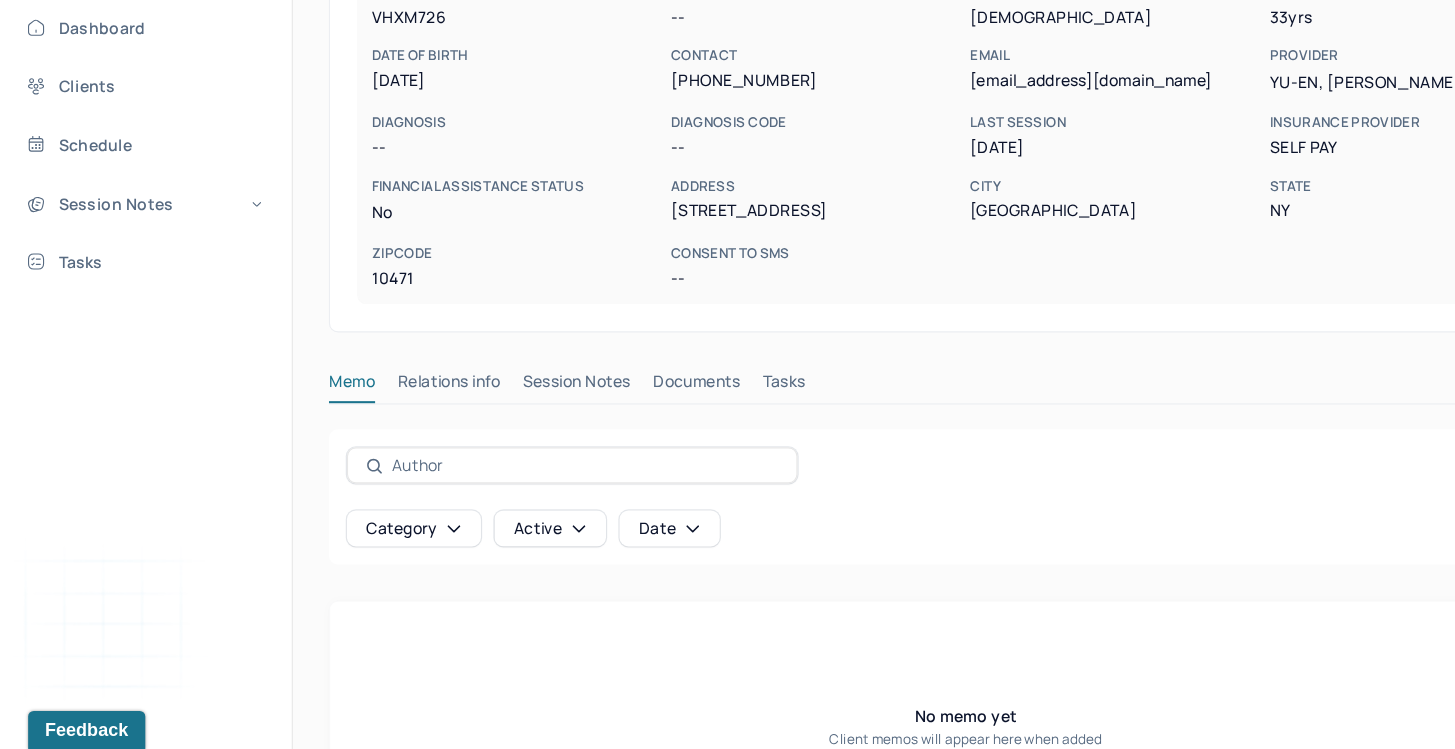 click on "Session Notes" at bounding box center [512, 426] 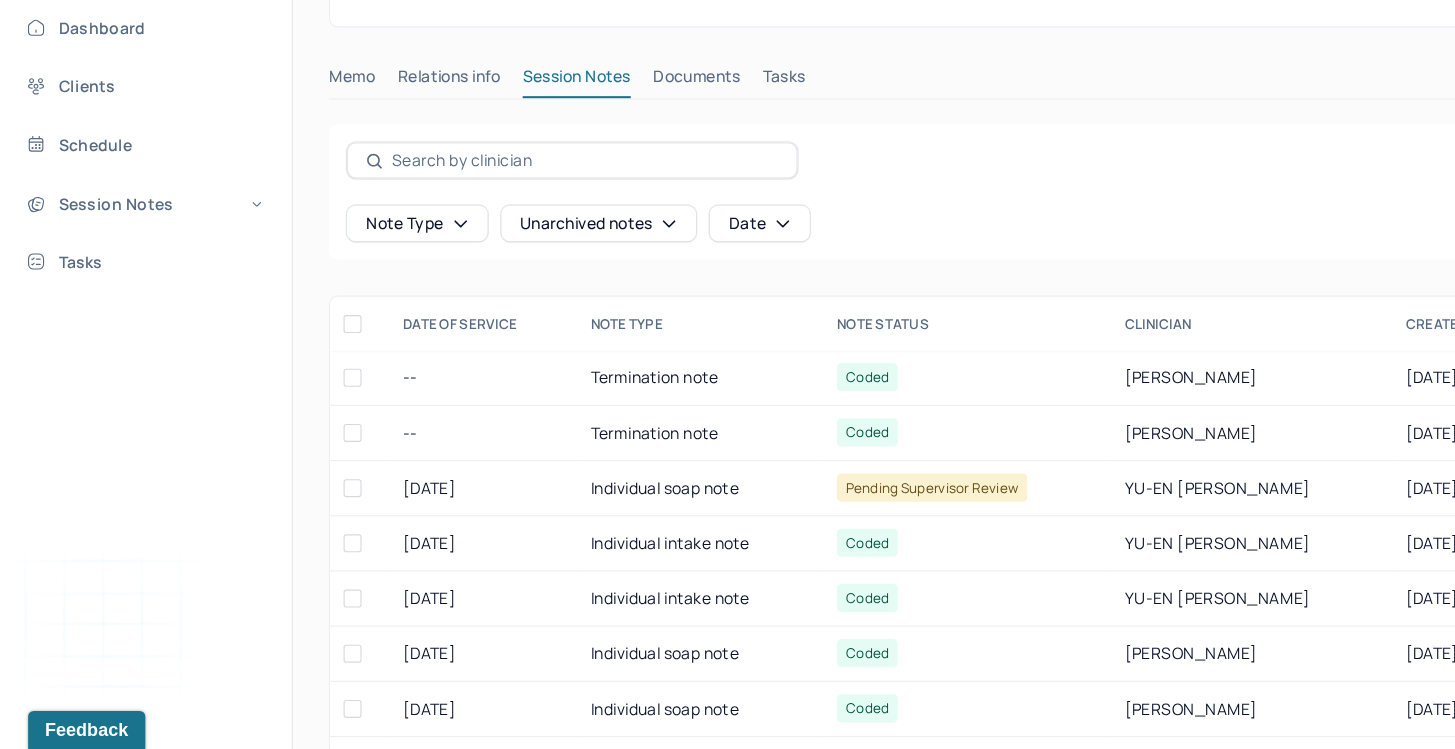 scroll, scrollTop: 467, scrollLeft: 0, axis: vertical 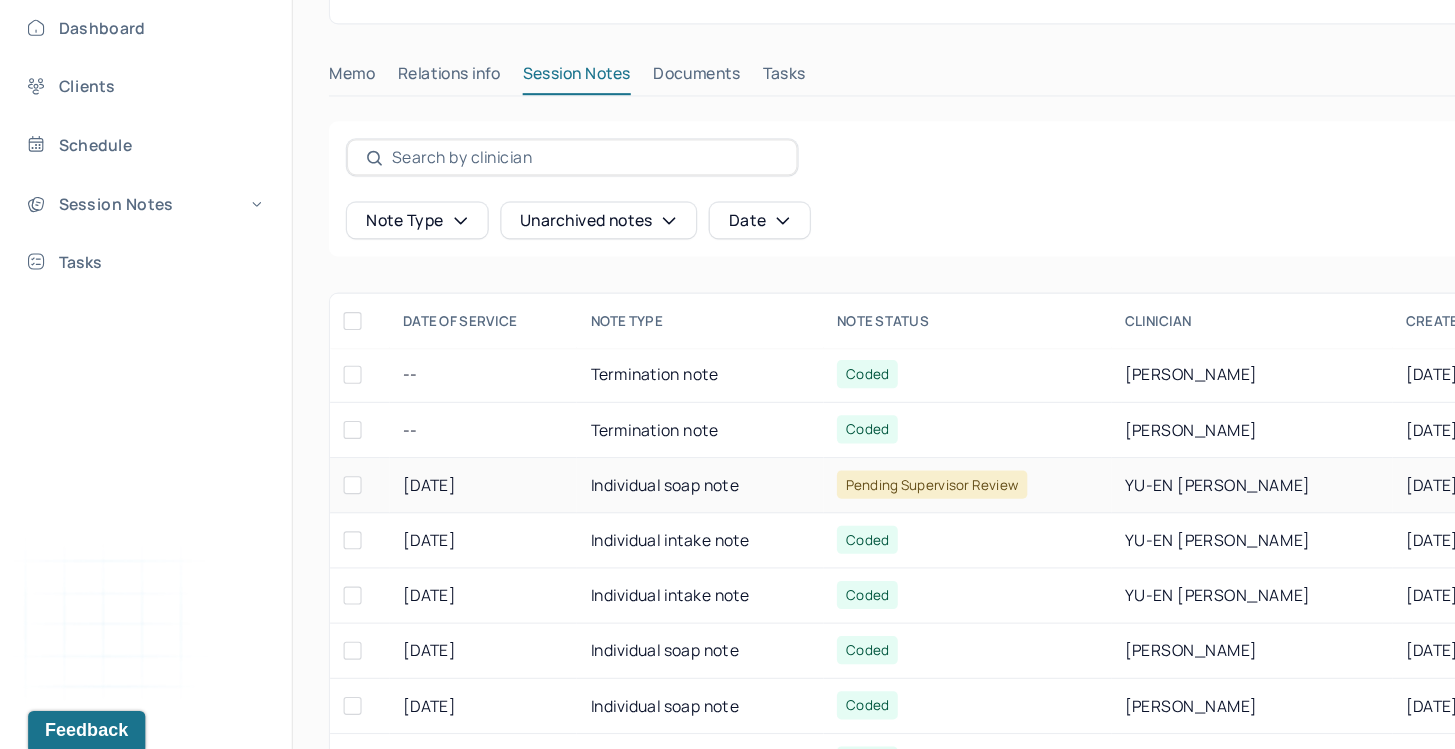 click on "Individual soap note" at bounding box center [621, 515] 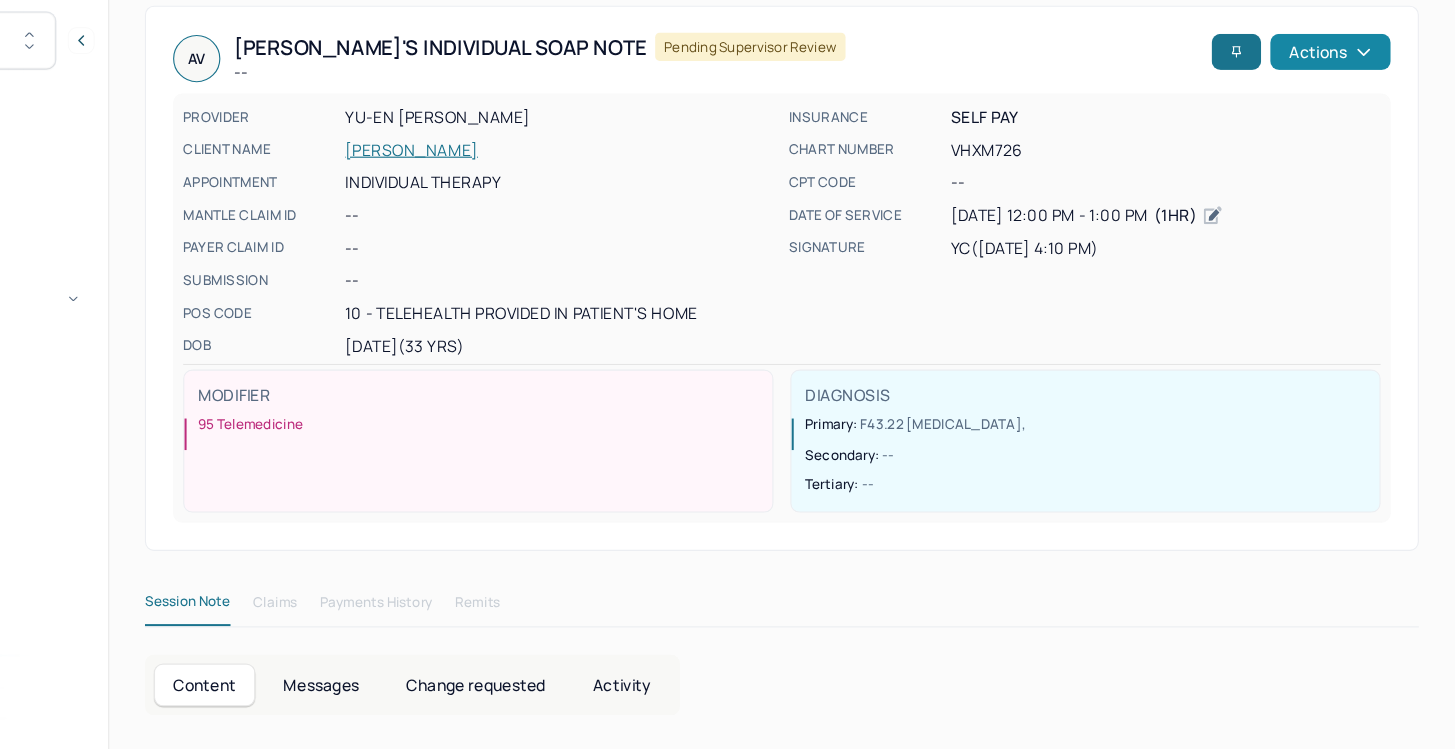 scroll, scrollTop: 135, scrollLeft: 0, axis: vertical 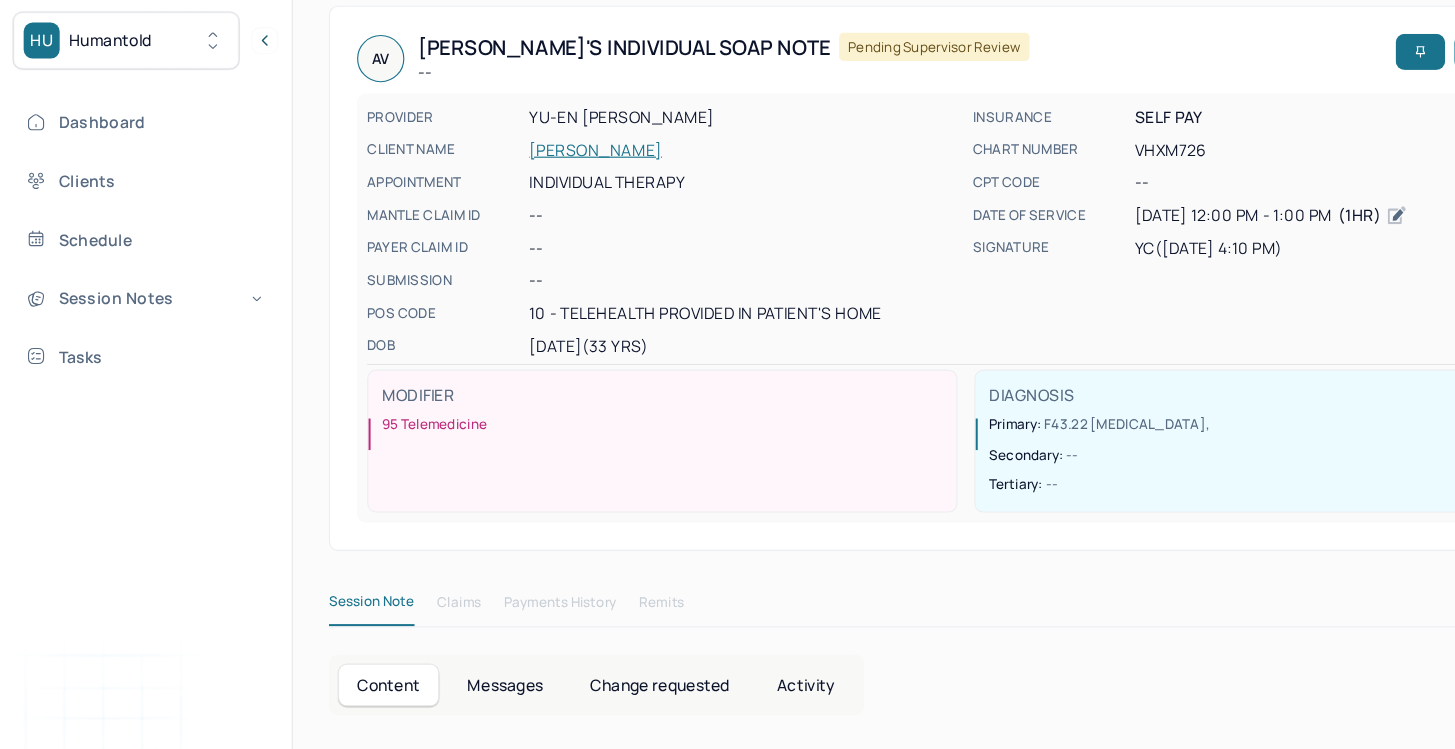 click on "AV [PERSON_NAME]'s   Individual soap note -- Pending supervisor review       Actions" at bounding box center (857, 52) 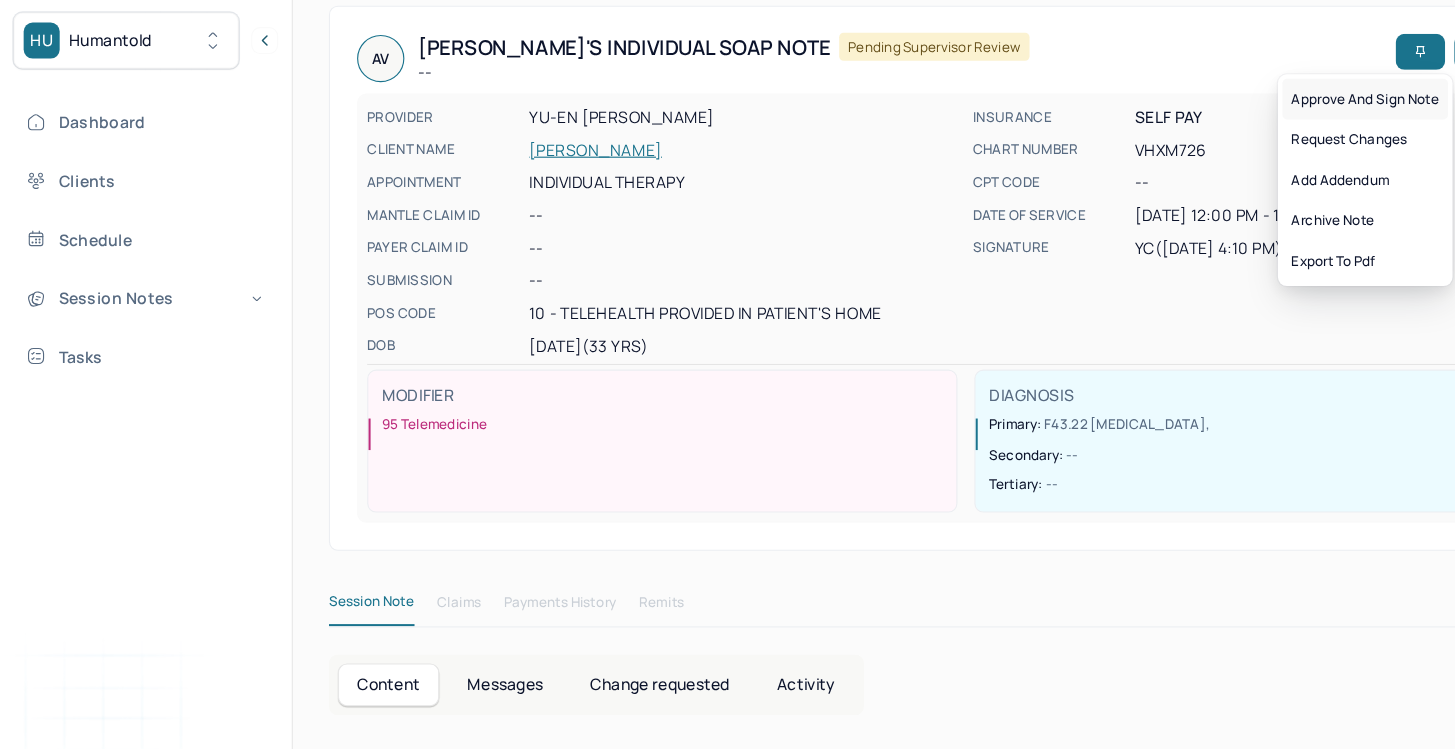 click on "Approve and sign note" at bounding box center [1212, 88] 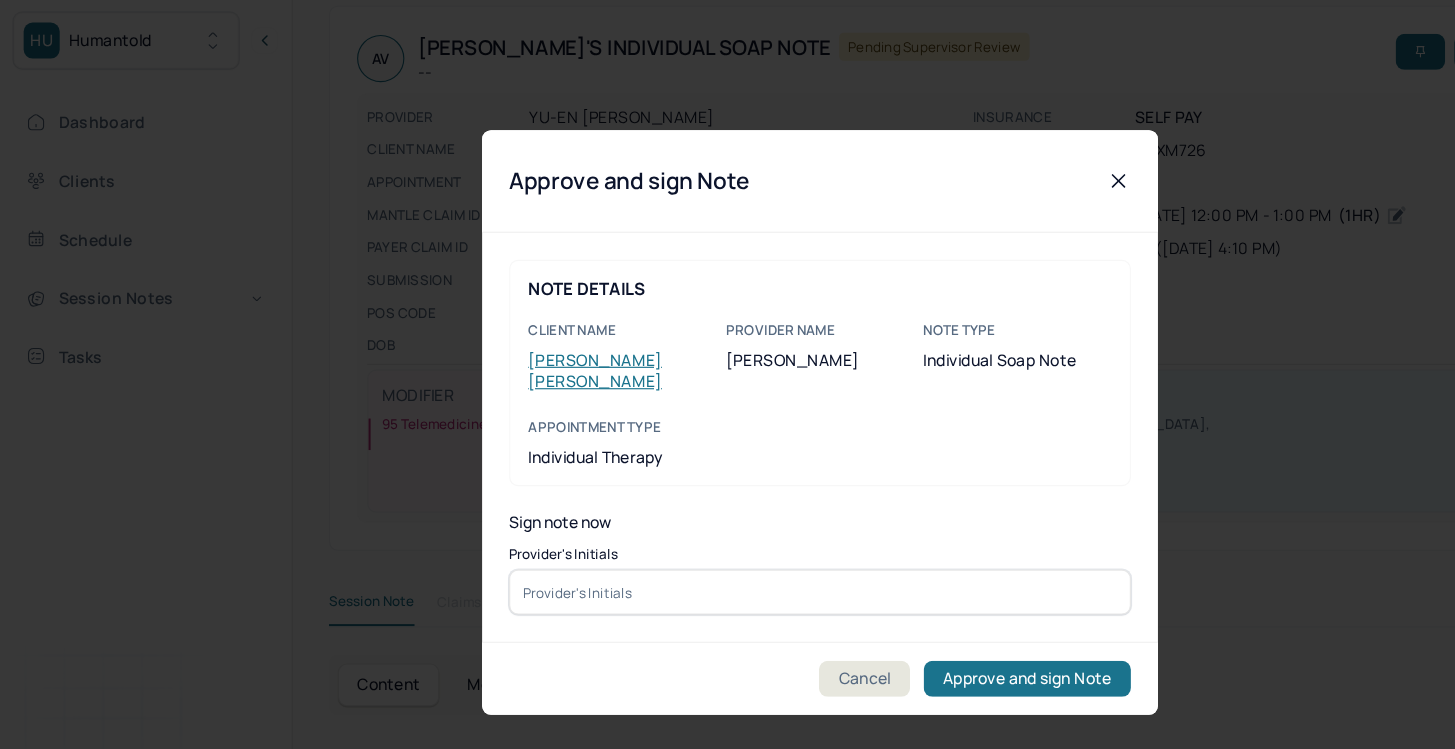 click at bounding box center (728, 526) 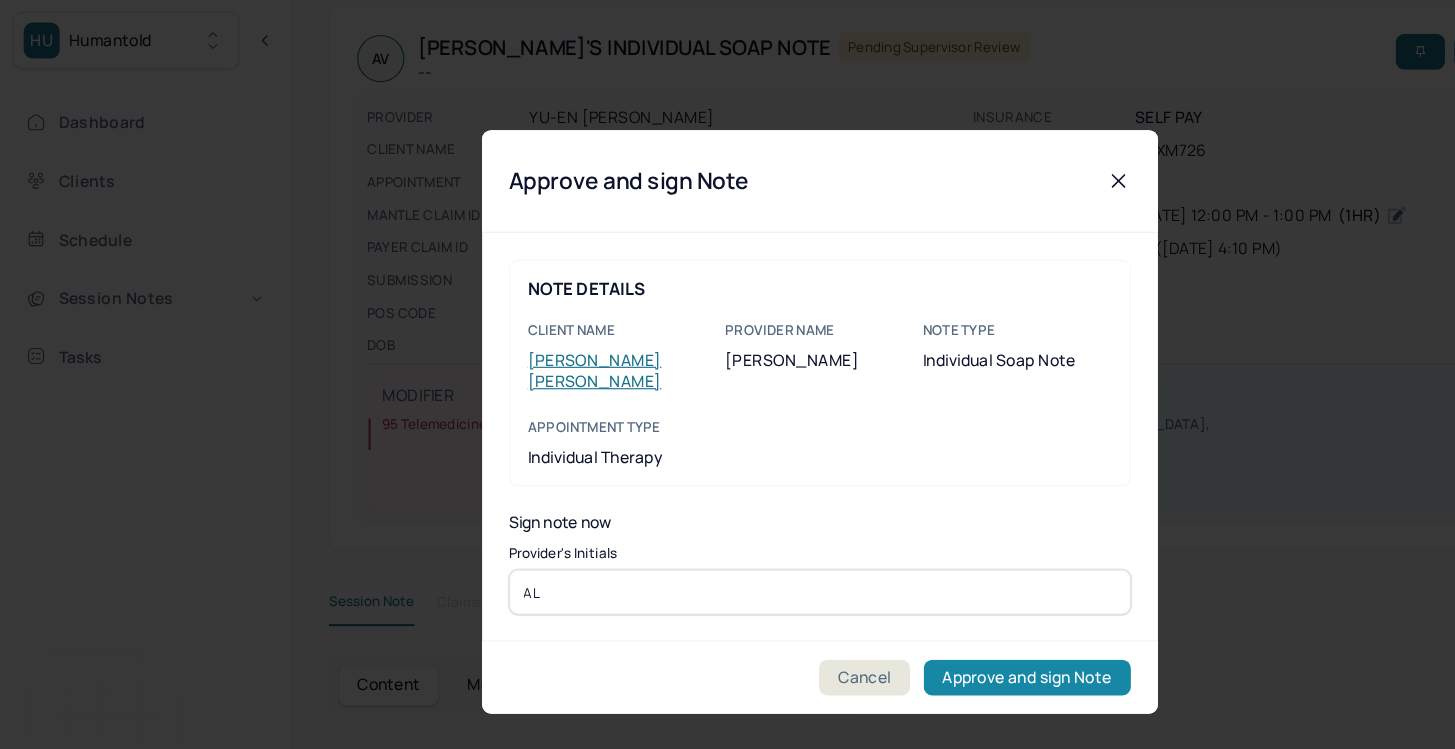 type on "AL" 